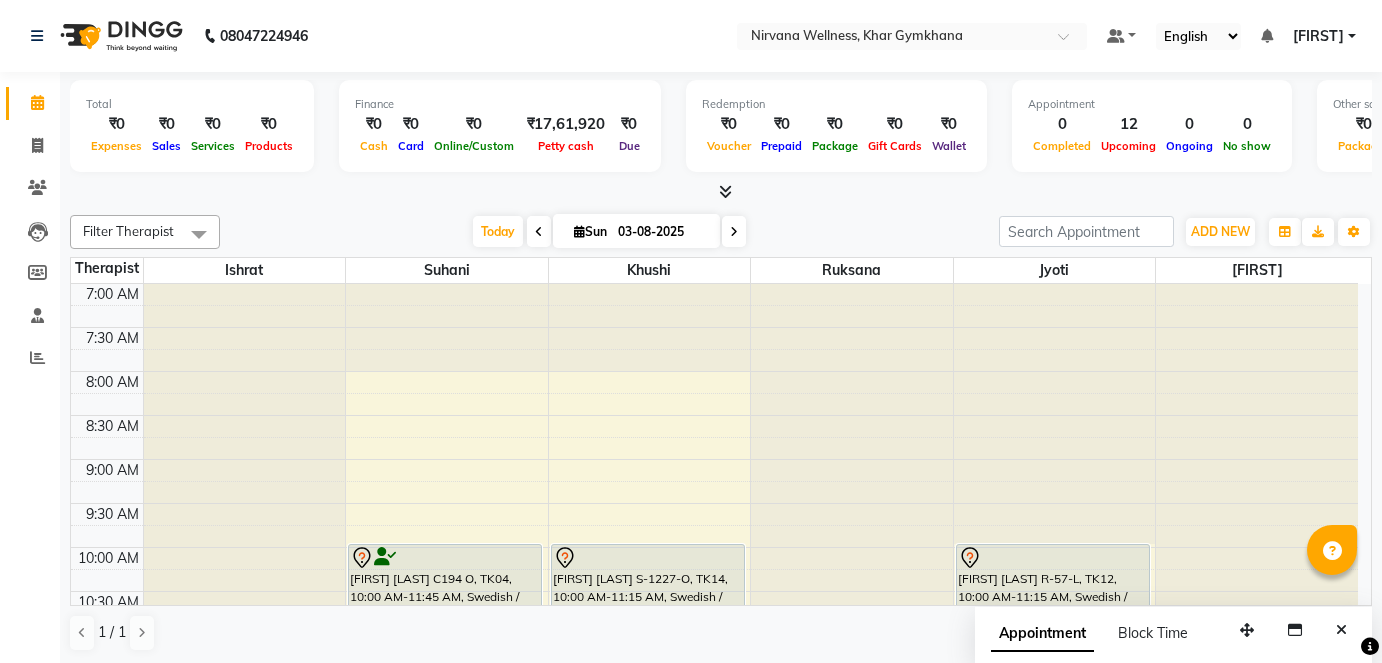 scroll, scrollTop: 0, scrollLeft: 0, axis: both 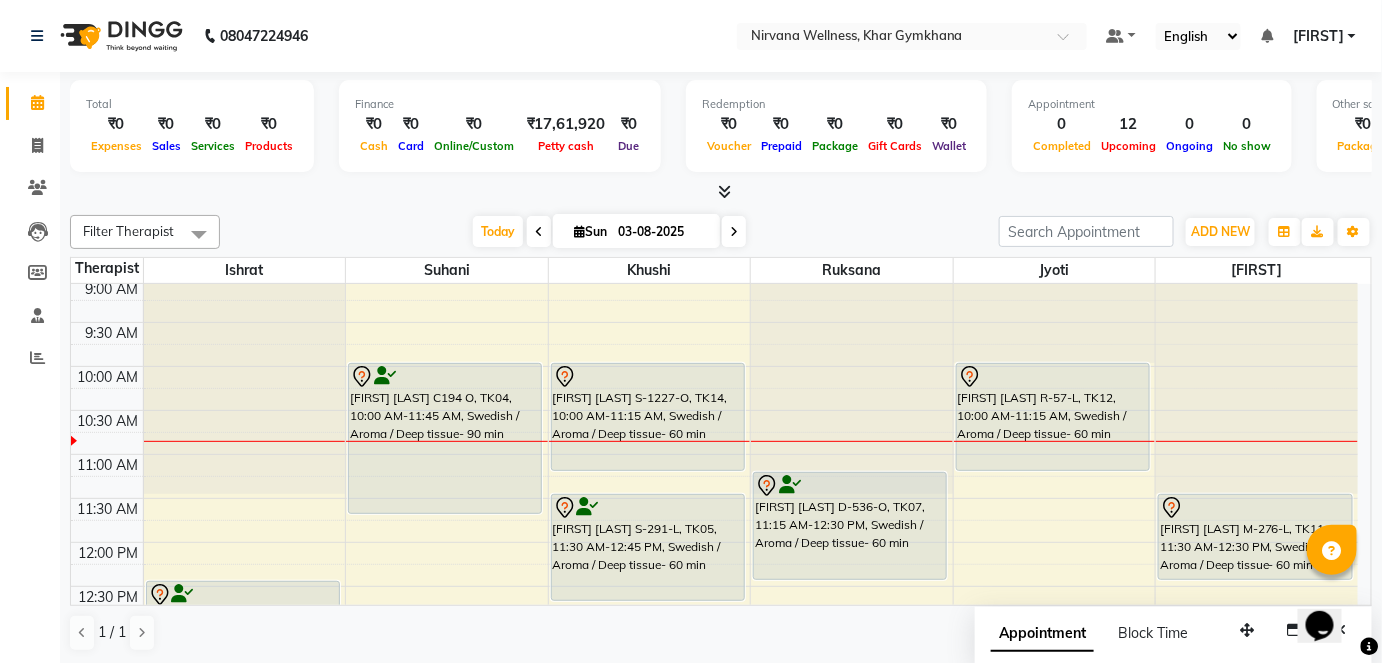 click at bounding box center (539, 232) 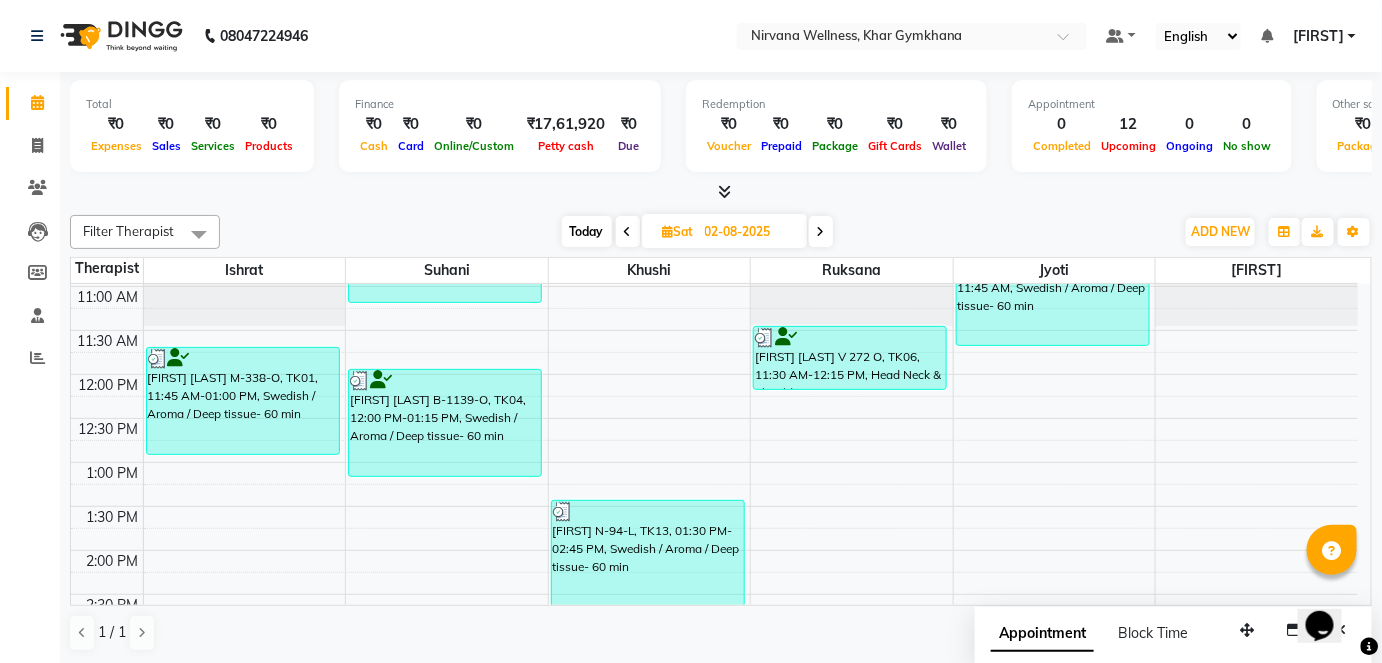 scroll, scrollTop: 258, scrollLeft: 0, axis: vertical 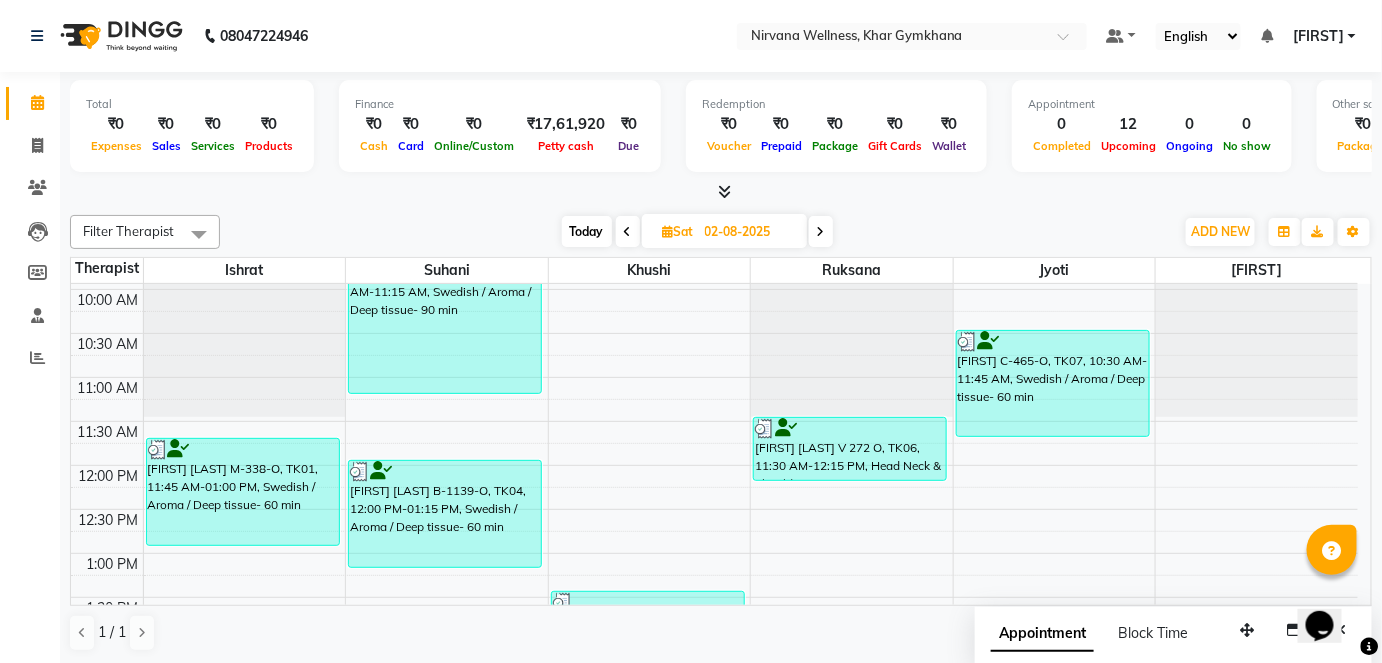 click on "Filter Therapist Select All [NAME] [NAME] [NAME] [NAME] [NAME] [NAME] Today Sat 02-08-2025 Toggle Dropdown Add Appointment Add Invoice Add Attendance Add Client Toggle Dropdown Add Appointment Add Invoice Add Attendance Add Client ADD NEW Toggle Dropdown Add Appointment Add Invoice Add Attendance Add Client Filter Therapist Select All [NAME] [NAME] [NAME] [NAME] [NAME] [NAME] Group By Staff View Room View View as Vertical Vertical - Week View Horizontal Horizontal - Week View List Toggle Dropdown Calendar Settings Manage Tags Arrange Therapists Reset Therapists Full Screen Show Available Stylist Appointment Form Zoom 100% Staff/Room Display Count 6 Therapist [NAME] [NAME] [NAME] [NAME] [NAME] [NAME] 7:00 AM 7:30 AM 8:00 AM 8:30 AM 9:00 AM 9:30 AM 10:00 AM 10:30 AM 11:00 AM 11:30 AM 12:00 PM 12:30 PM 1:00 PM 1:30 PM 2:00 PM 2:30 PM 3:00 PM 3:30 PM 4:00 PM 4:30 PM 5:00 PM 5:30 PM 6:00 PM 6:30 PM 7:00 PM 7:30 PM 8:00 PM 8:30 PM 9:00 PM 9:30 PM 10:00 PM 10:30 PM" 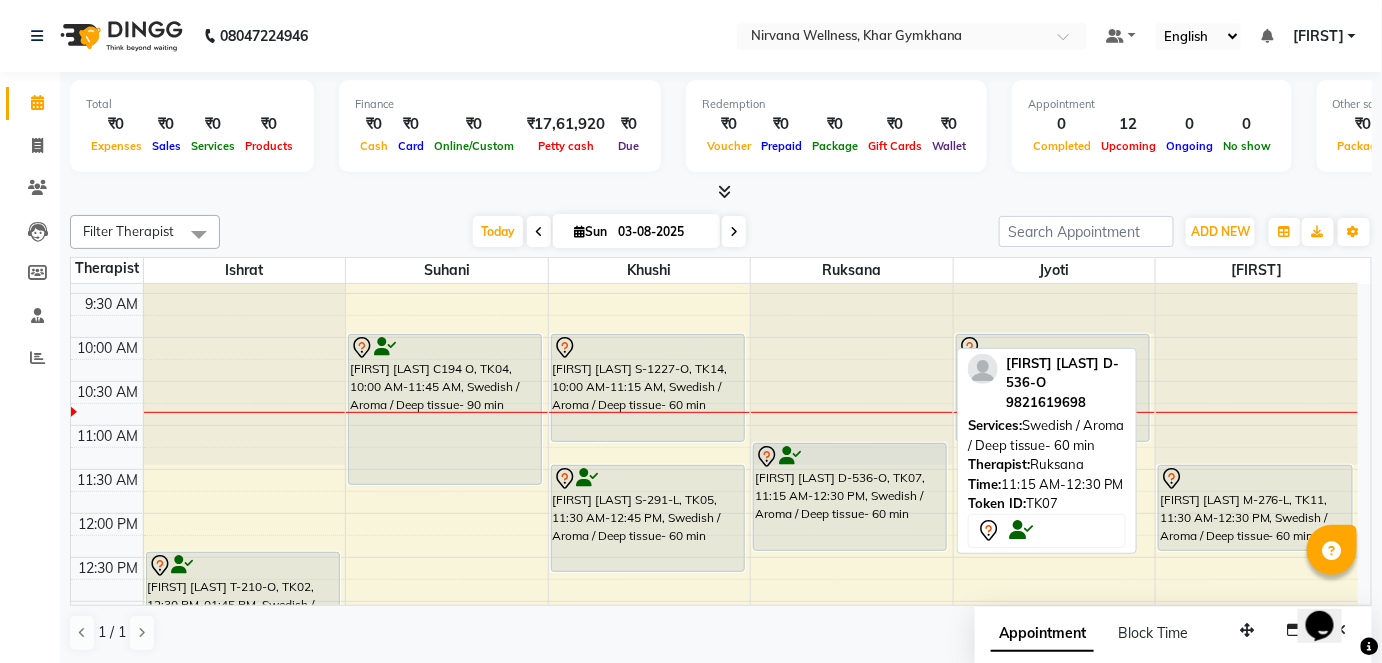 scroll, scrollTop: 167, scrollLeft: 0, axis: vertical 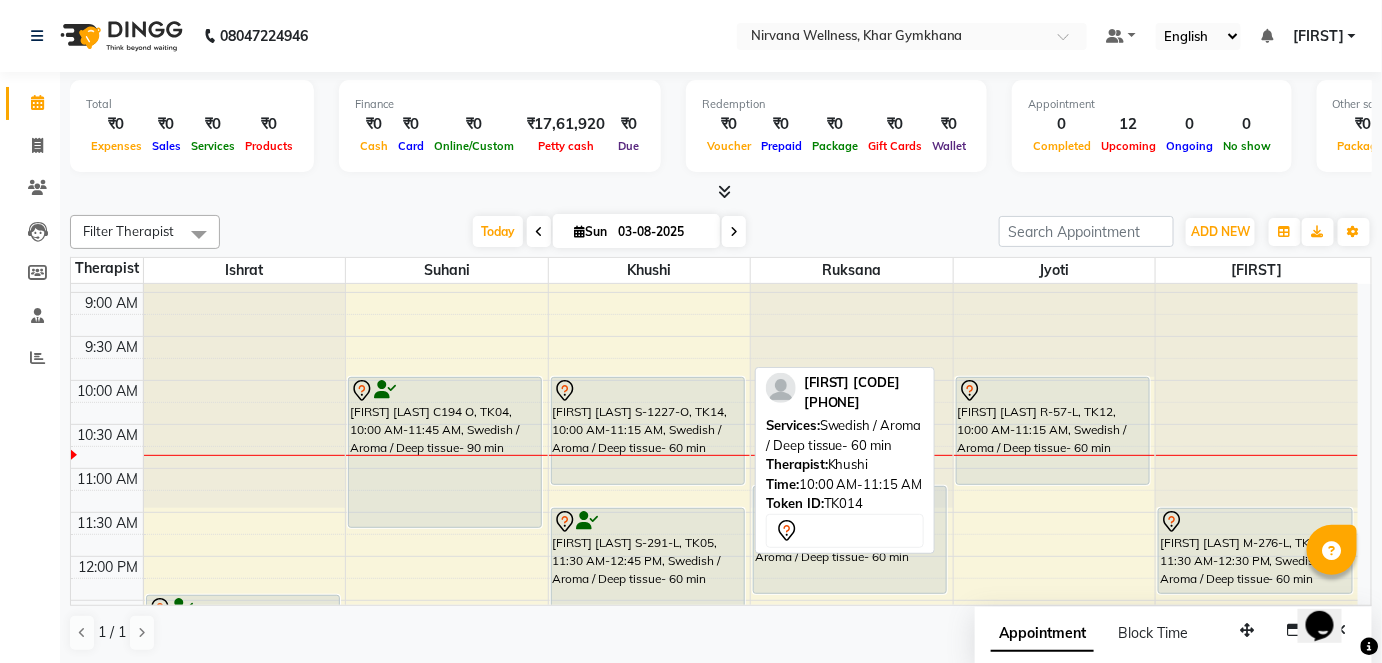 click on "[FIRST] [LAST] S-1227-O, TK14, 10:00 AM-11:15 AM, Swedish / Aroma / Deep tissue- 60 min" at bounding box center [648, 431] 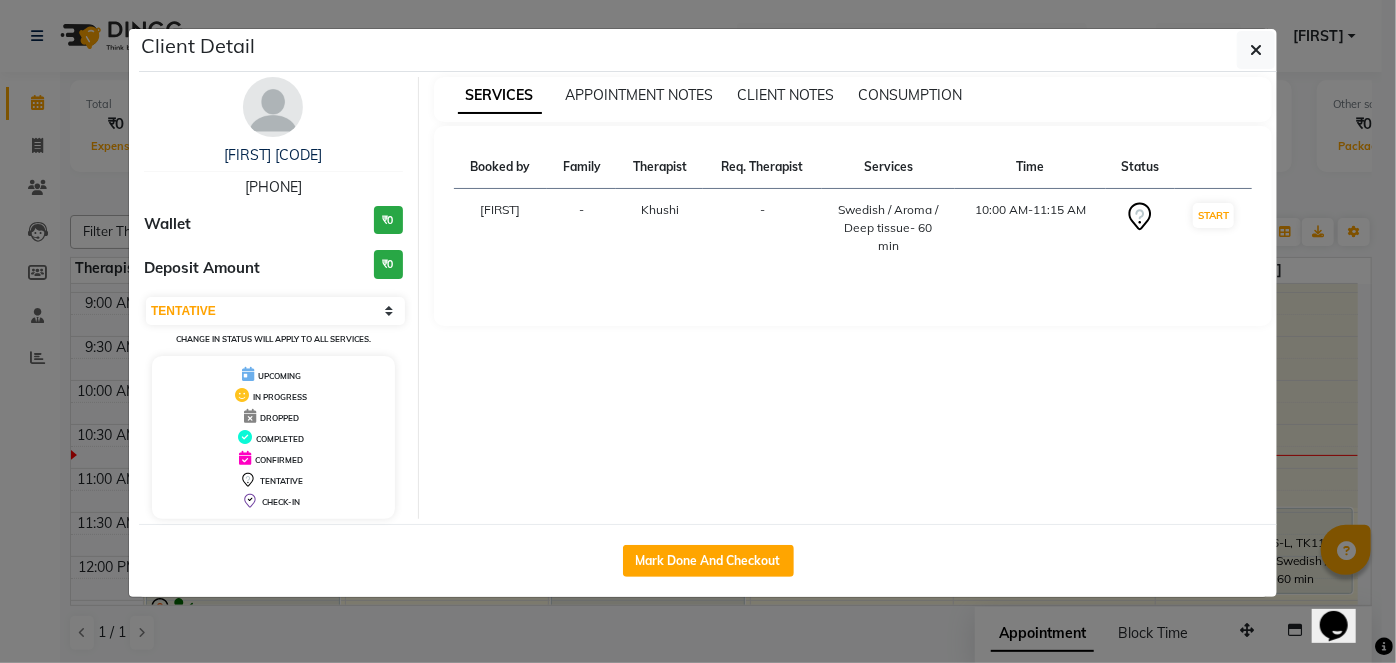 click at bounding box center (273, 107) 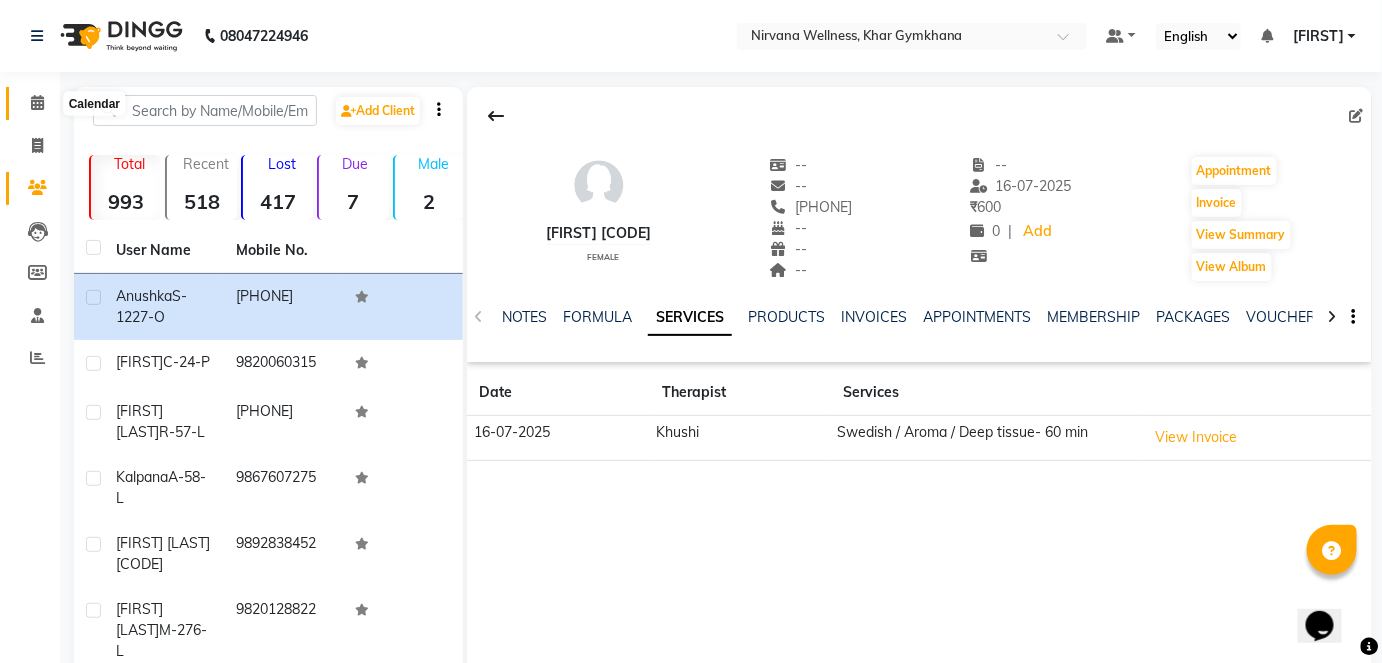 click 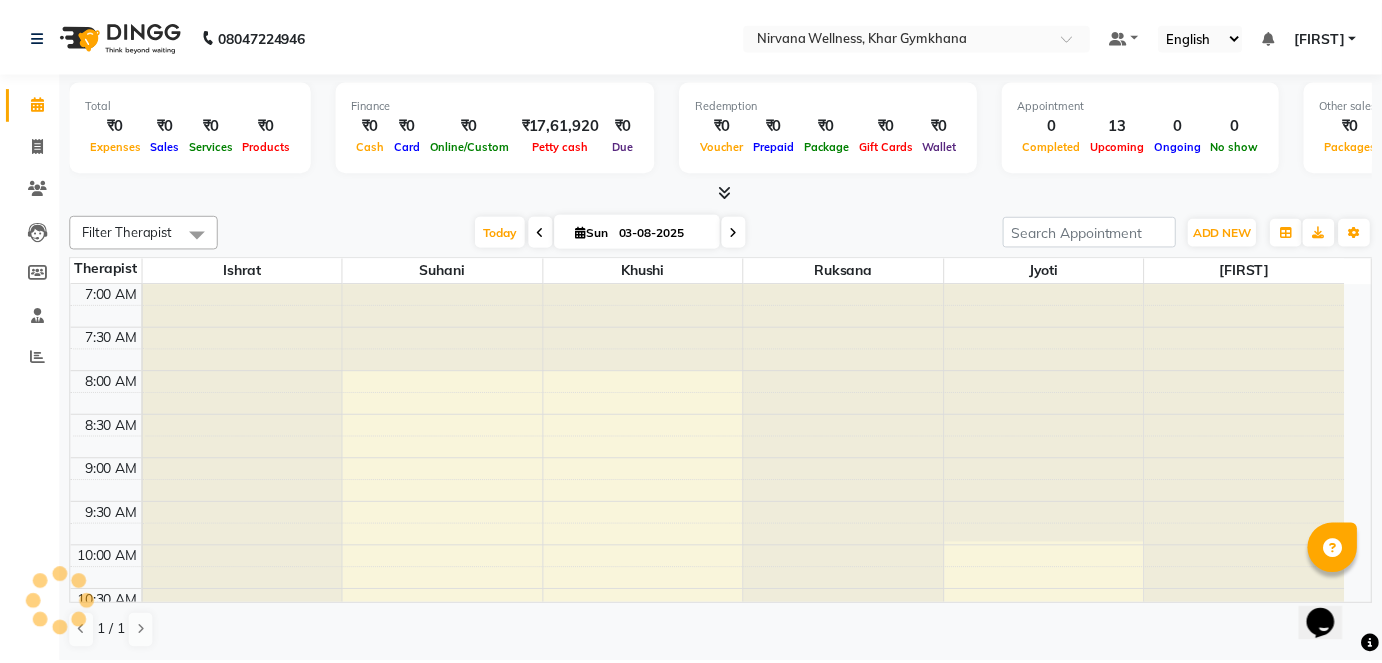 scroll, scrollTop: 349, scrollLeft: 0, axis: vertical 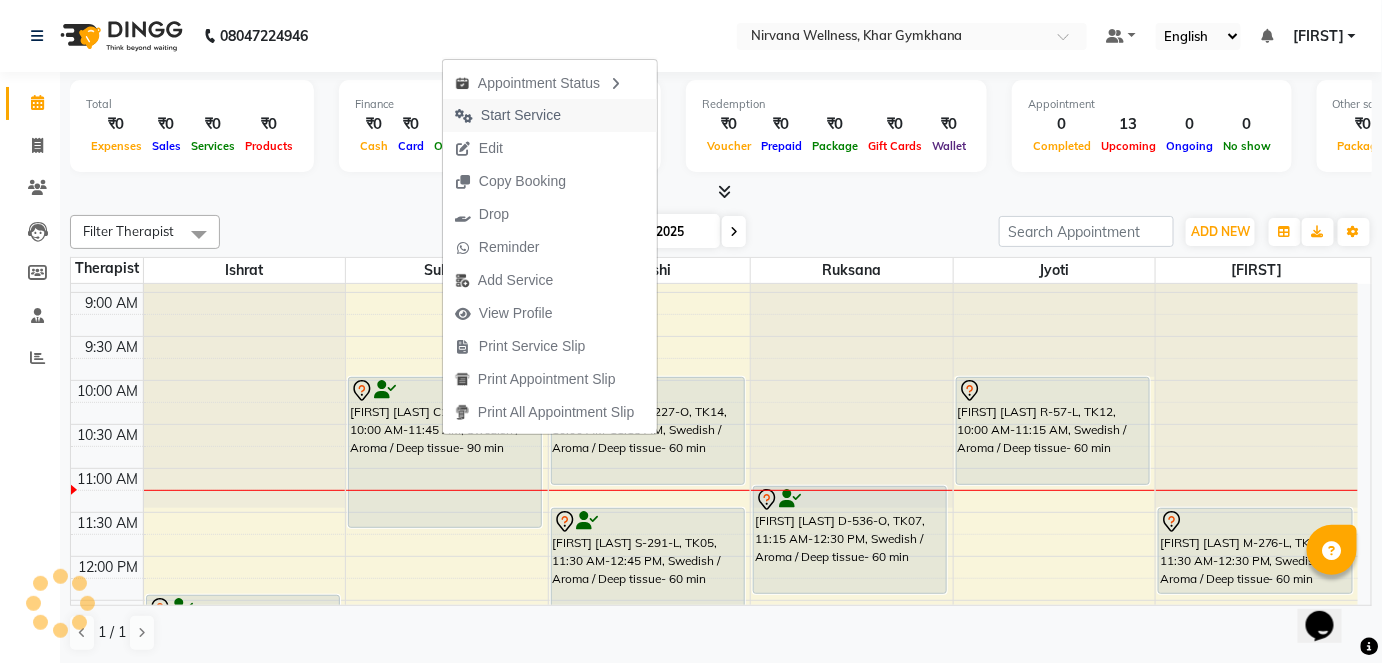 click on "Start Service" at bounding box center [508, 115] 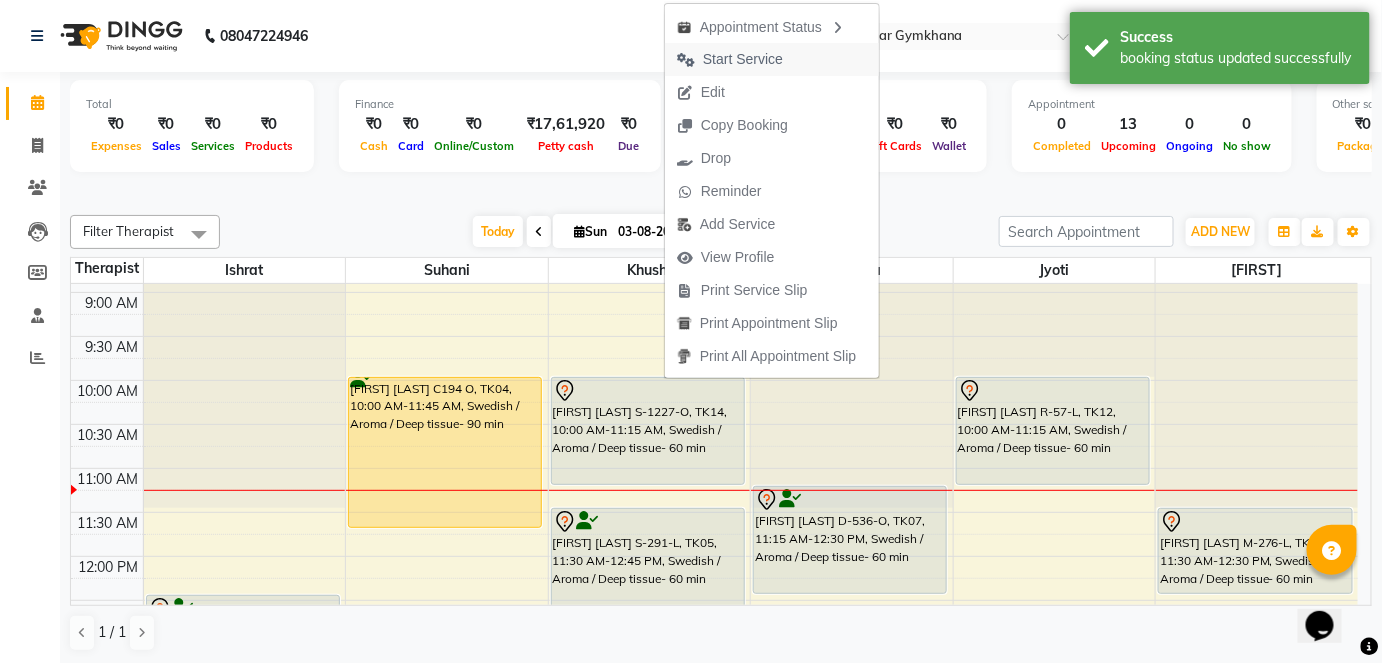 click on "Start Service" at bounding box center (743, 59) 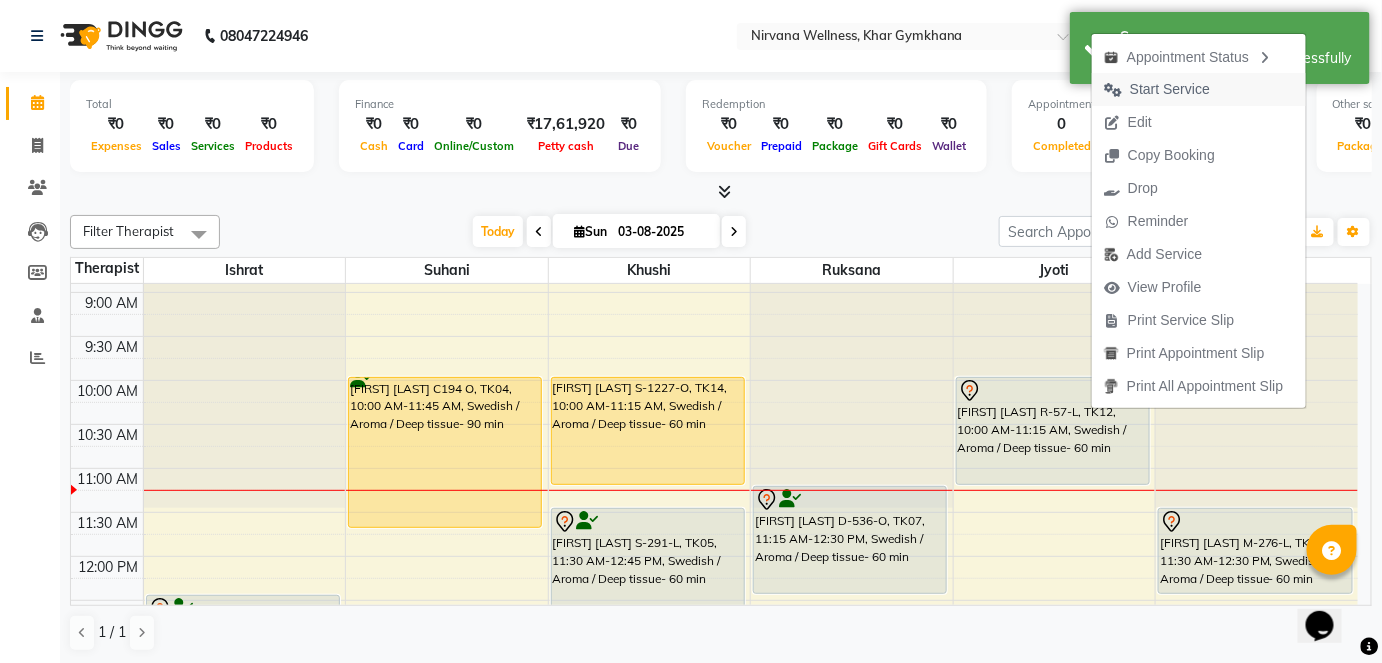 click on "Start Service" at bounding box center (1157, 89) 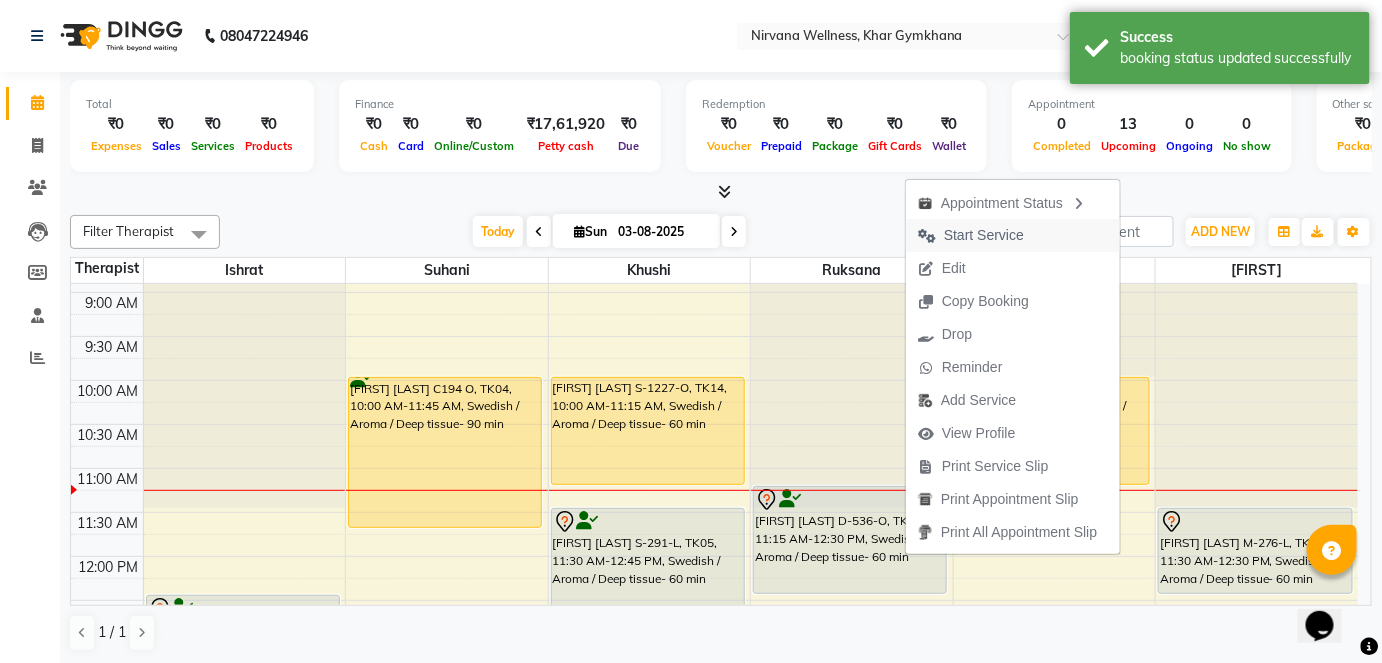 click at bounding box center (927, 236) 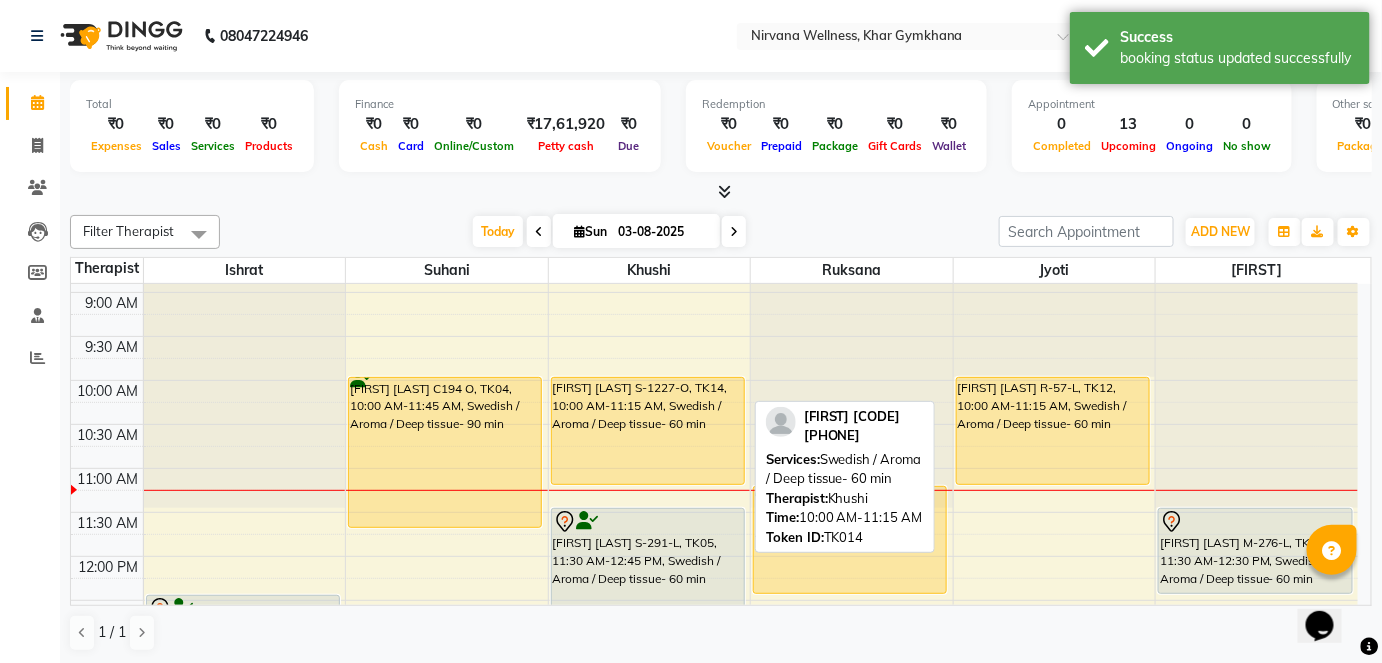 click on "[FIRST] [LAST] S-1227-O, TK14, 10:00 AM-11:15 AM, Swedish / Aroma / Deep tissue- 60 min" at bounding box center (648, 431) 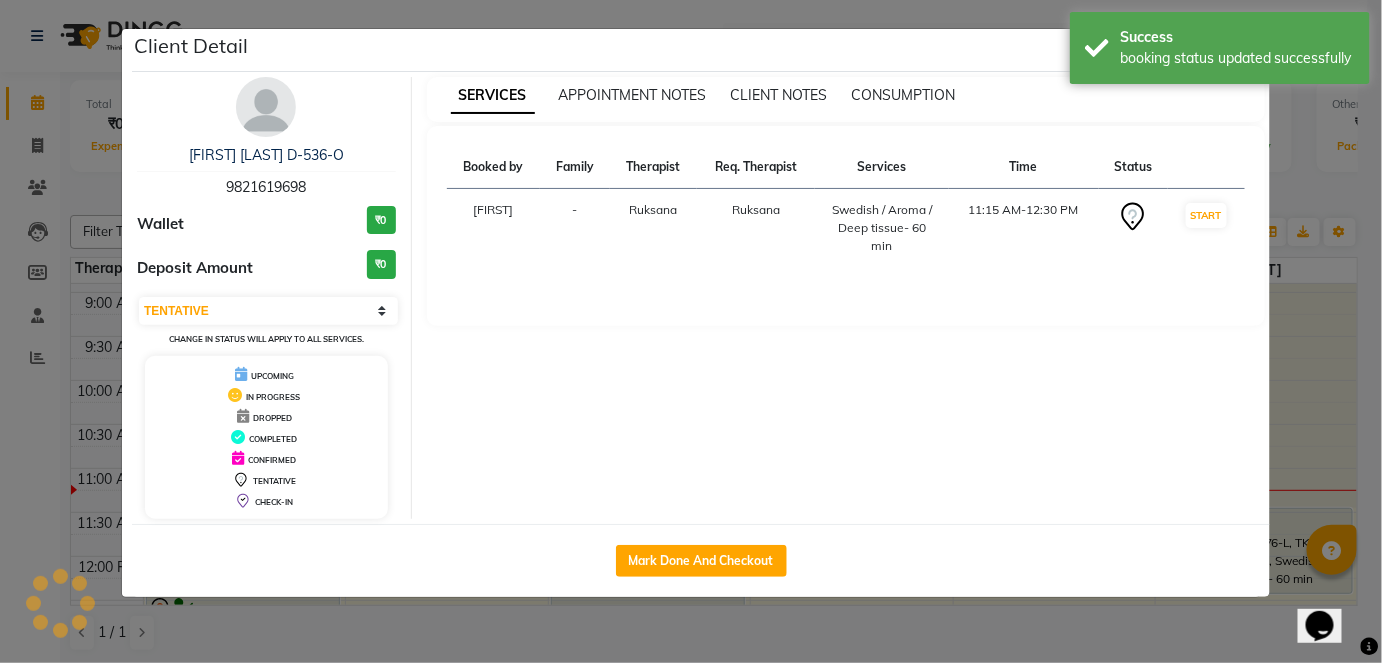 select on "1" 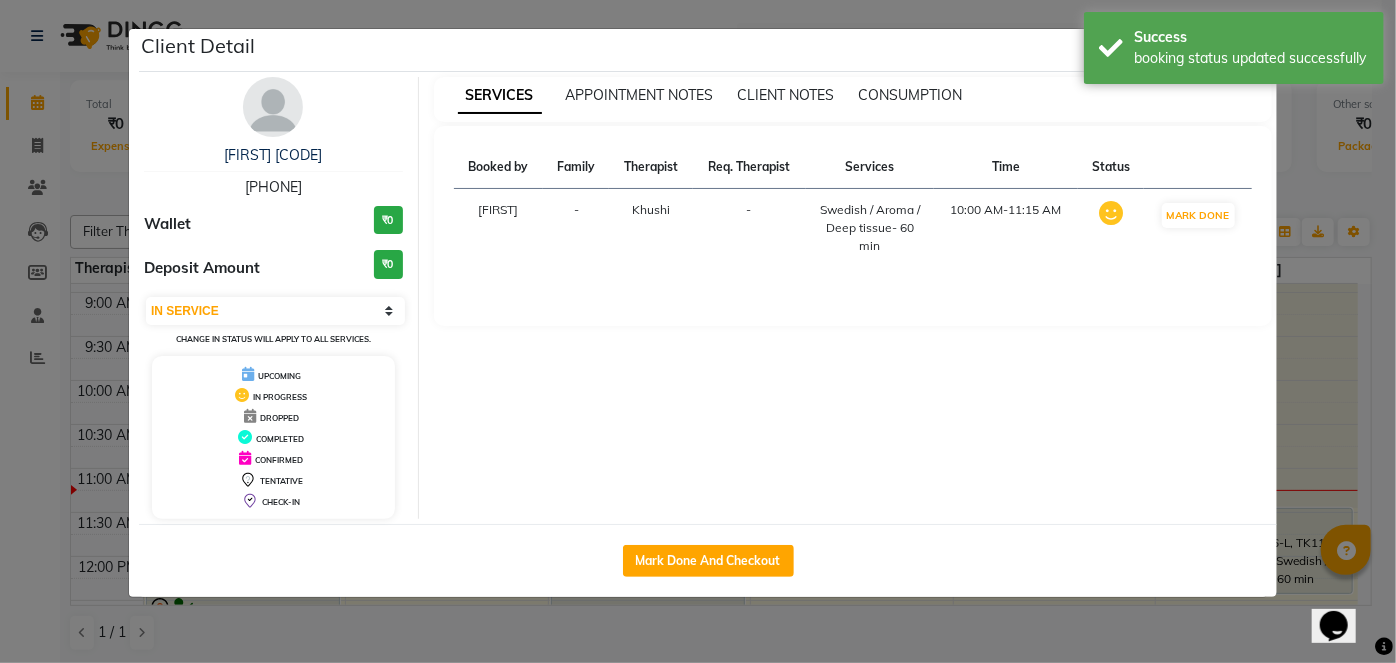 click at bounding box center (273, 107) 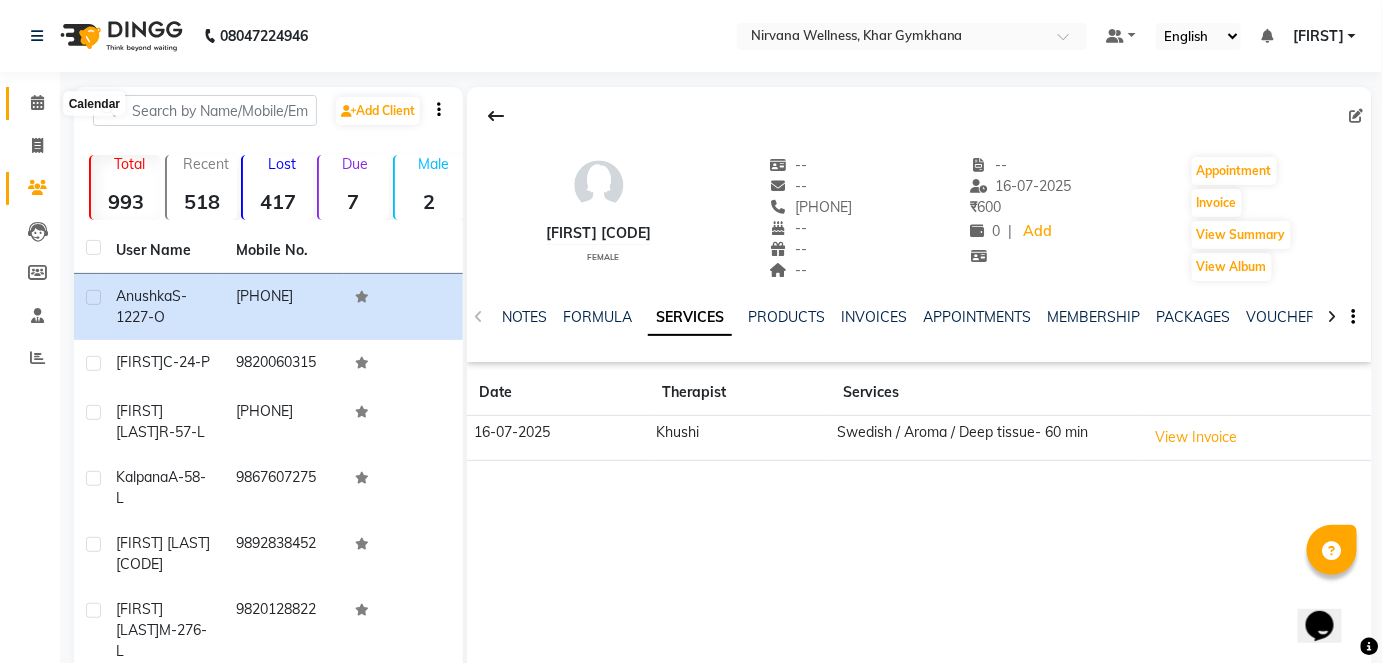 click 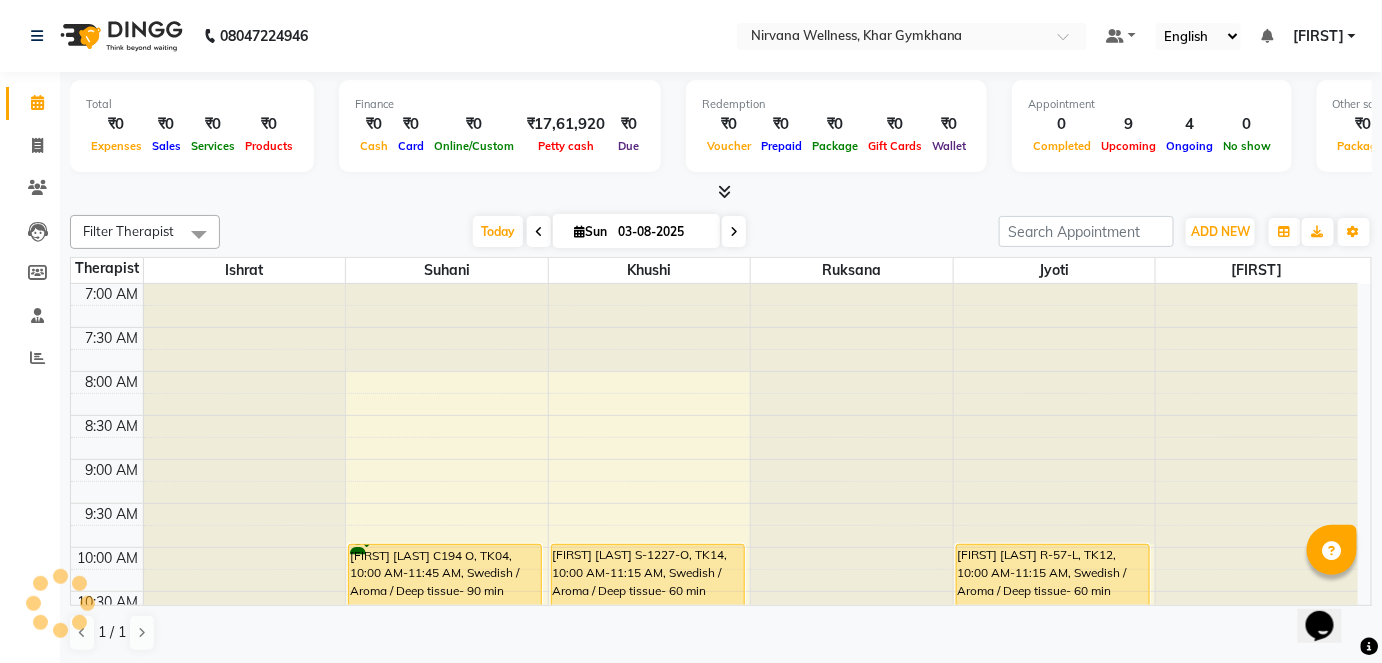 scroll, scrollTop: 0, scrollLeft: 0, axis: both 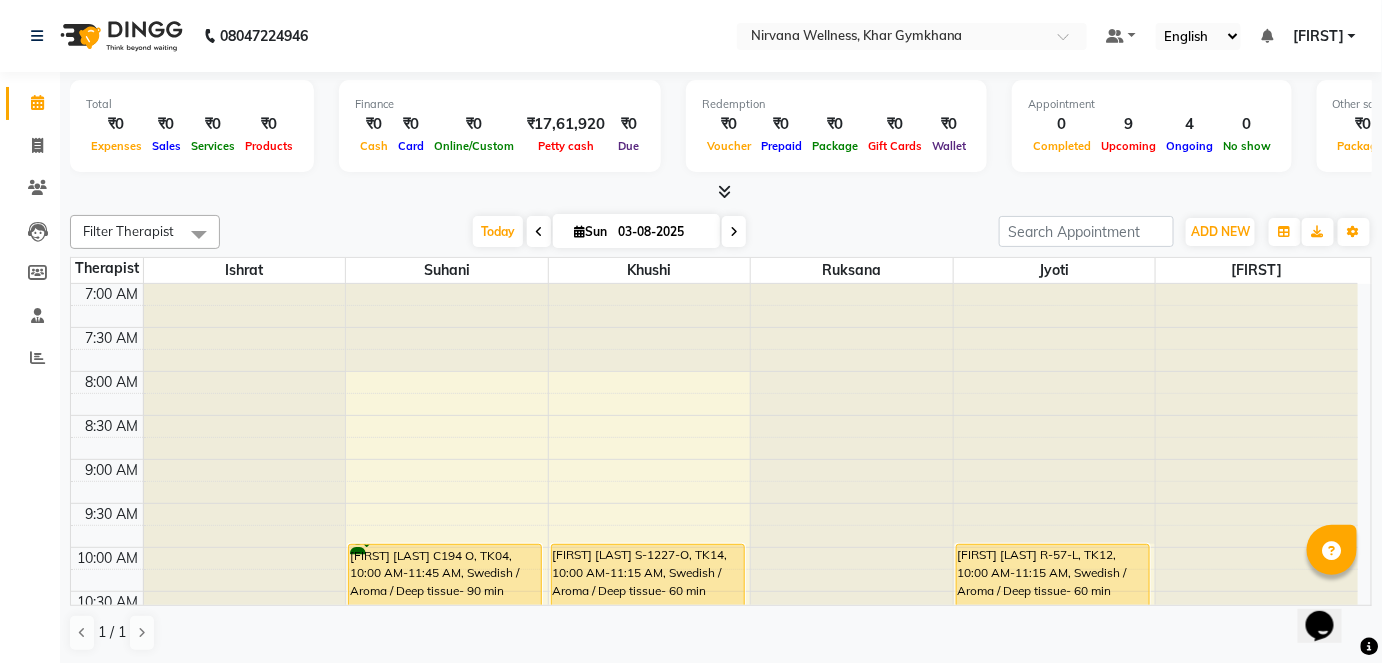 click on "Sun 03-08-2025" at bounding box center [636, 231] 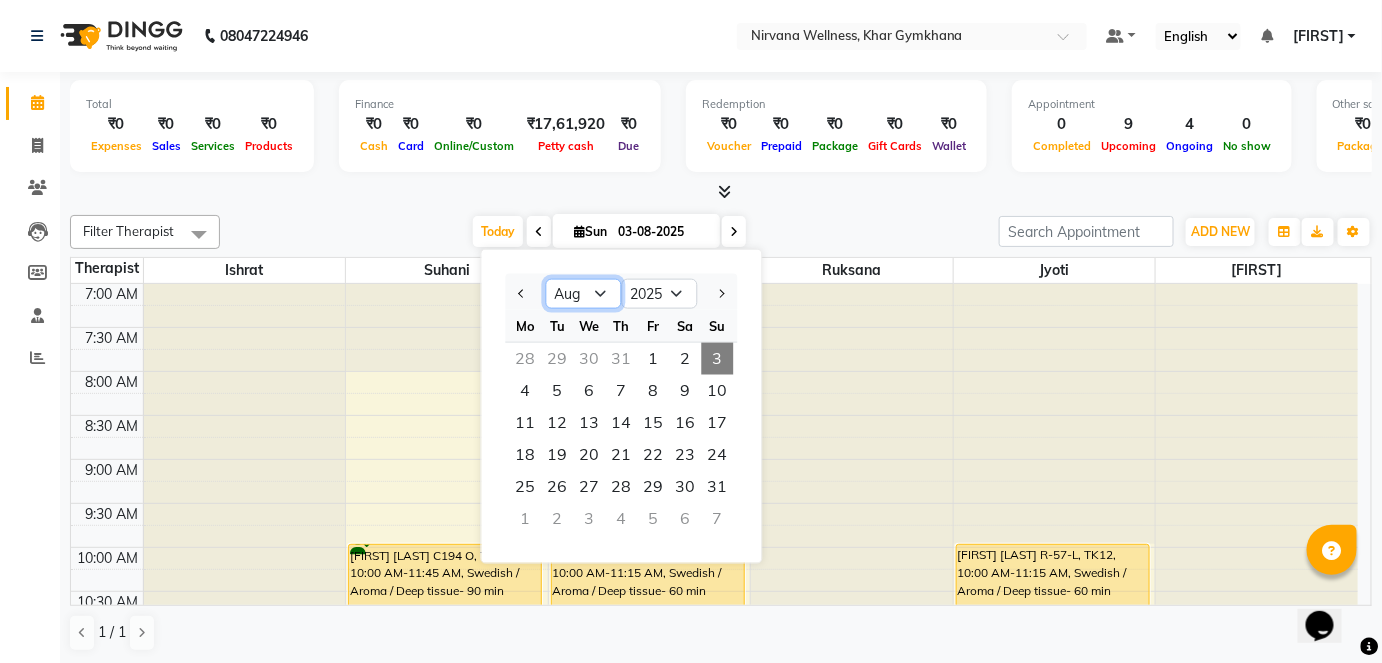click on "Jan Feb Mar Apr May Jun Jul Aug Sep Oct Nov Dec" at bounding box center [584, 294] 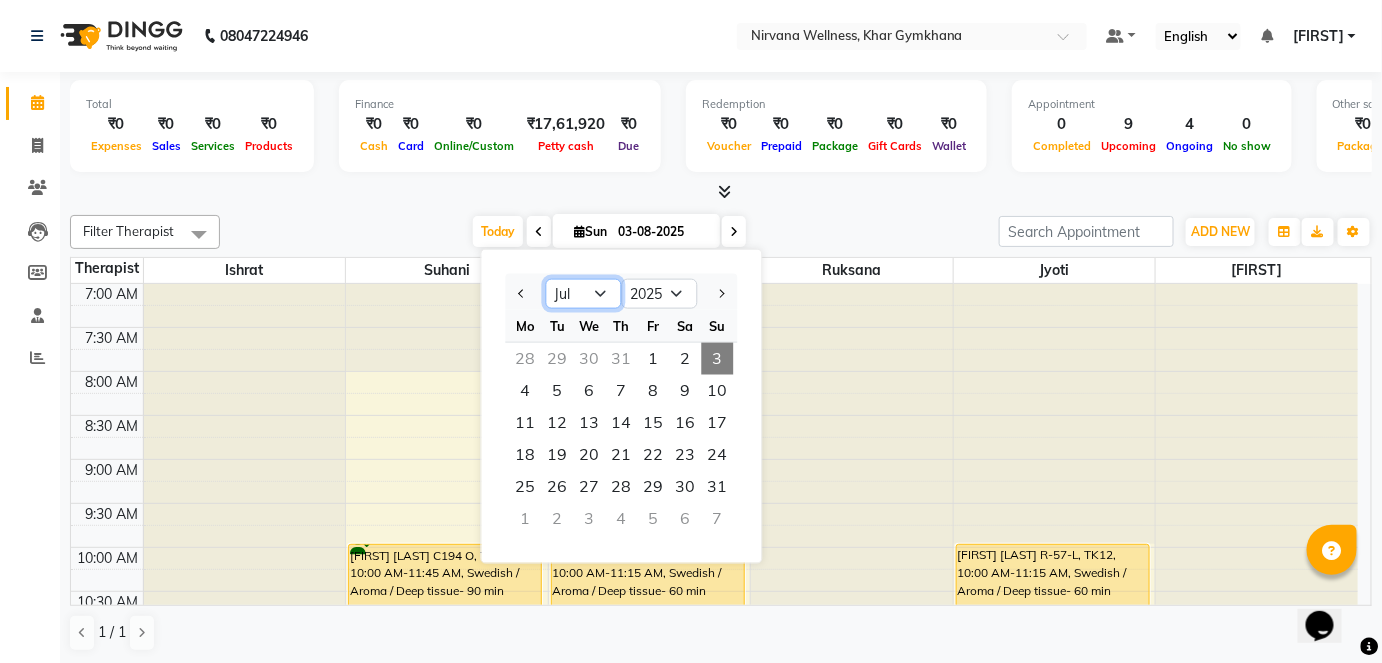 click on "Jan Feb Mar Apr May Jun Jul Aug Sep Oct Nov Dec" at bounding box center [584, 294] 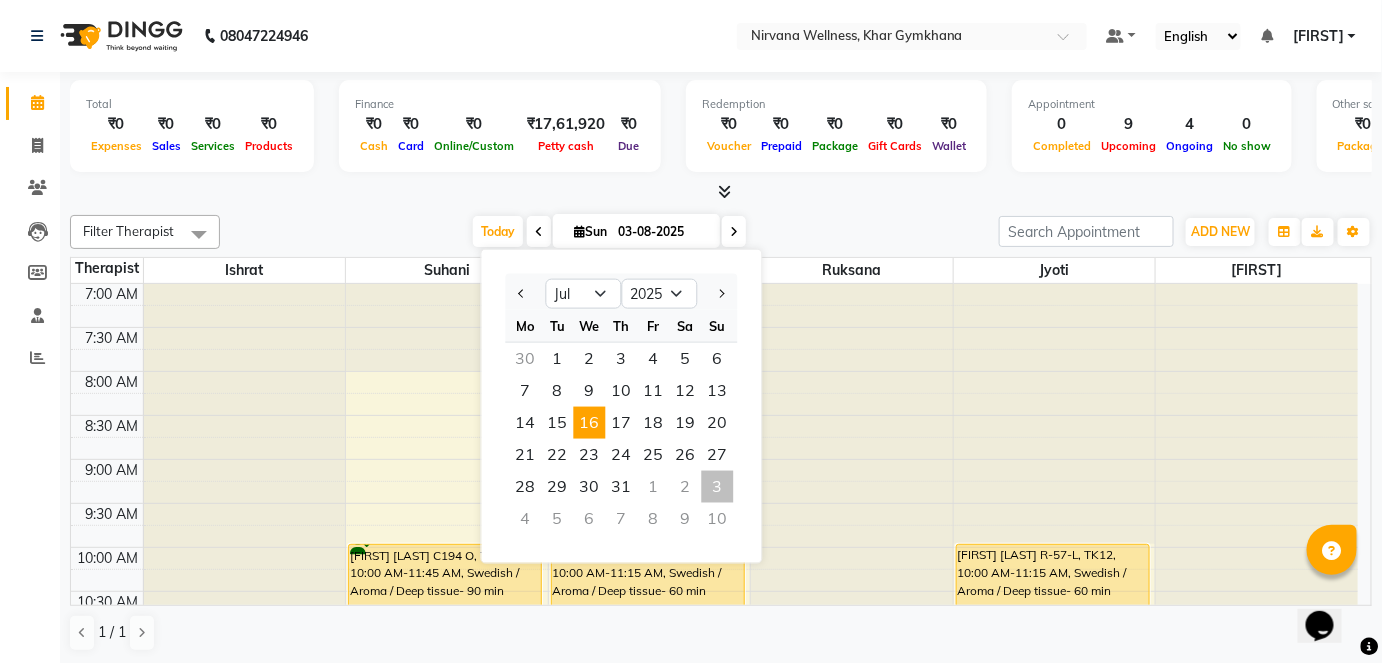 click on "16" at bounding box center [590, 423] 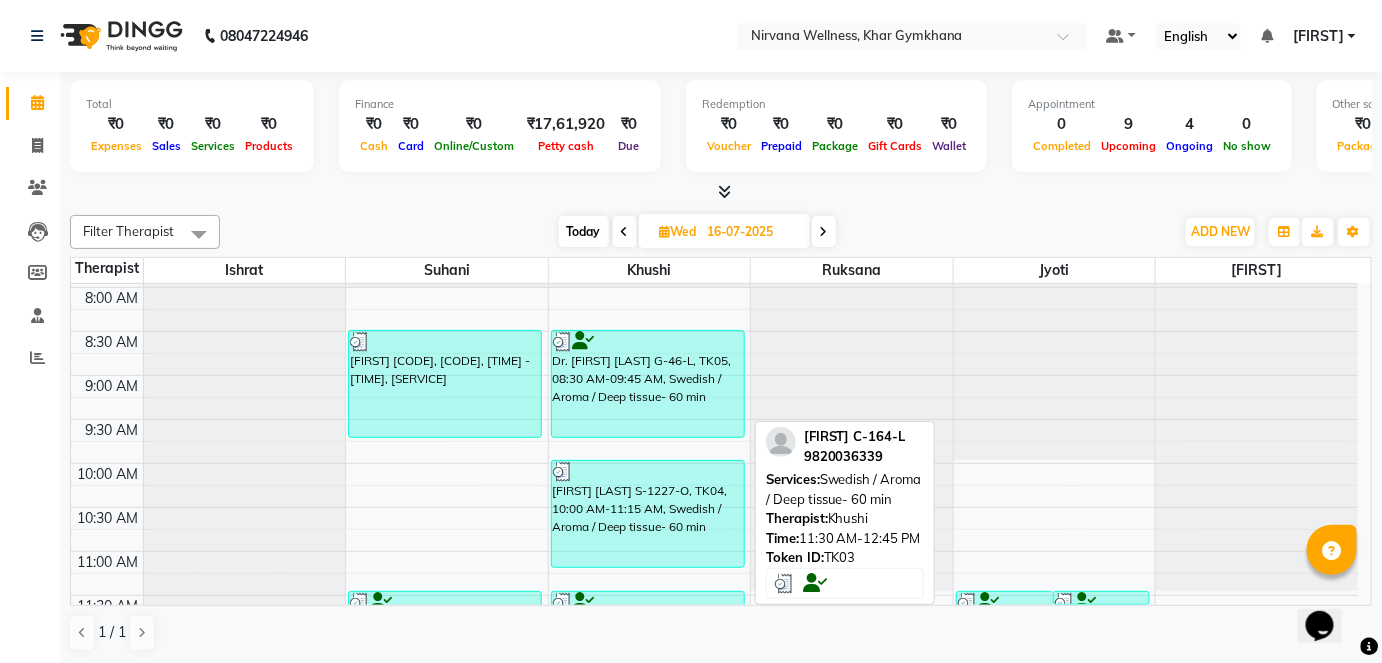 scroll, scrollTop: 76, scrollLeft: 0, axis: vertical 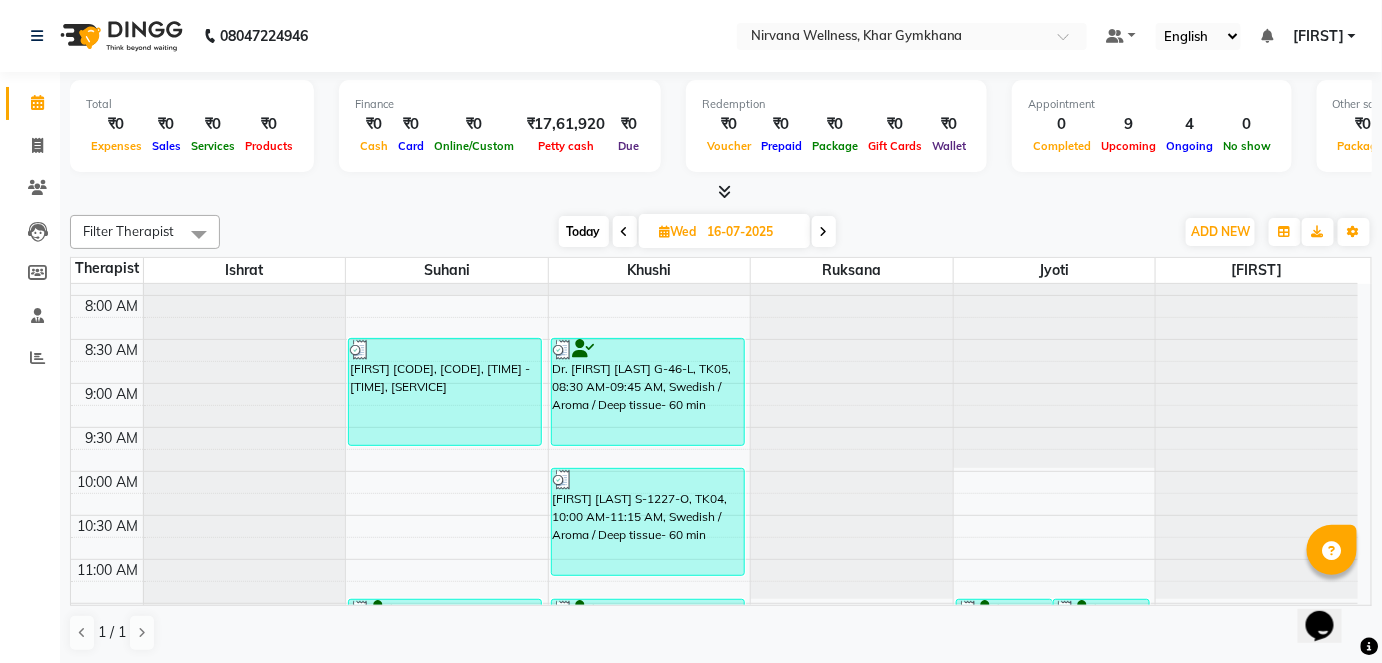 click on "Today" at bounding box center (584, 231) 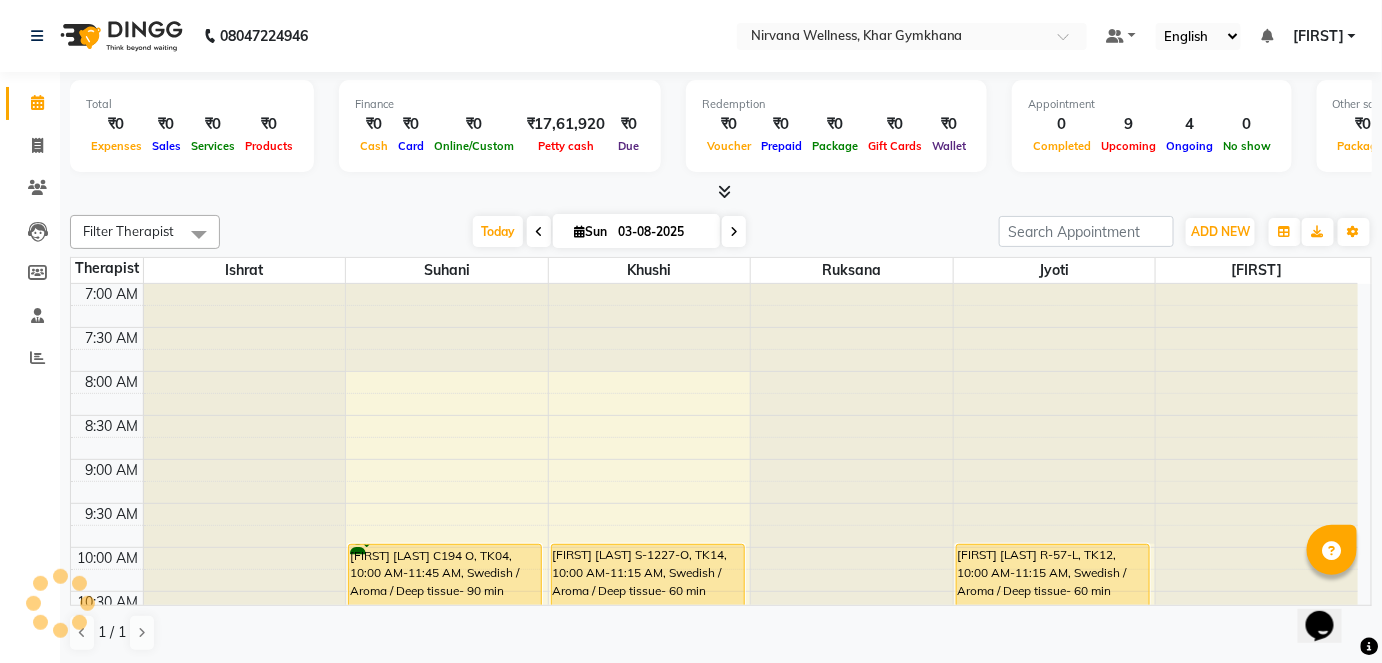 scroll, scrollTop: 349, scrollLeft: 0, axis: vertical 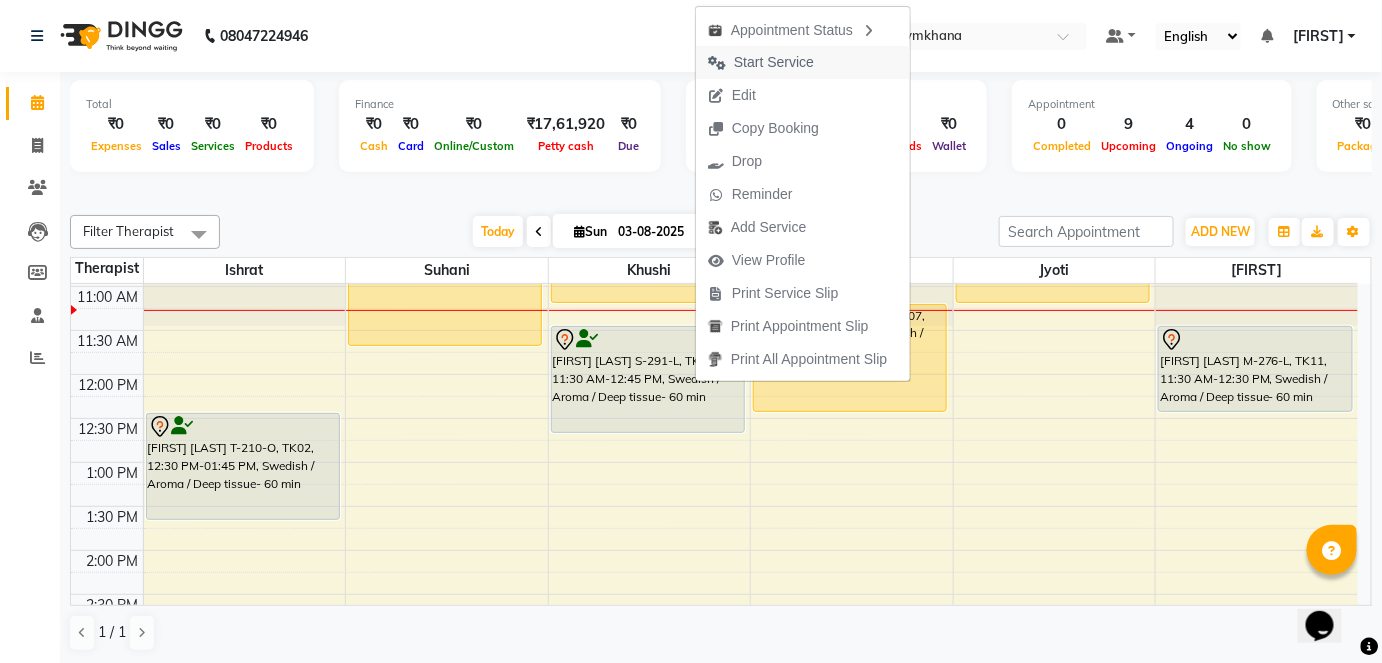 click on "Start Service" at bounding box center [774, 62] 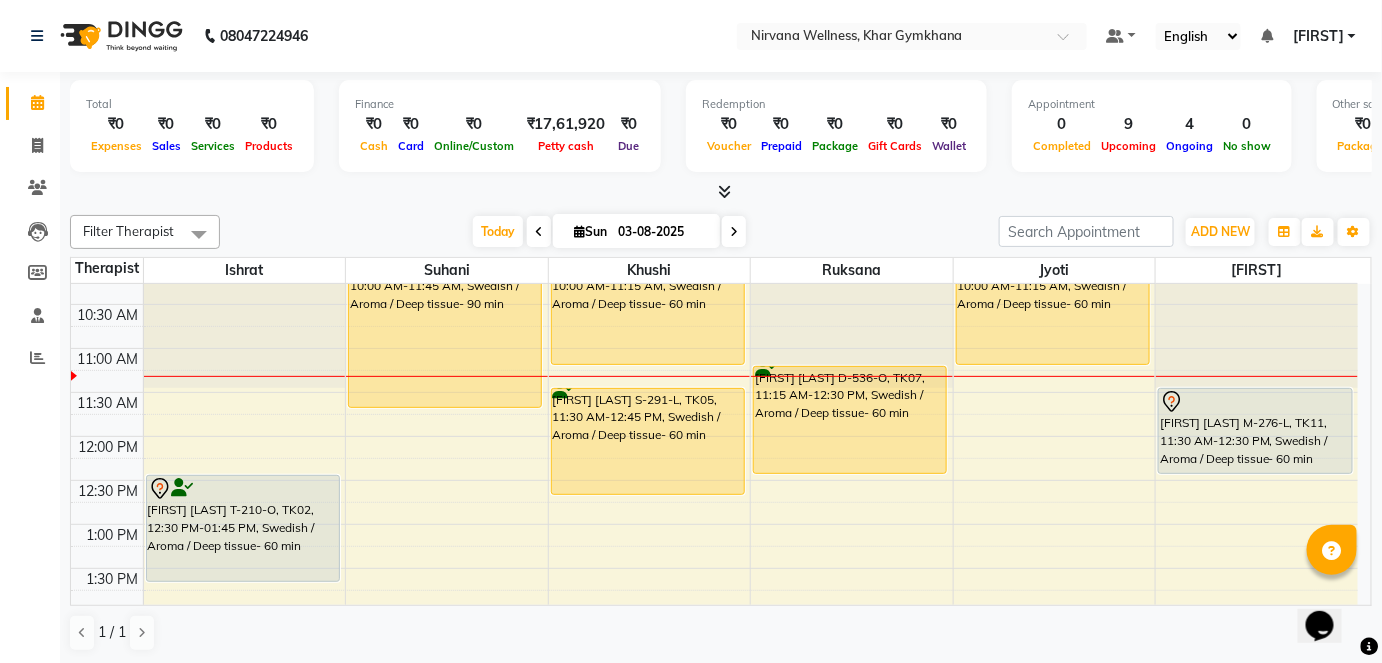 scroll, scrollTop: 258, scrollLeft: 0, axis: vertical 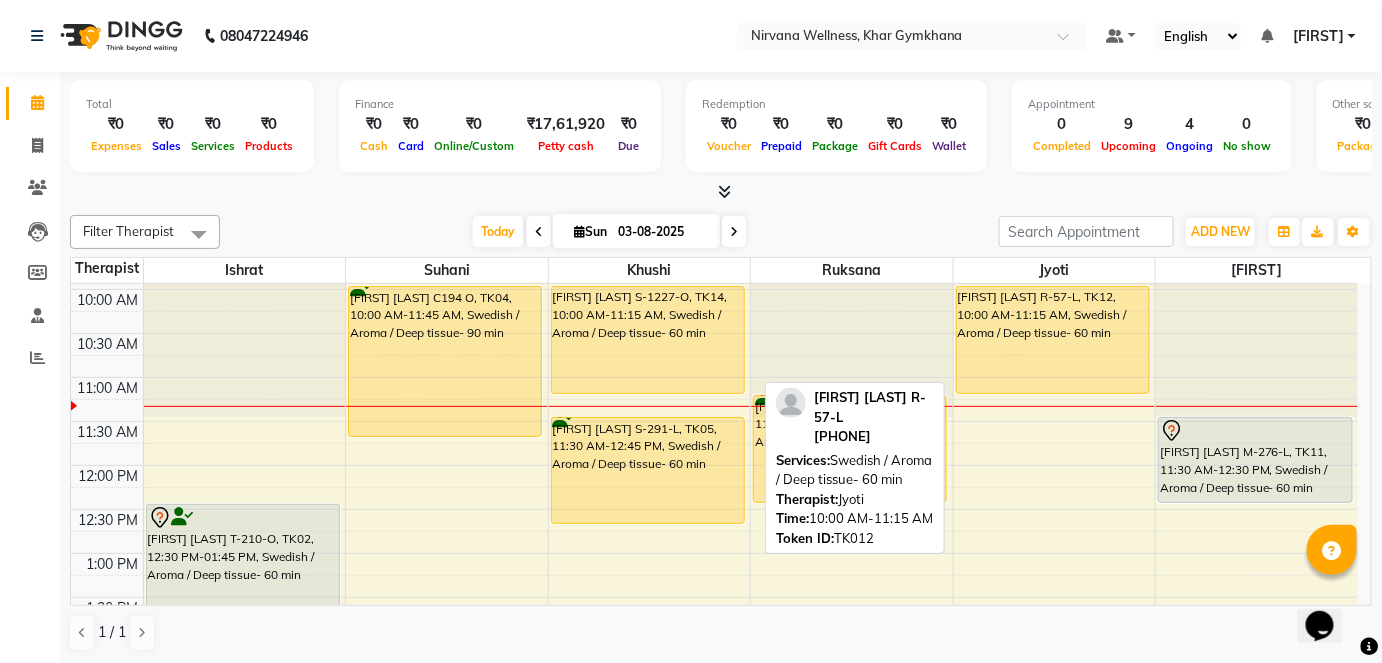 click on "[FIRST] [LAST] R-57-L, TK12, 10:00 AM-11:15 AM, Swedish / Aroma / Deep tissue- 60 min" at bounding box center (1053, 340) 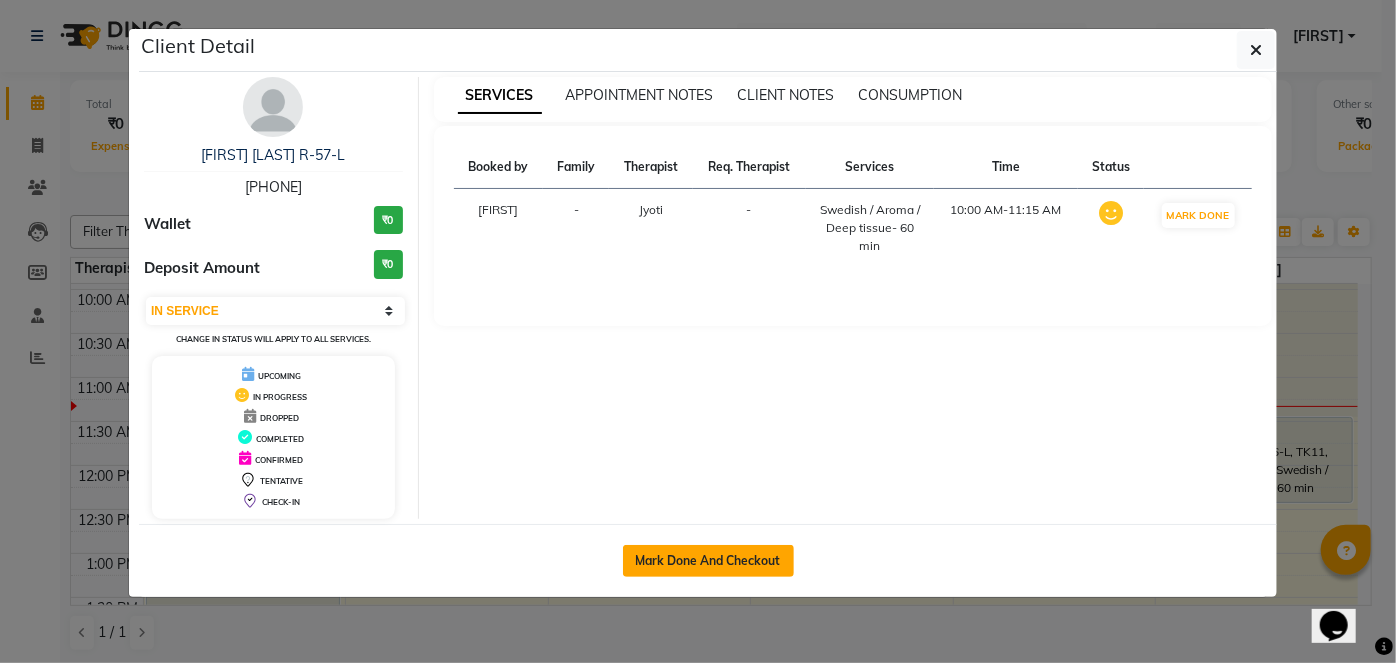 drag, startPoint x: 710, startPoint y: 536, endPoint x: 709, endPoint y: 564, distance: 28.01785 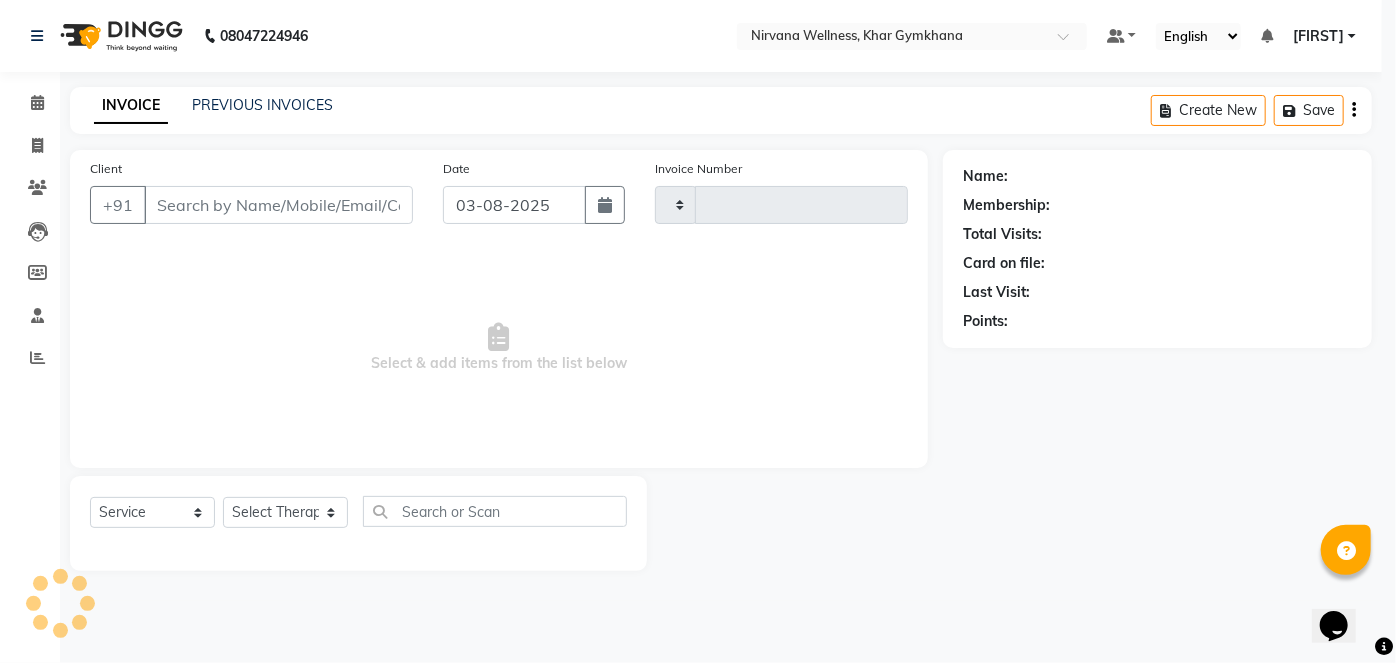 type on "1692" 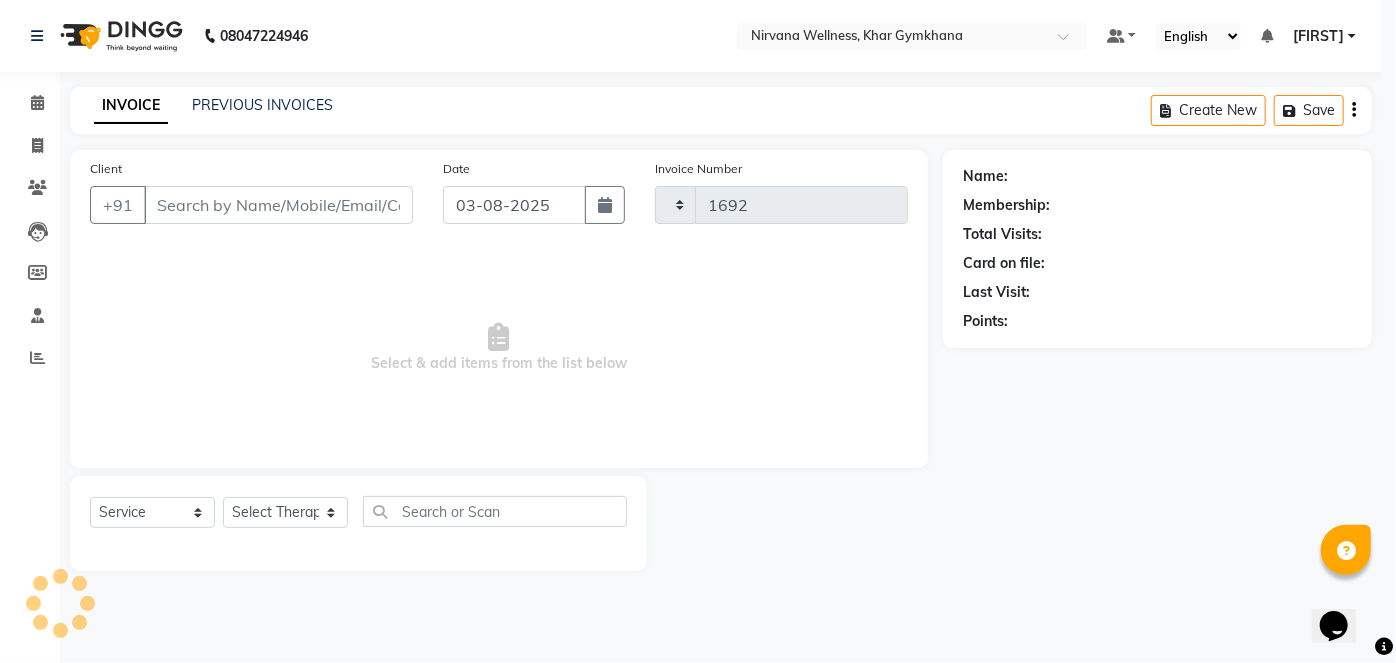 select on "3" 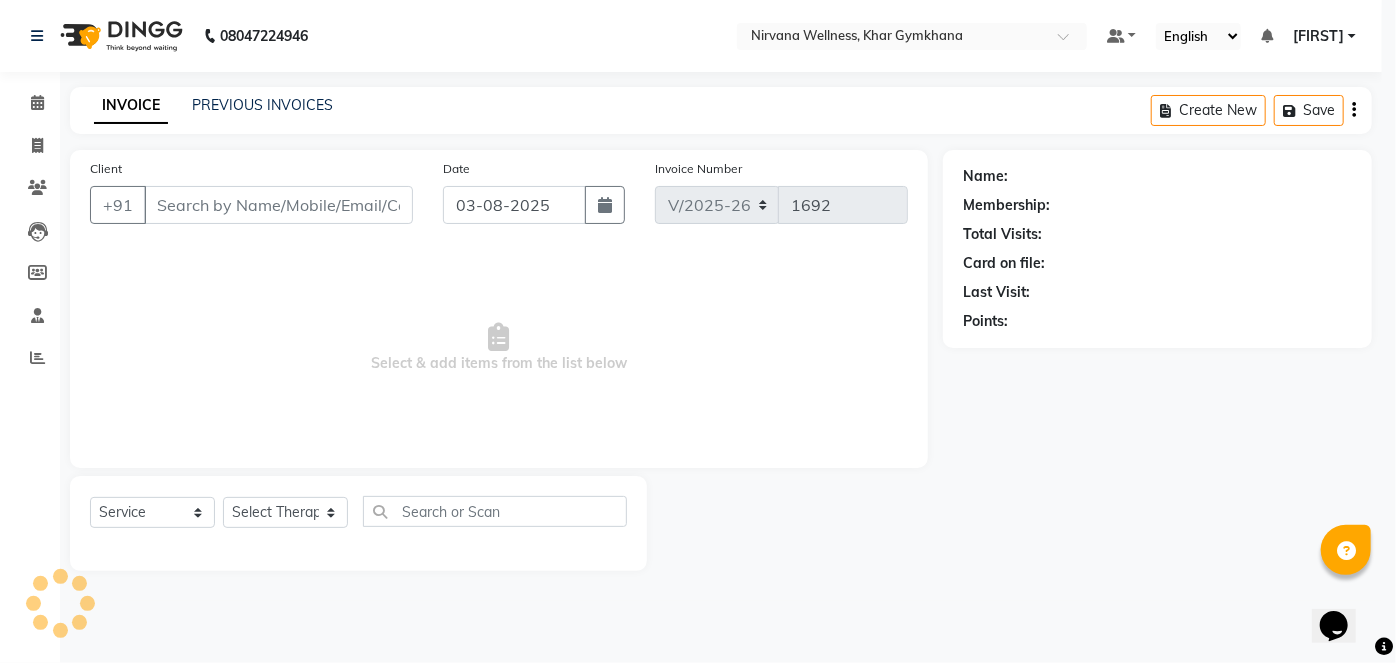 type on "[PHONE]" 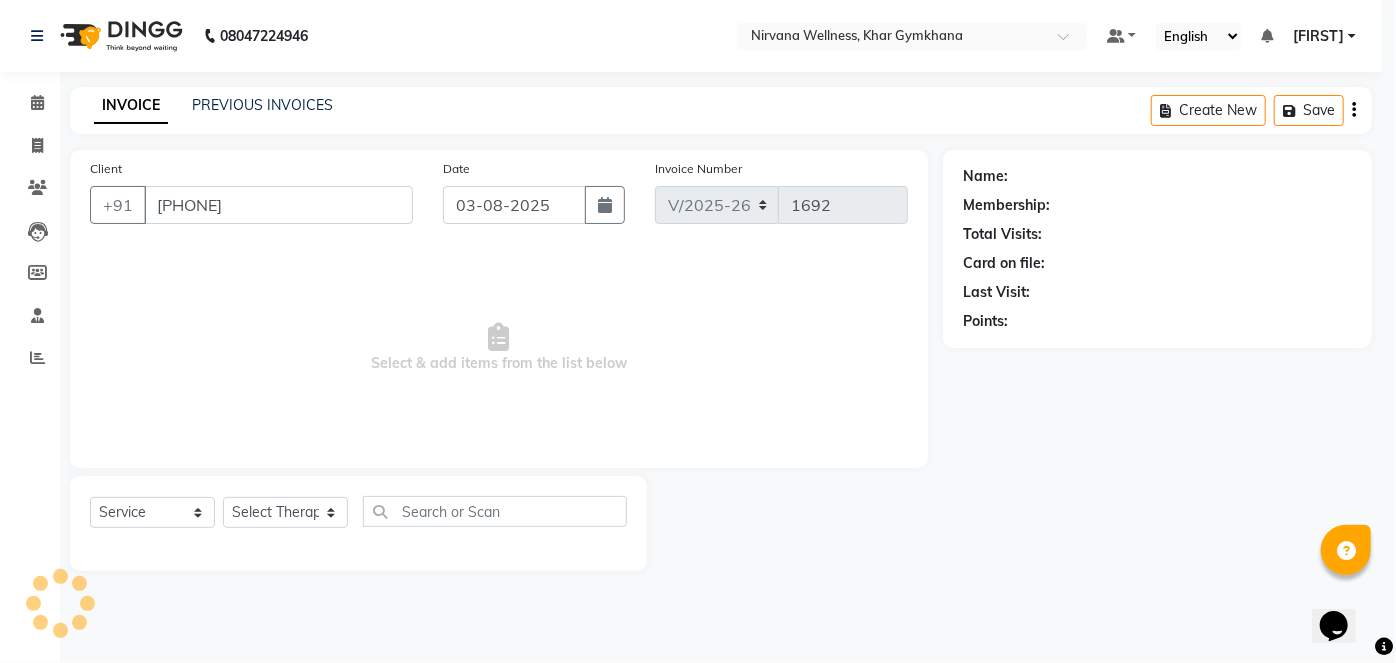 select on "78895" 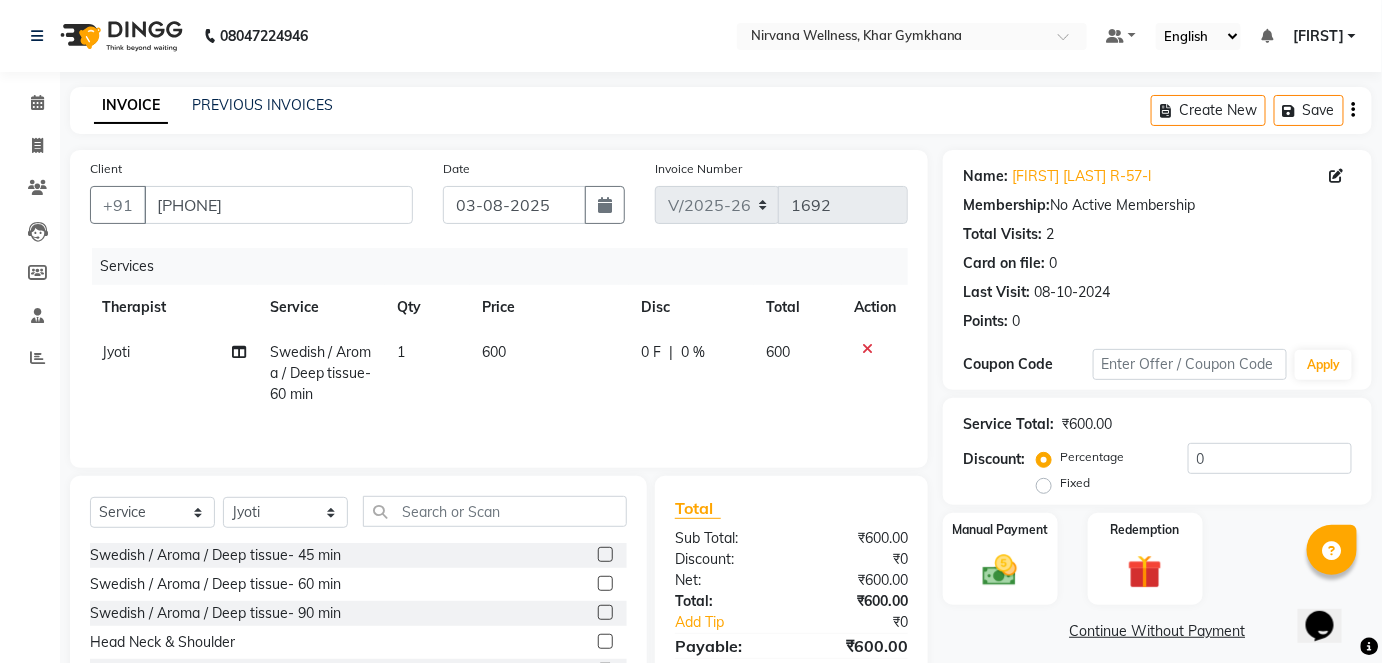 click 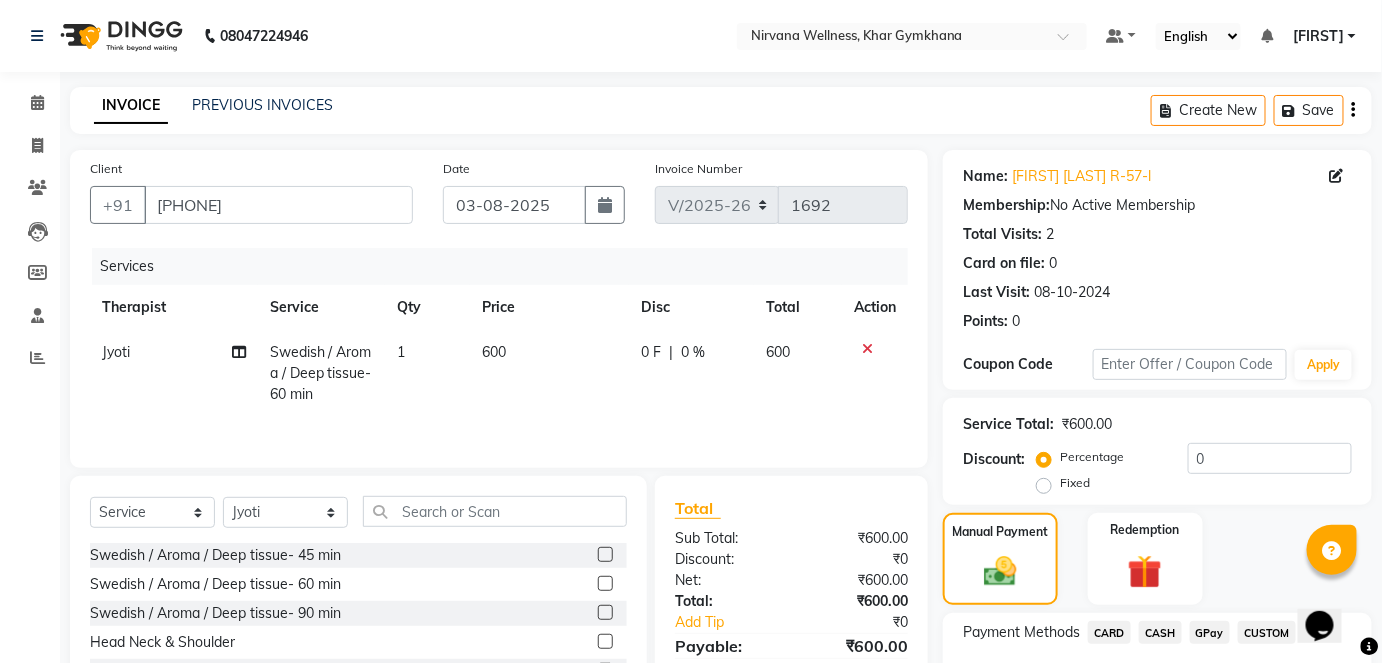 scroll, scrollTop: 140, scrollLeft: 0, axis: vertical 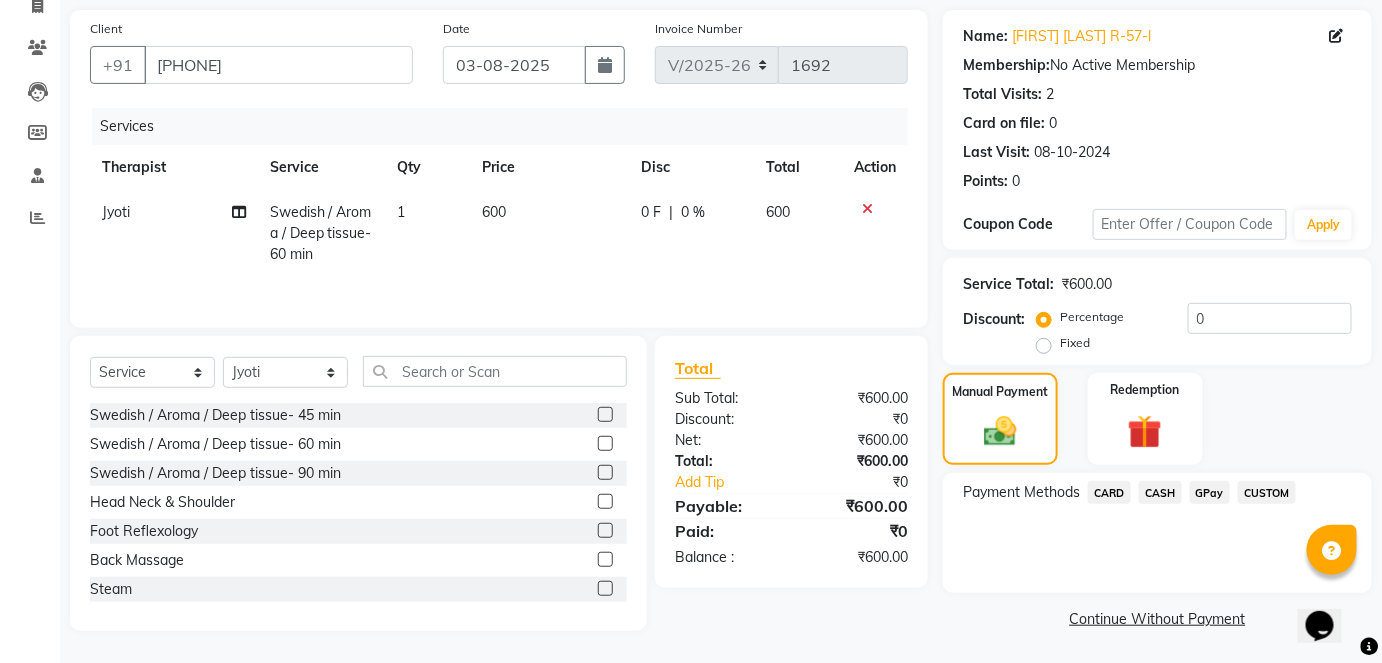 click on "CASH" 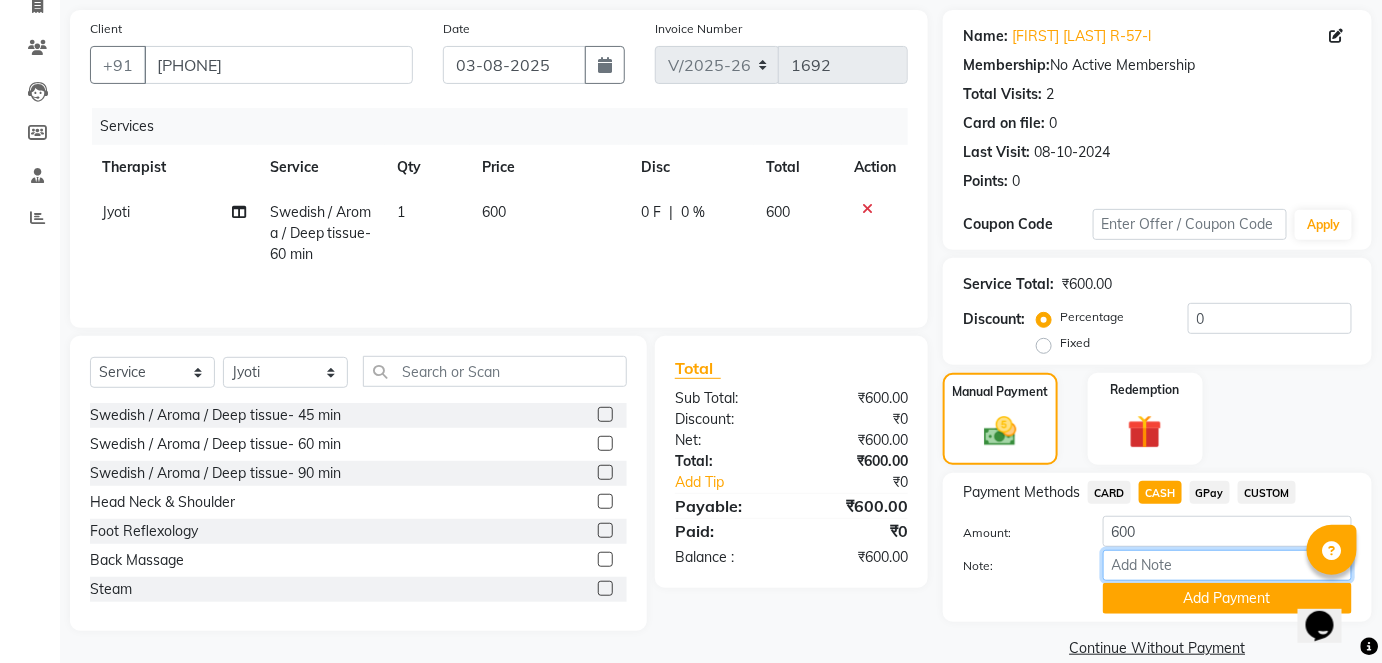 click on "Note:" at bounding box center (1227, 565) 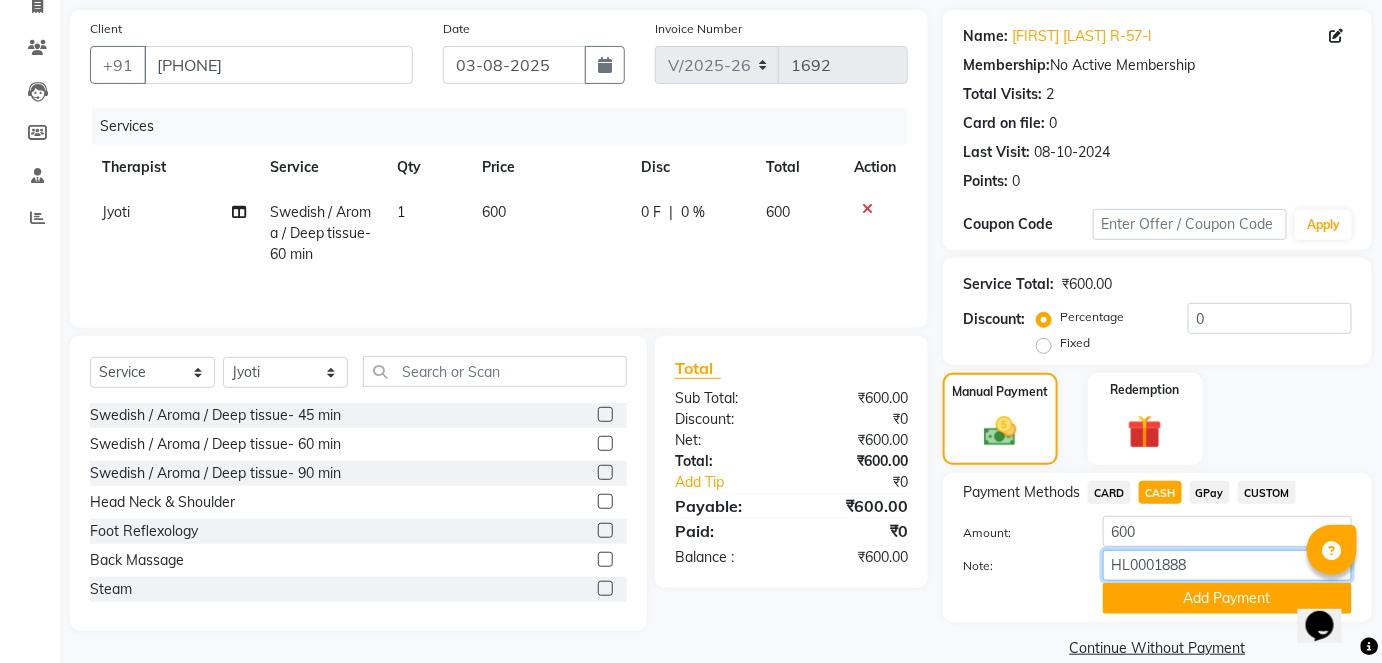 type on "HL0001888" 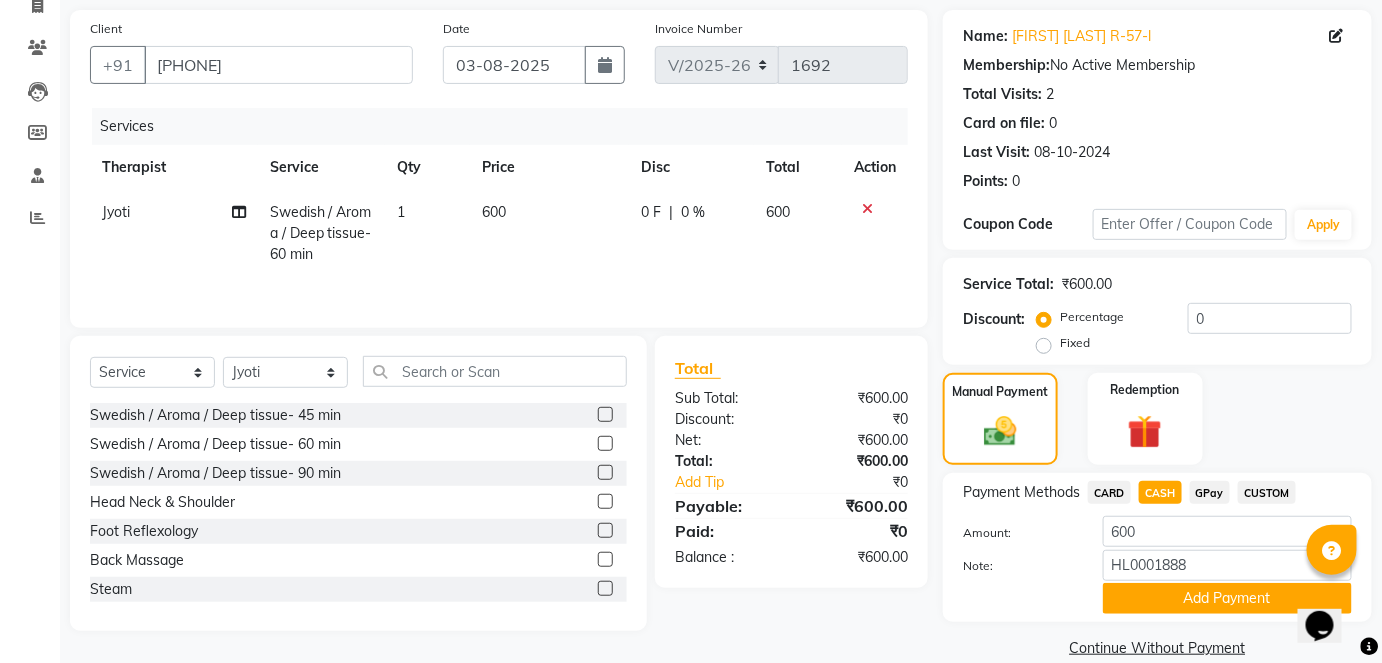 click on "Payment Methods  CARD   CASH   GPay   CUSTOM  Amount: 600 Note: HL0001888 Add Payment" 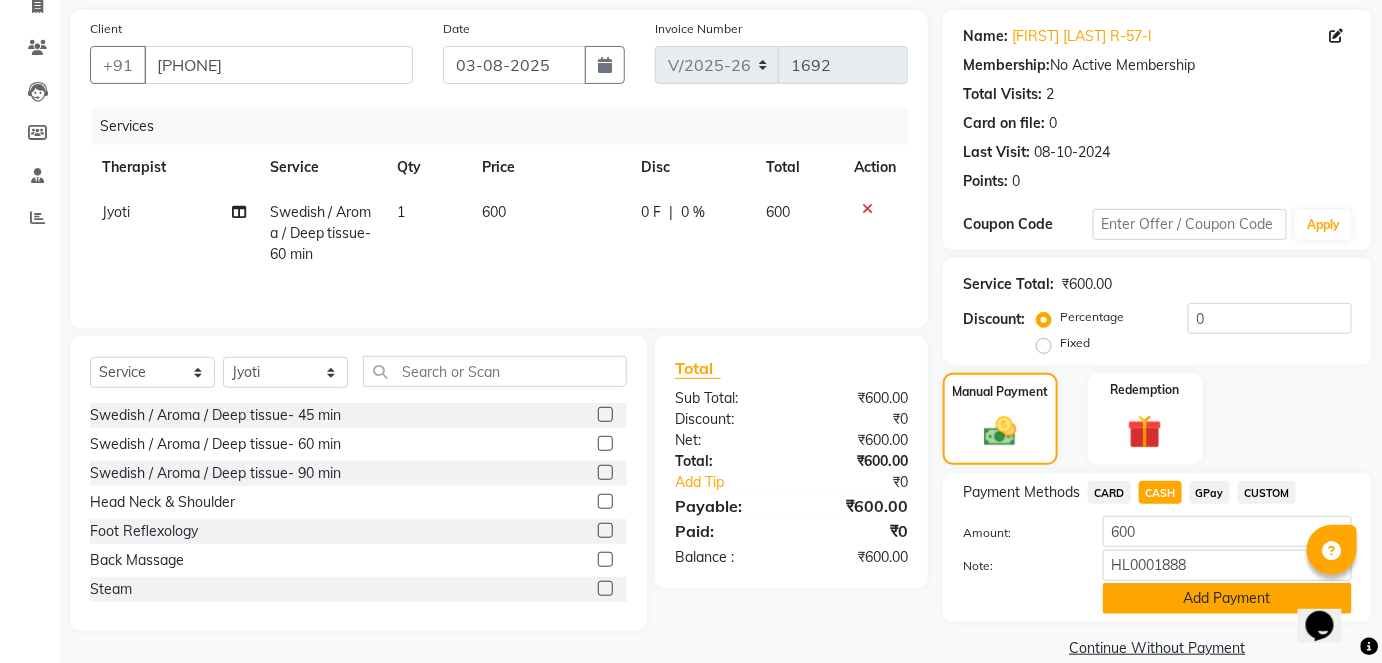 click on "Add Payment" 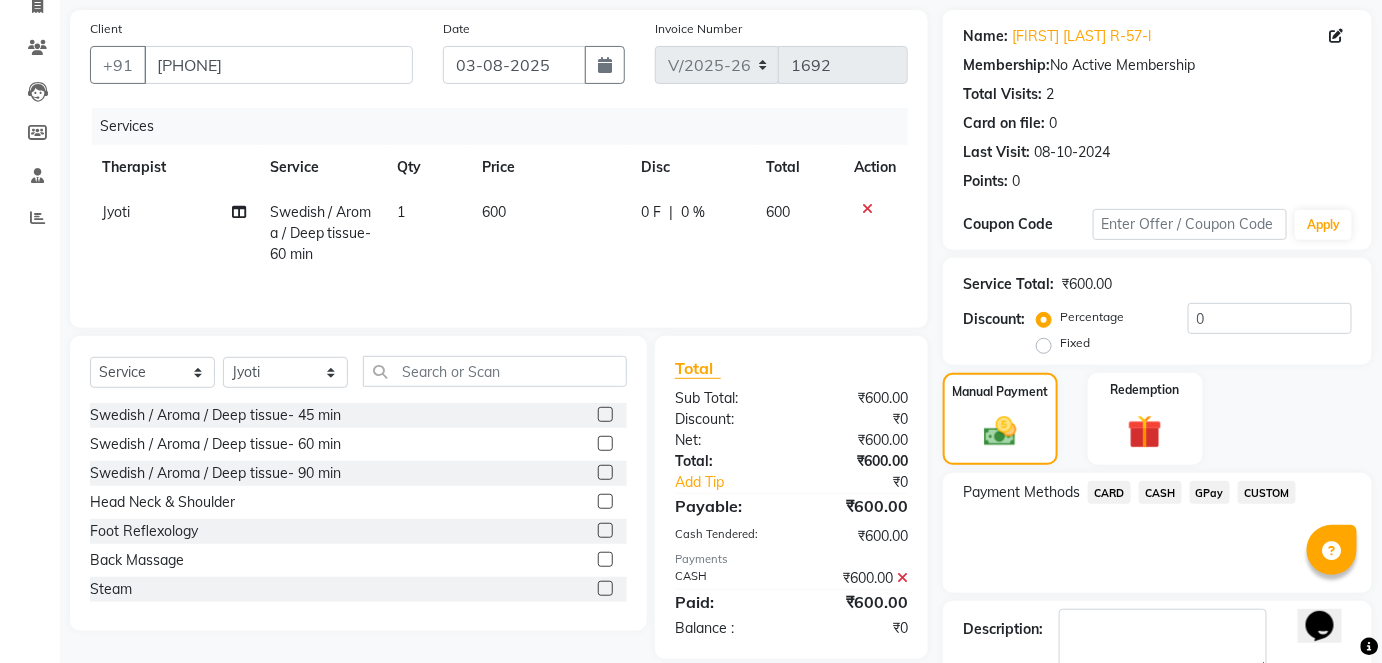 scroll, scrollTop: 252, scrollLeft: 0, axis: vertical 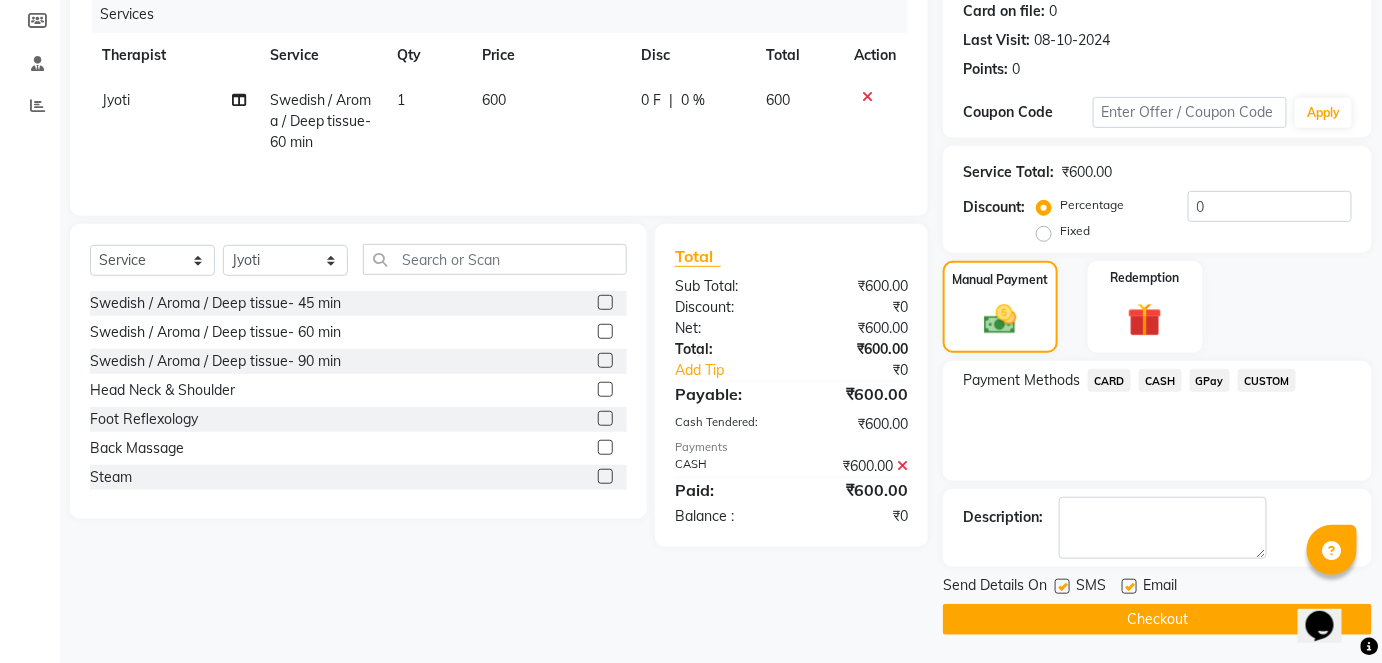 click on "Checkout" 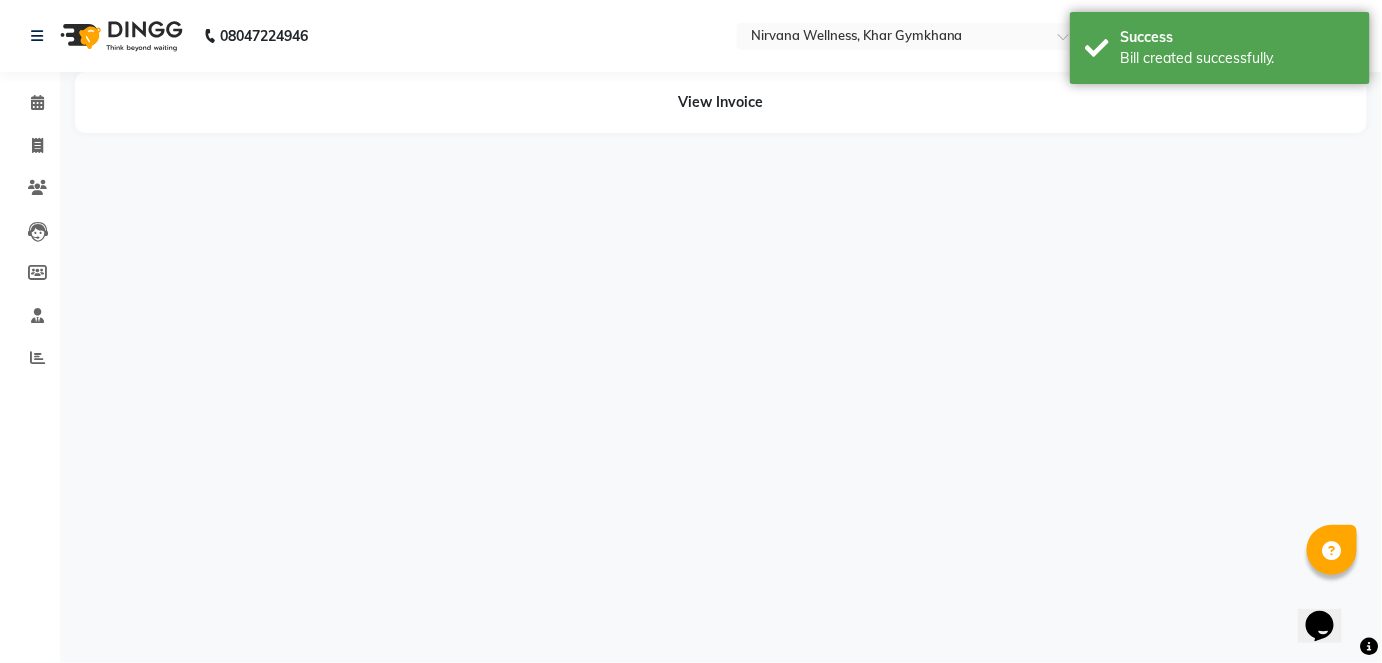 scroll, scrollTop: 0, scrollLeft: 0, axis: both 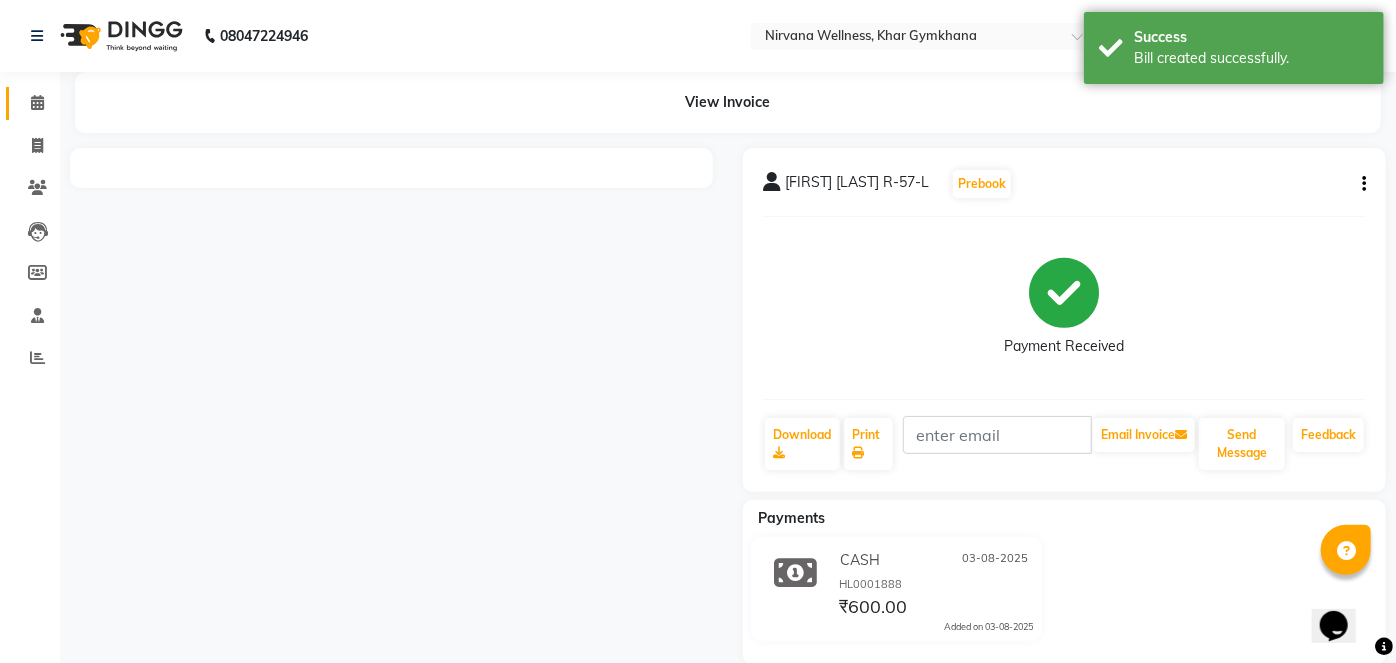 click on "Calendar" 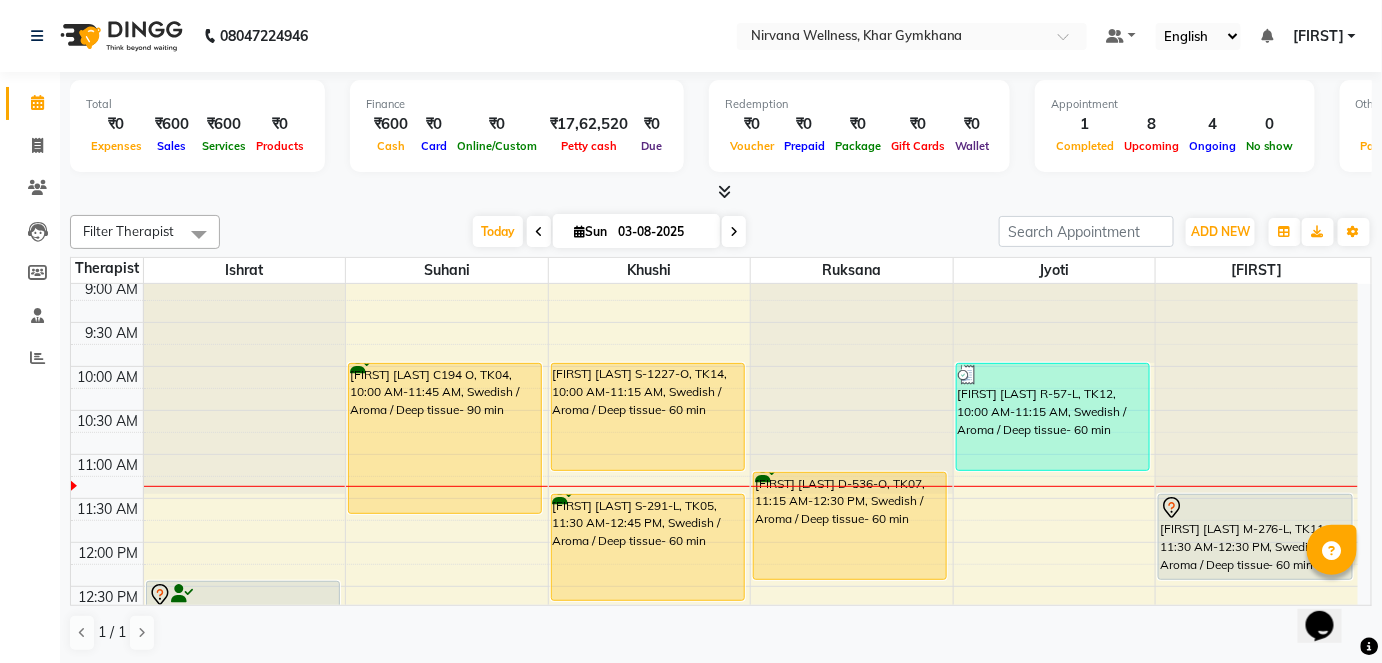 scroll, scrollTop: 181, scrollLeft: 0, axis: vertical 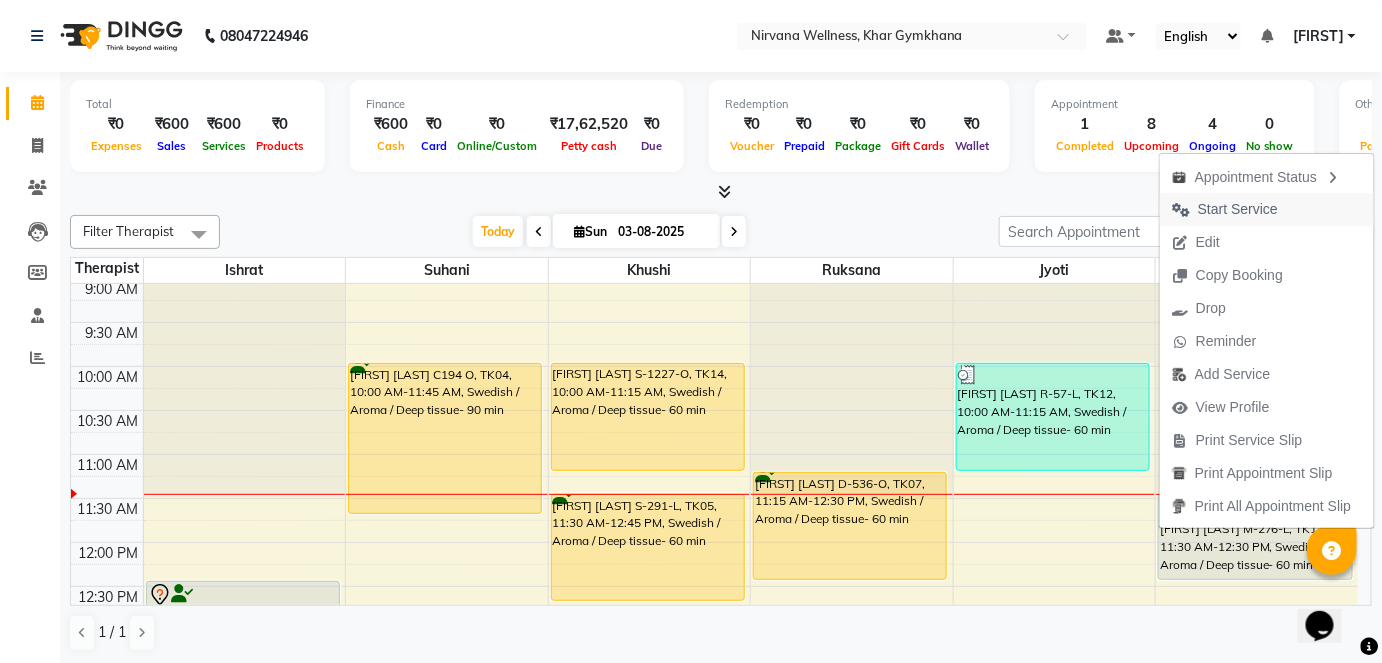 click on "Start Service" at bounding box center (1238, 209) 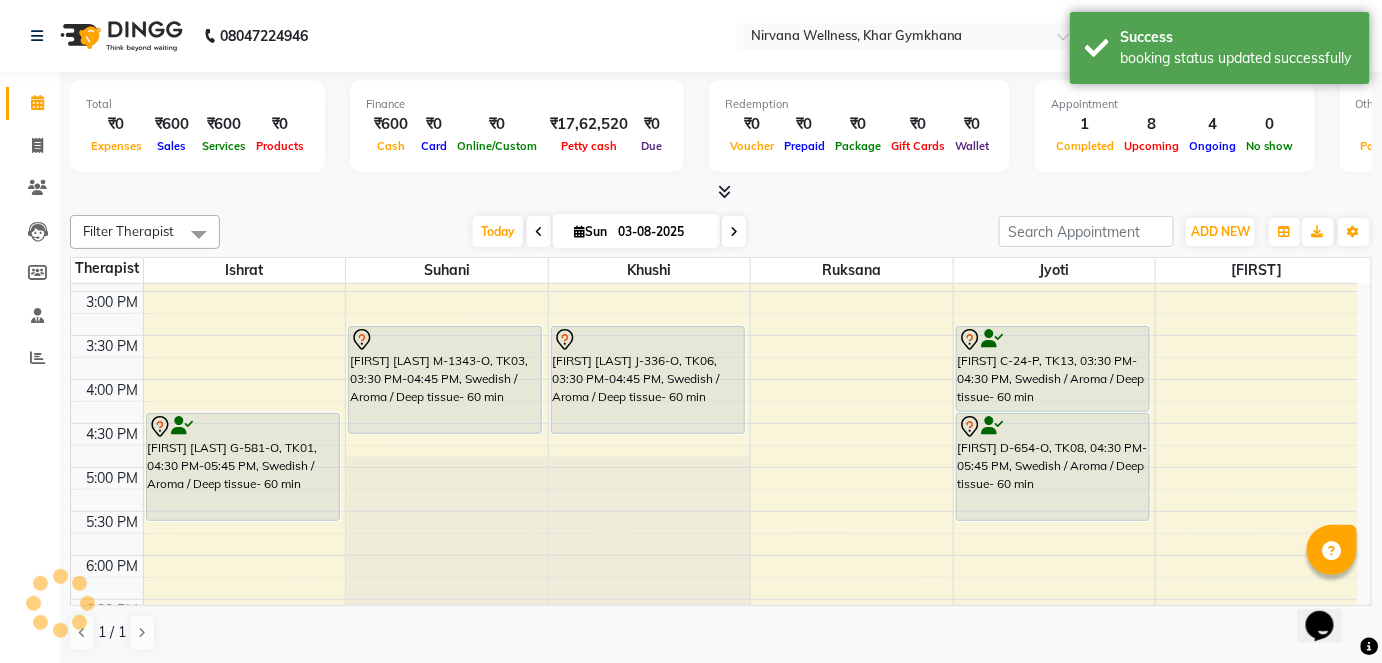 scroll, scrollTop: 727, scrollLeft: 0, axis: vertical 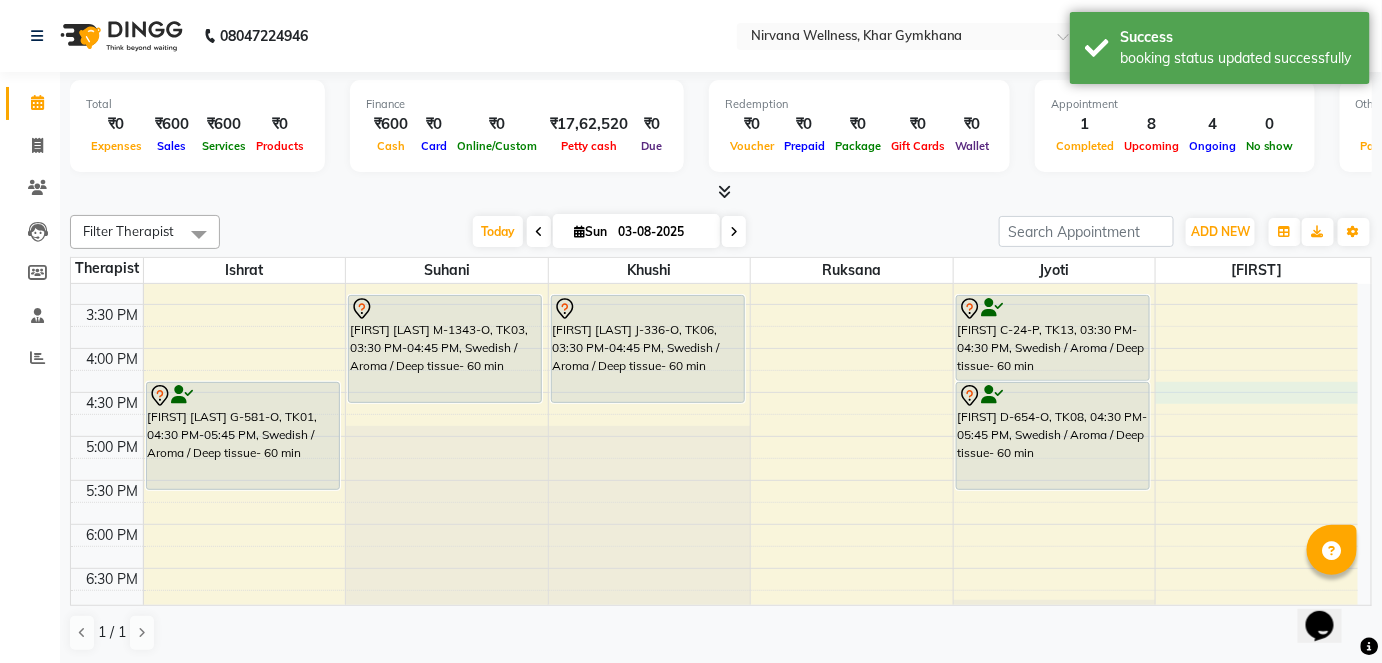 click on "7:00 AM 7:30 AM 8:00 AM 8:30 AM 9:00 AM 9:30 AM 10:00 AM 10:30 AM 11:00 AM 11:30 AM 12:00 PM 12:30 PM 1:00 PM 1:30 PM 2:00 PM 2:30 PM 3:00 PM 3:30 PM 4:00 PM 4:30 PM 5:00 PM 5:30 PM 6:00 PM 6:30 PM 7:00 PM 7:30 PM 8:00 PM 8:30 PM 9:00 PM 9:30 PM 10:00 PM 10:30 PM             [FIRST] [LAST] T-210-O, TK02, 12:30 PM-01:45 PM, Swedish / Aroma / Deep tissue- 60 min             [FIRST] [LAST] G-581-O, TK01, 04:30 PM-05:45 PM, Swedish / Aroma / Deep tissue- 60 min     [FIRST] [LAST] C194 O, TK04, 10:00 AM-11:45 AM, Swedish / Aroma / Deep tissue- 90 min             [FIRST] [LAST] M-1343-O, TK03, 03:30 PM-04:45 PM, Swedish / Aroma / Deep tissue- 60 min    [FIRST] [LAST] S-1227-O, TK14, 10:00 AM-11:15 AM, Swedish / Aroma / Deep tissue- 60 min     [FIRST] [LAST] S-291-L, TK05, 11:30 AM-12:45 PM, Swedish / Aroma / Deep tissue- 60 min             [FIRST] [LAST] J-336-O, TK06, 03:30 PM-04:45 PM, Swedish / Aroma / Deep tissue- 60 min     [FIRST] [LAST] D-536-O, TK07, 11:15 AM-12:30 PM, Swedish / Aroma / Deep tissue- 60 min             [FIRST] [LAST] D-654-O, TK08, 04:30 PM-05:45 PM, Swedish / Aroma / Deep tissue- 60 min" at bounding box center [714, 260] 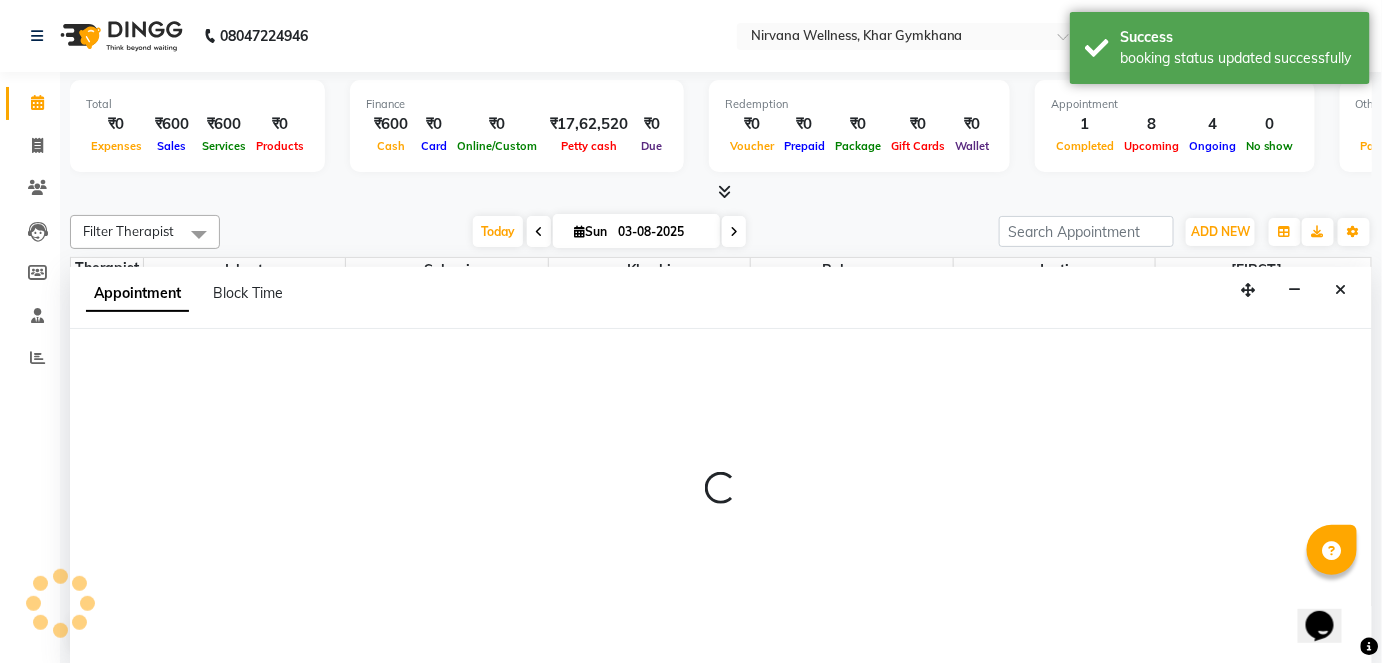 scroll, scrollTop: 0, scrollLeft: 0, axis: both 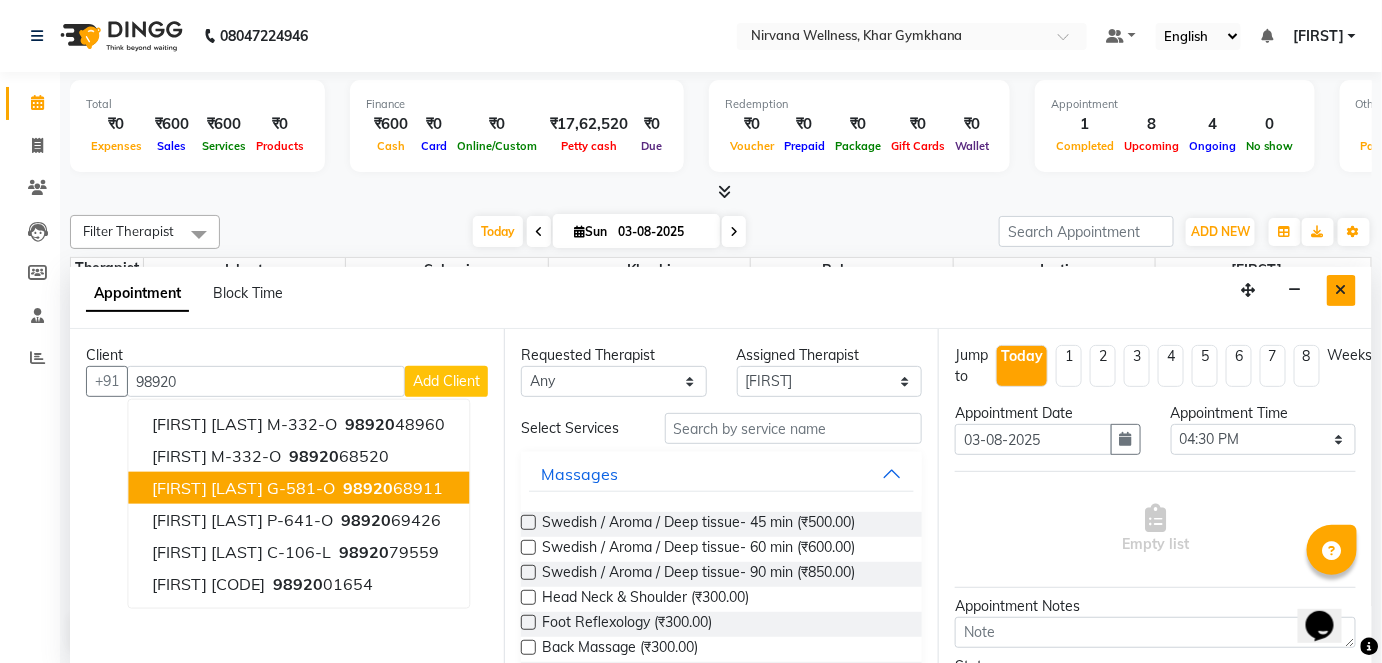 type on "98920" 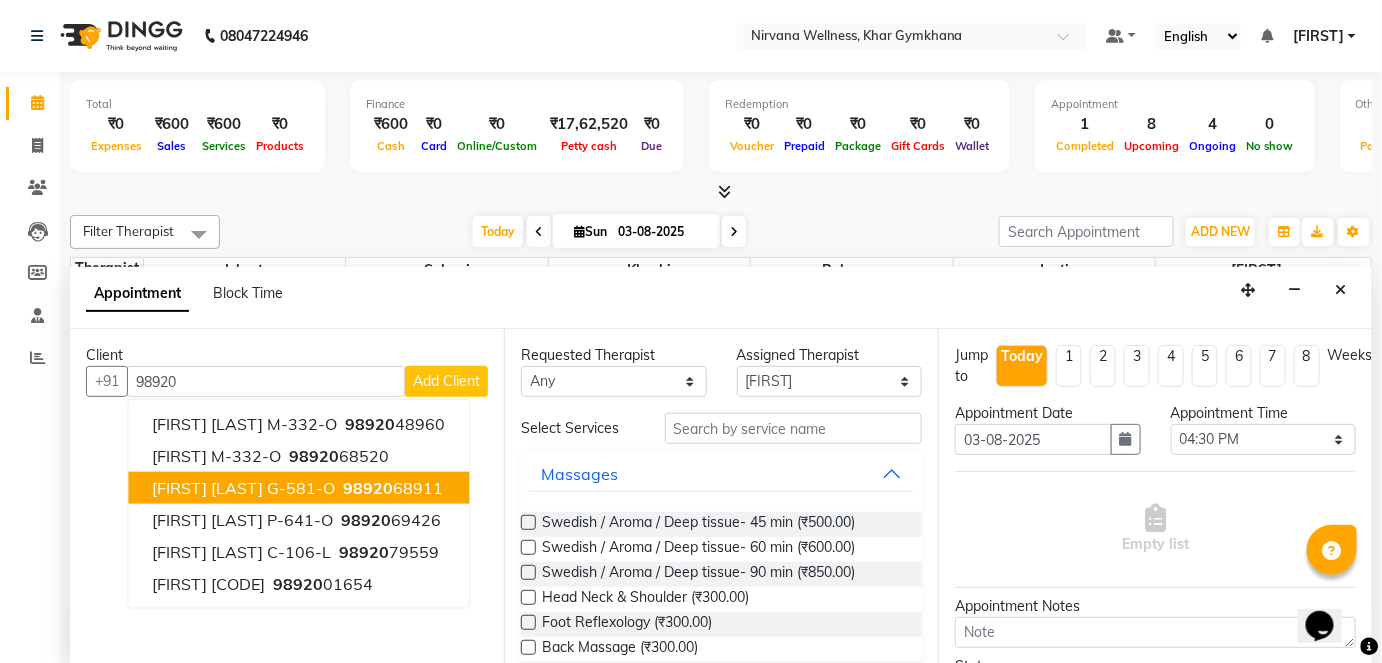 drag, startPoint x: 1350, startPoint y: 273, endPoint x: 1250, endPoint y: 308, distance: 105.9481 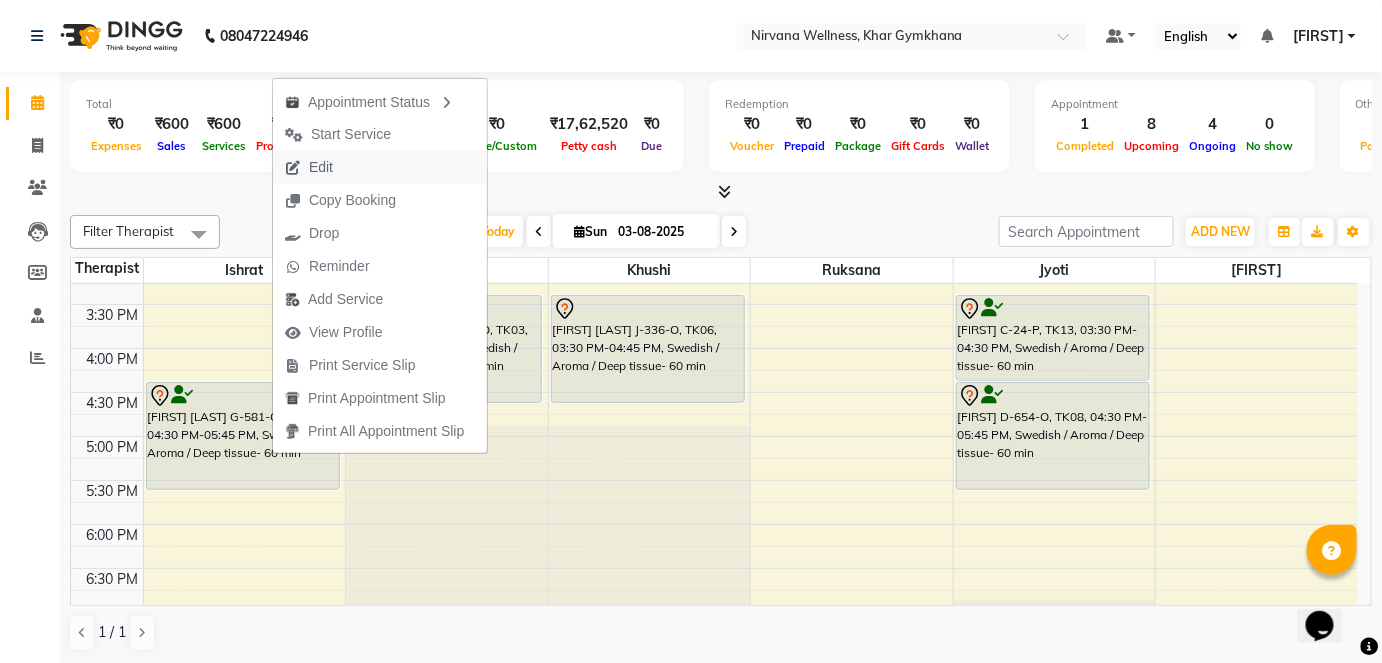 click on "Edit" at bounding box center [380, 167] 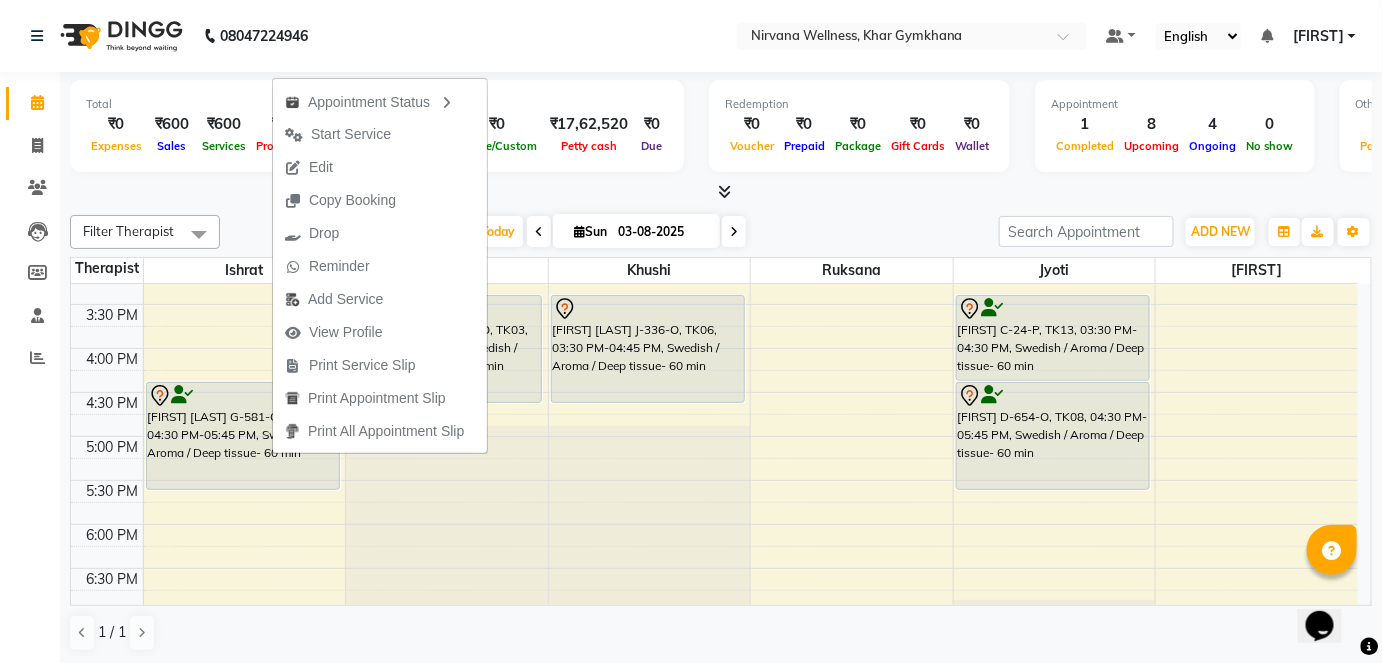 select on "tentative" 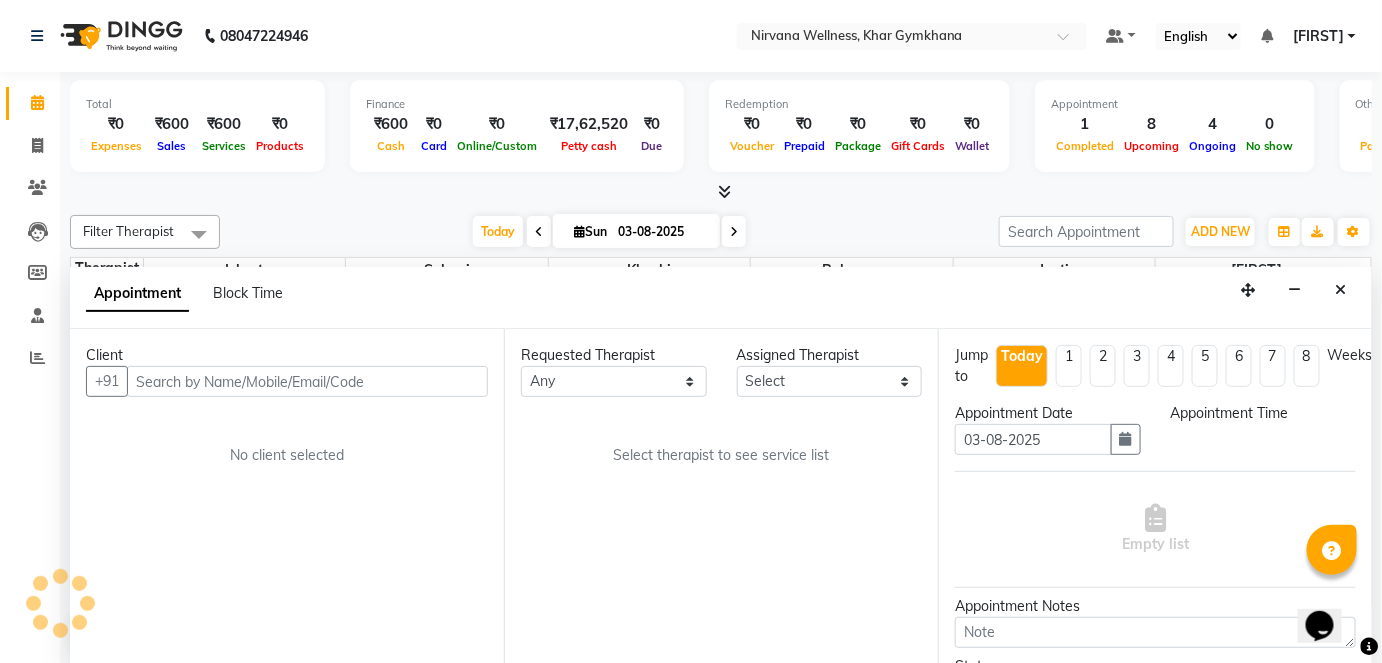 scroll, scrollTop: 349, scrollLeft: 0, axis: vertical 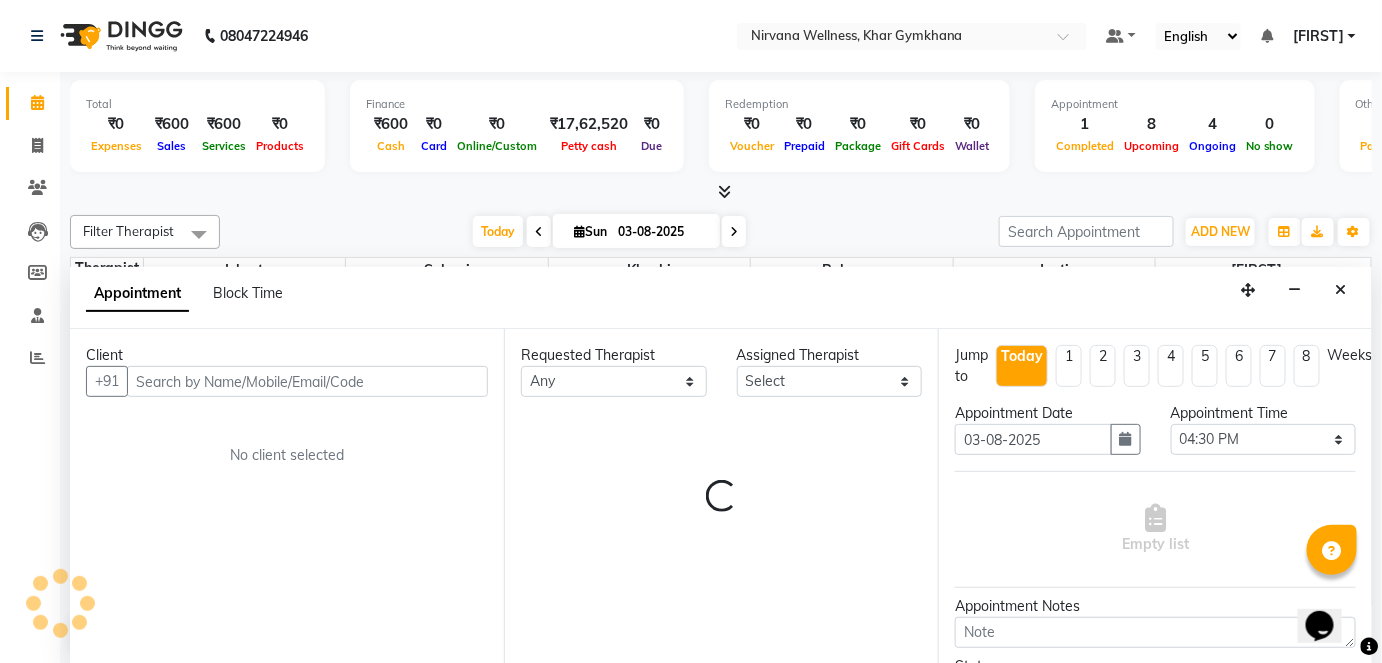 select on "67021" 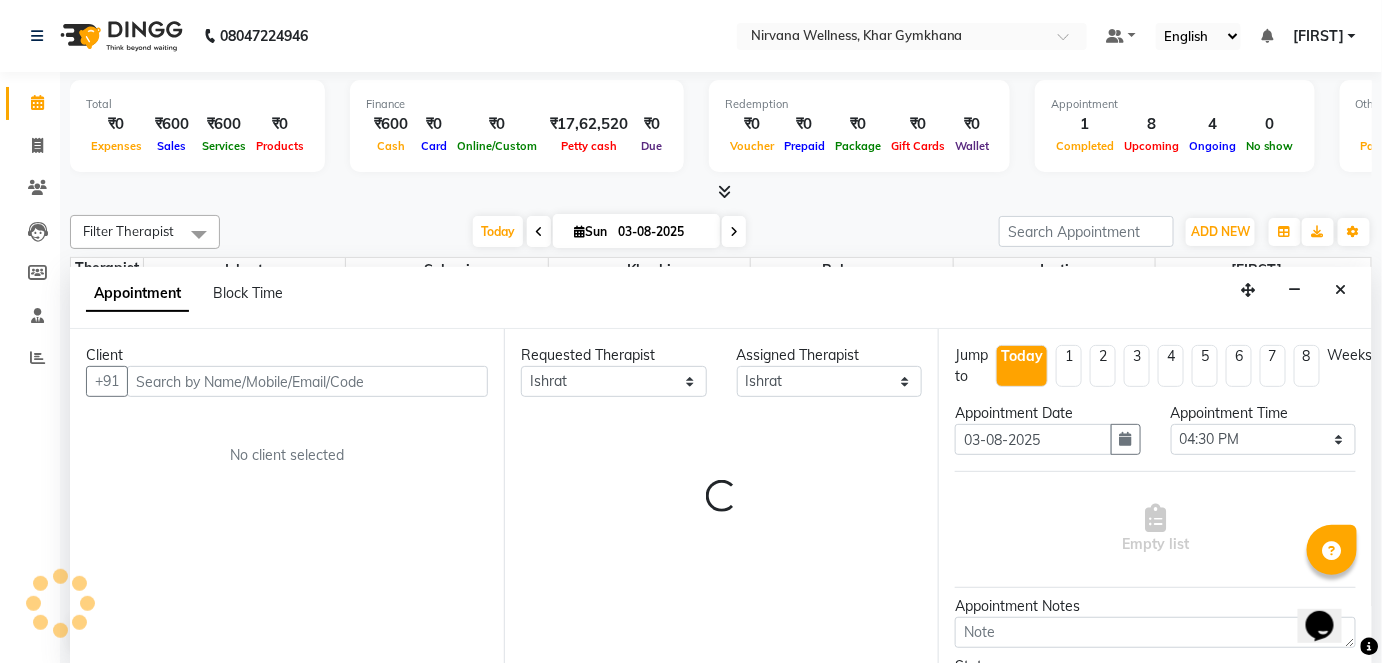 select on "3392" 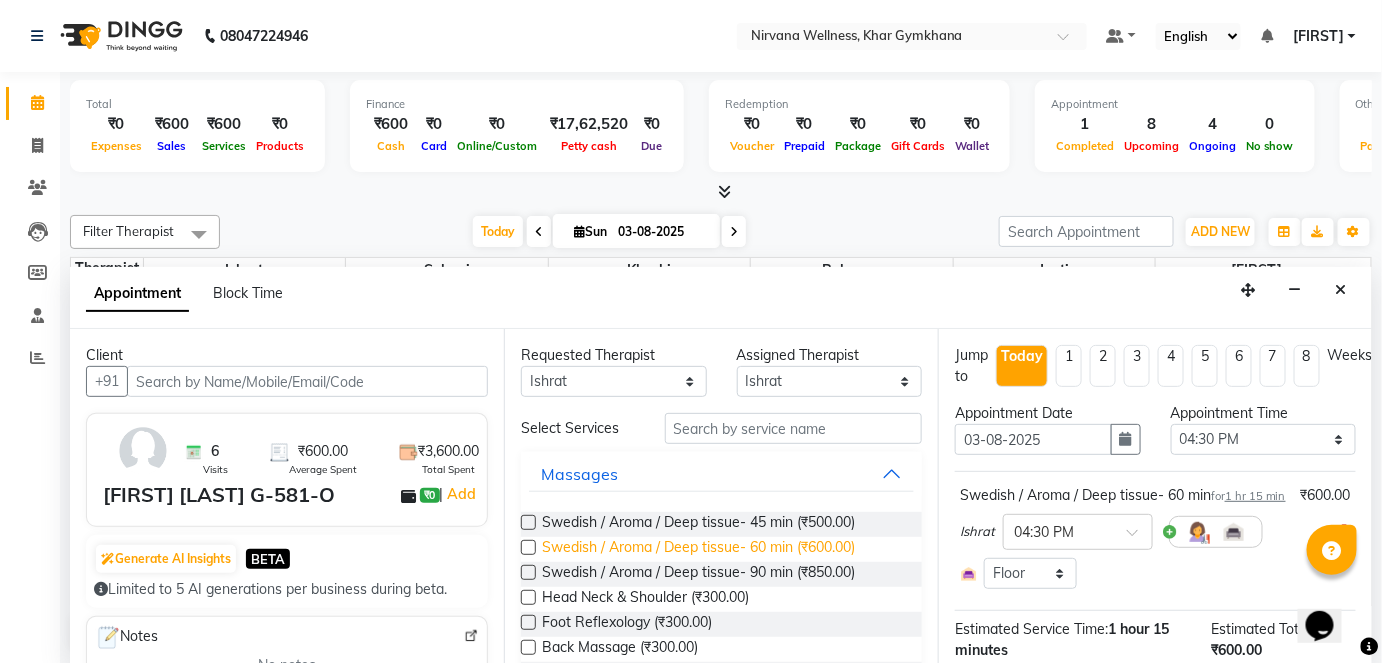 click on "Swedish / Aroma / Deep tissue- 60 min (₹600.00)" at bounding box center [698, 549] 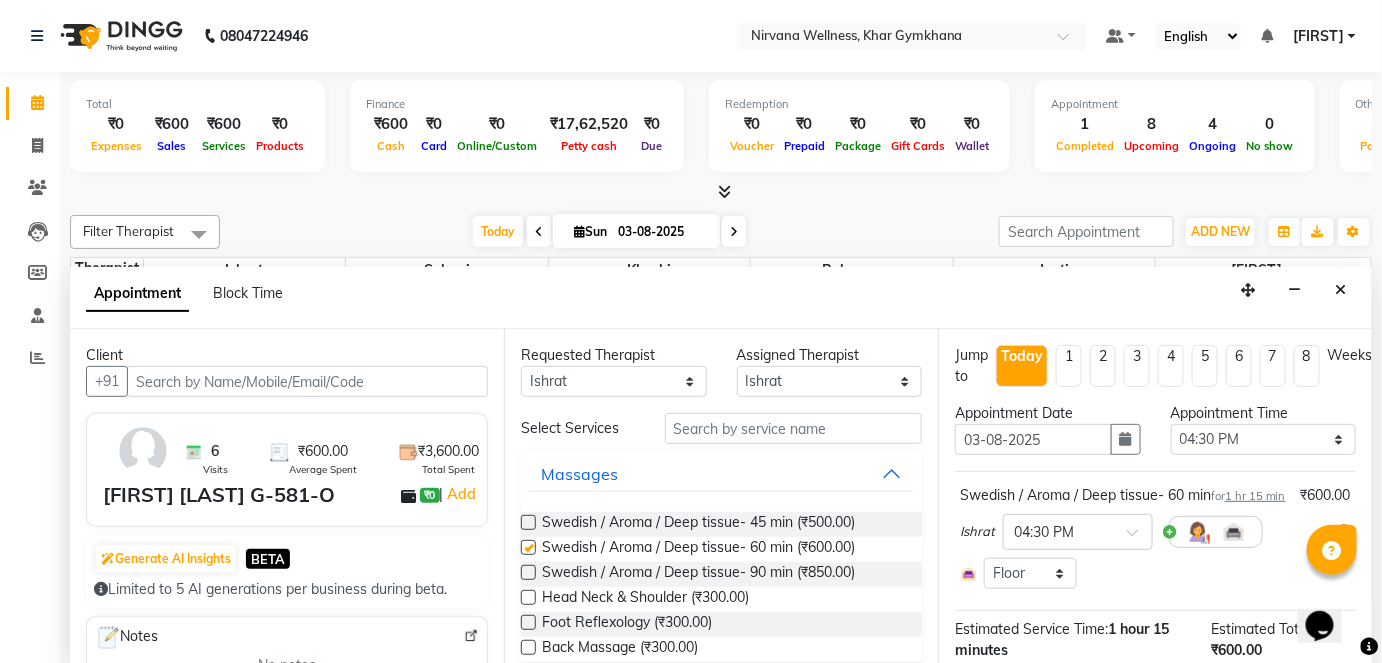 checkbox on "false" 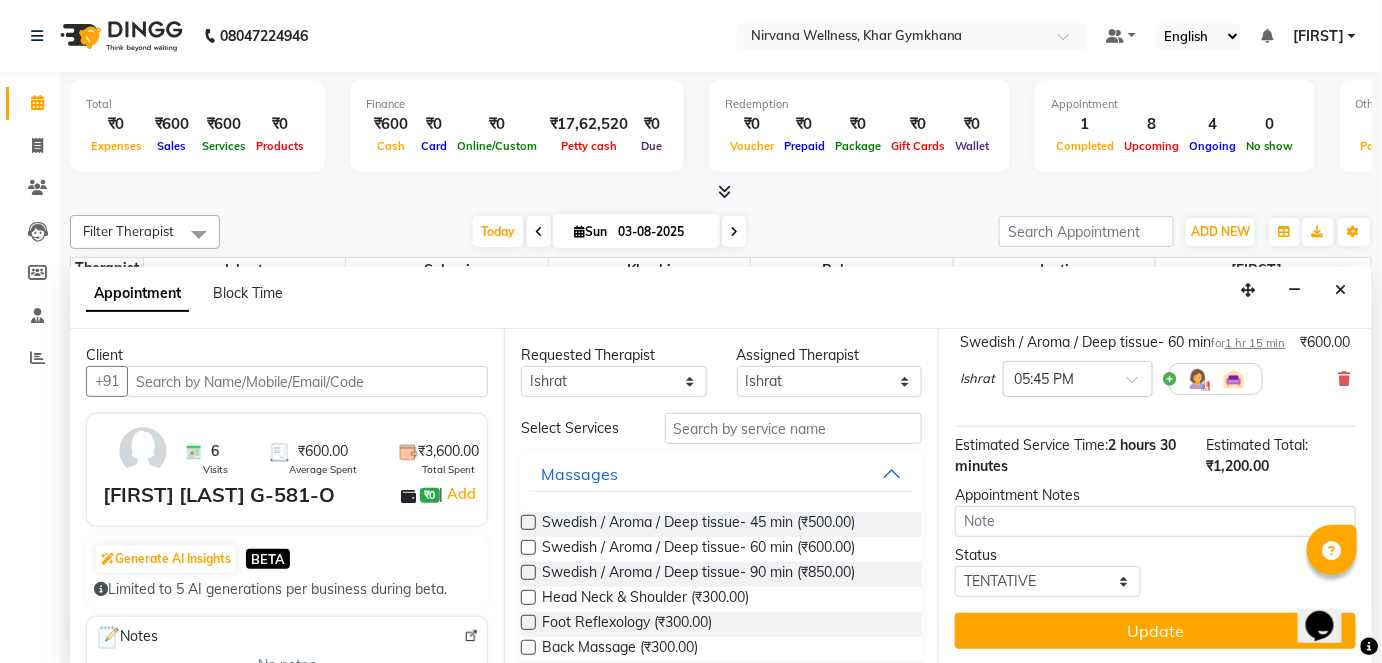 scroll, scrollTop: 316, scrollLeft: 0, axis: vertical 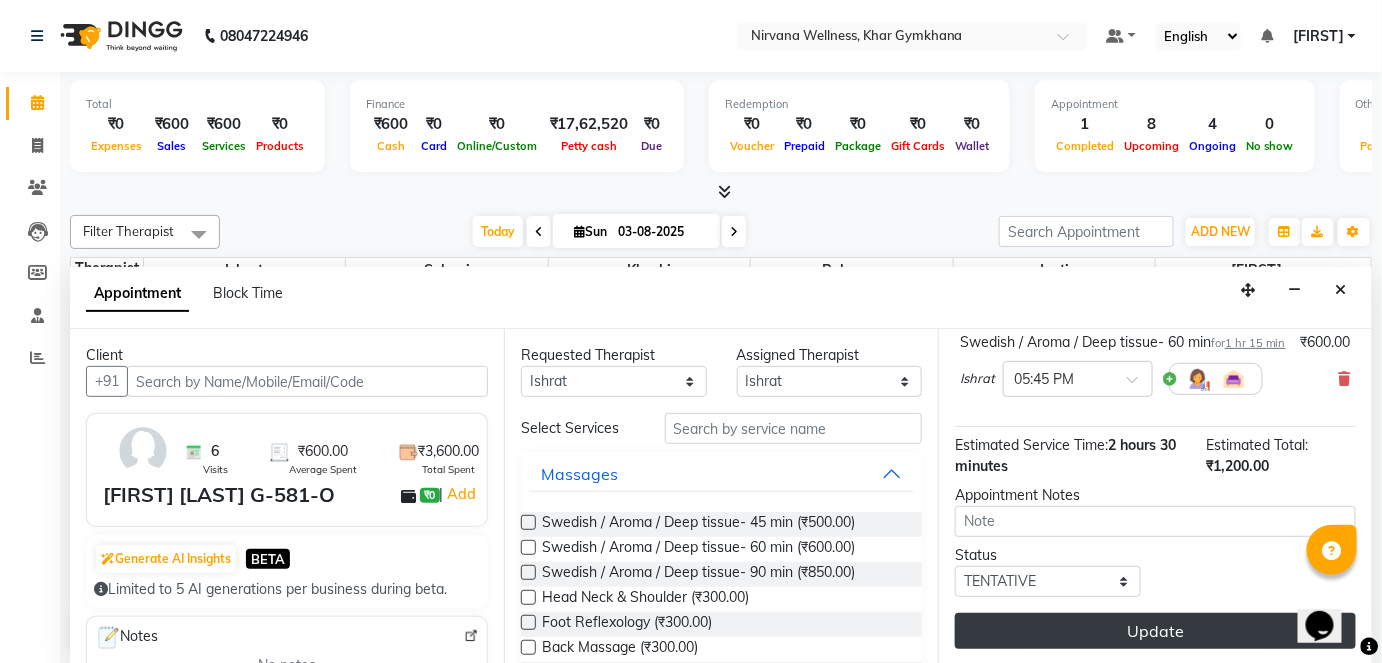 click on "Update" at bounding box center (1155, 631) 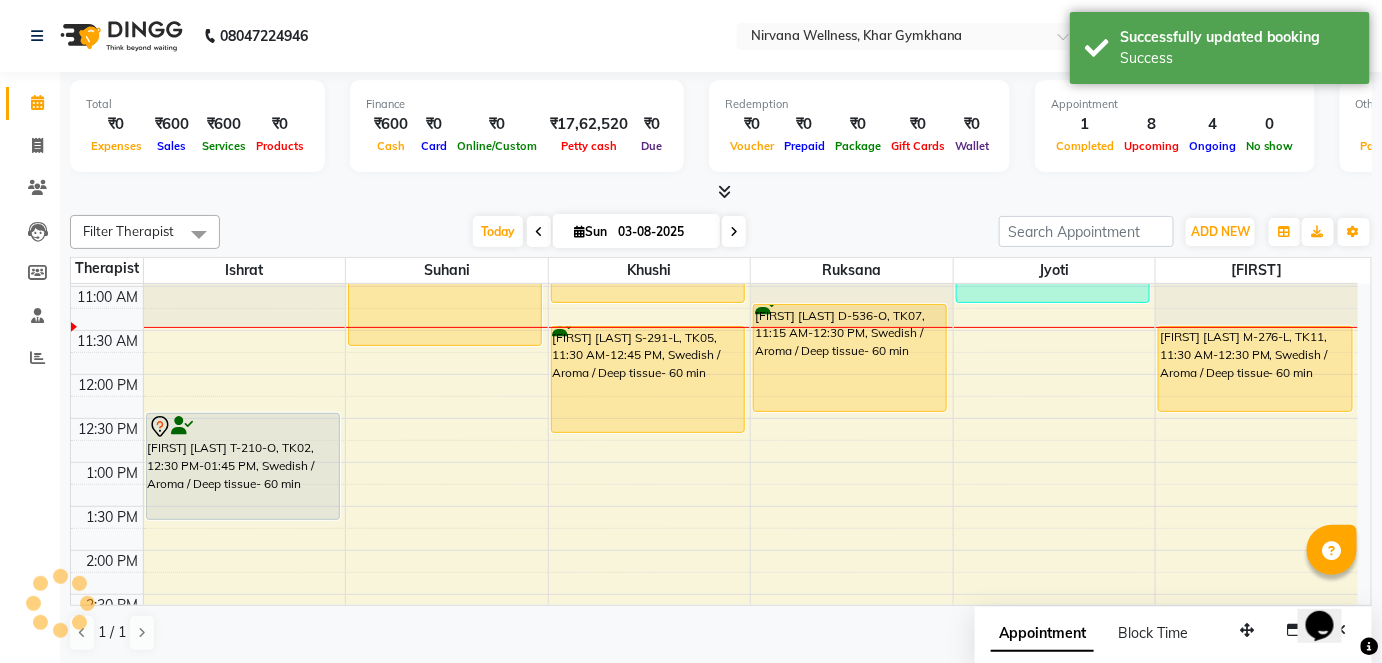 scroll, scrollTop: 0, scrollLeft: 0, axis: both 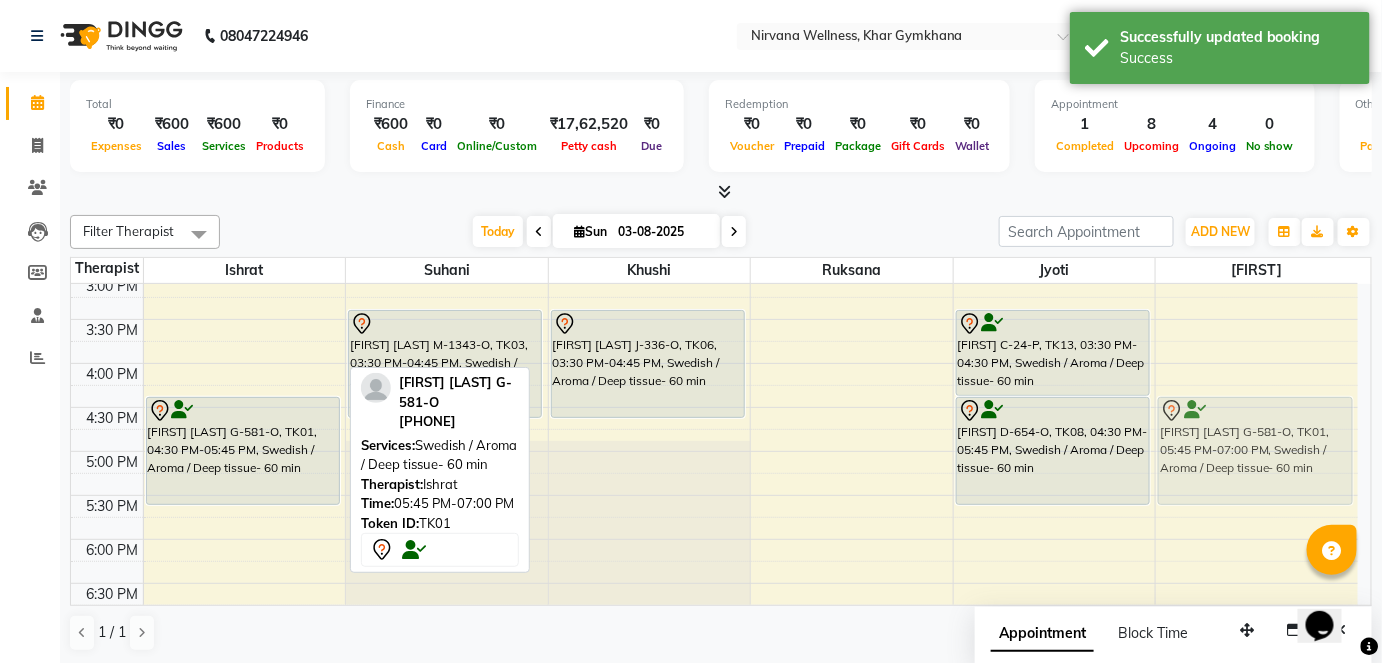 drag, startPoint x: 280, startPoint y: 529, endPoint x: 1200, endPoint y: 413, distance: 927.2842 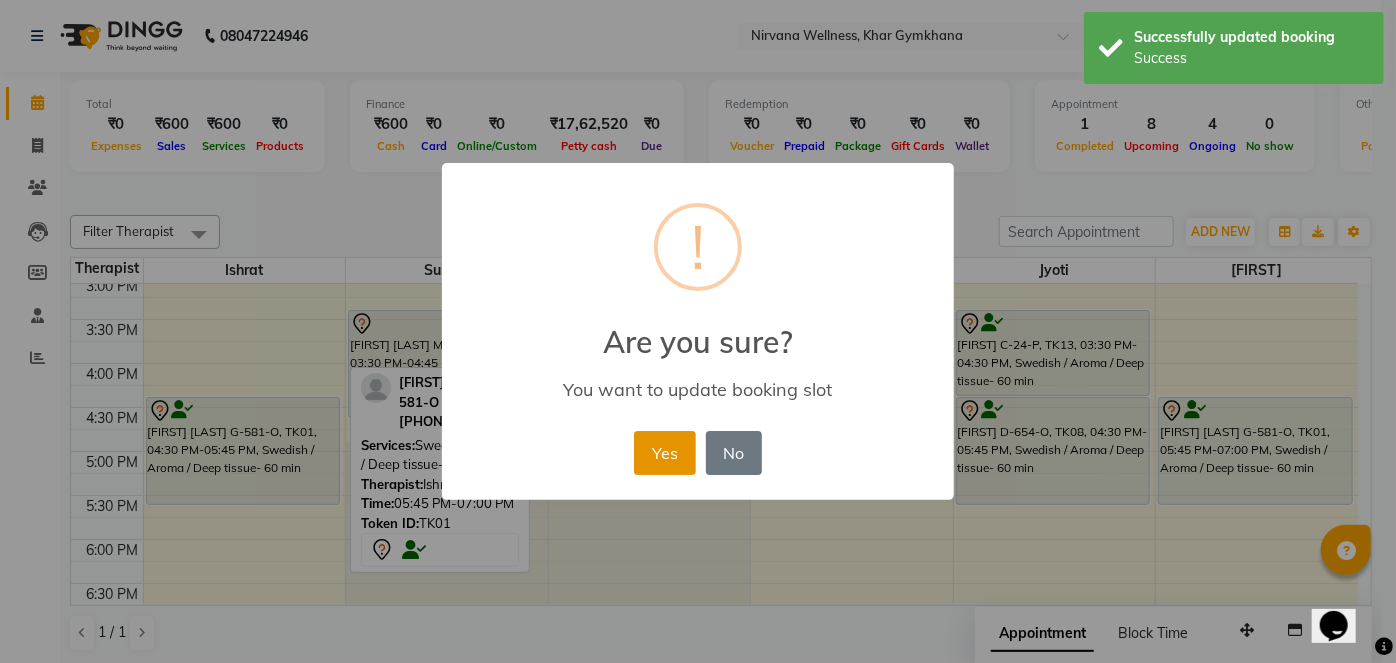 click on "Yes" at bounding box center [664, 453] 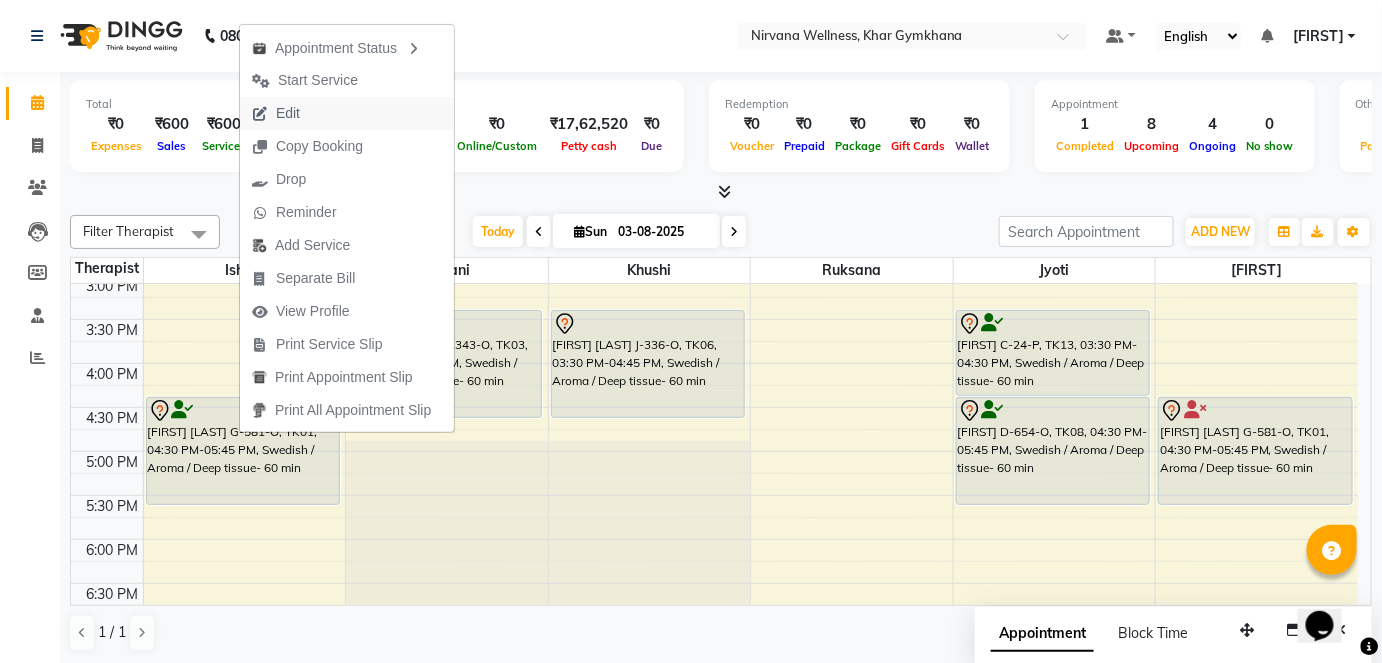 click on "Edit" at bounding box center [347, 113] 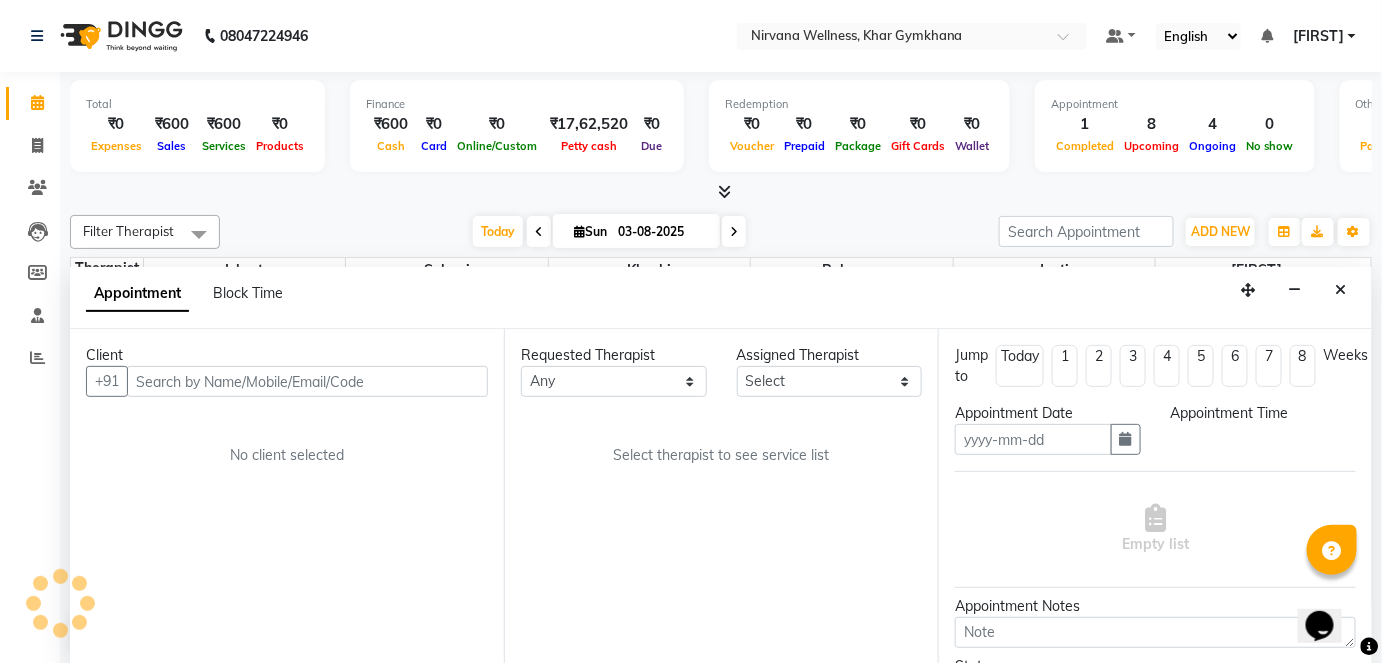 scroll, scrollTop: 0, scrollLeft: 0, axis: both 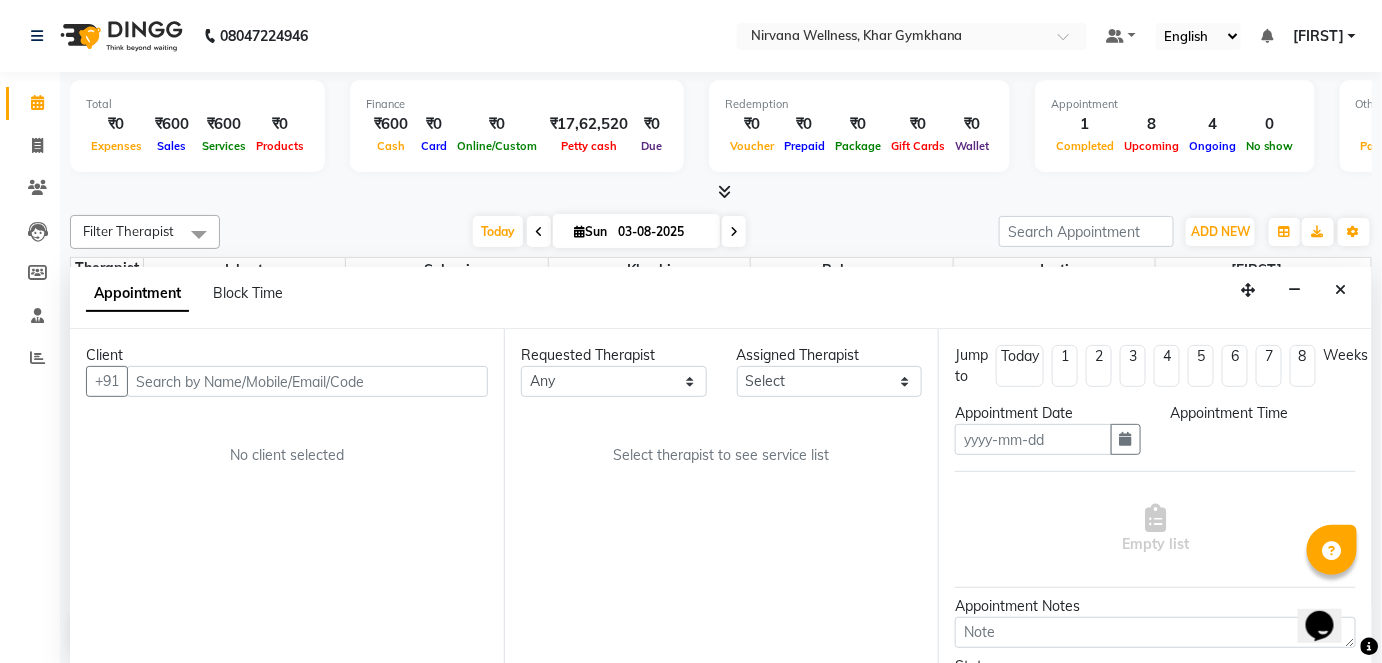 type on "03-08-2025" 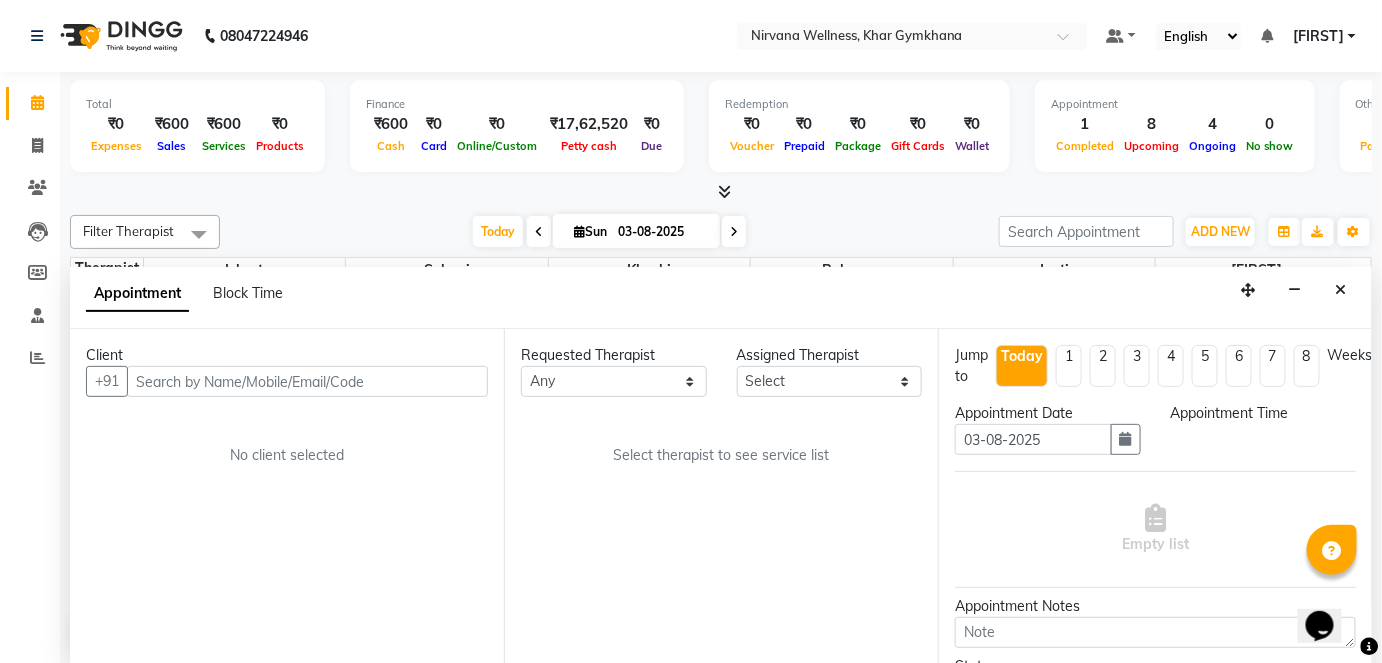 scroll, scrollTop: 349, scrollLeft: 0, axis: vertical 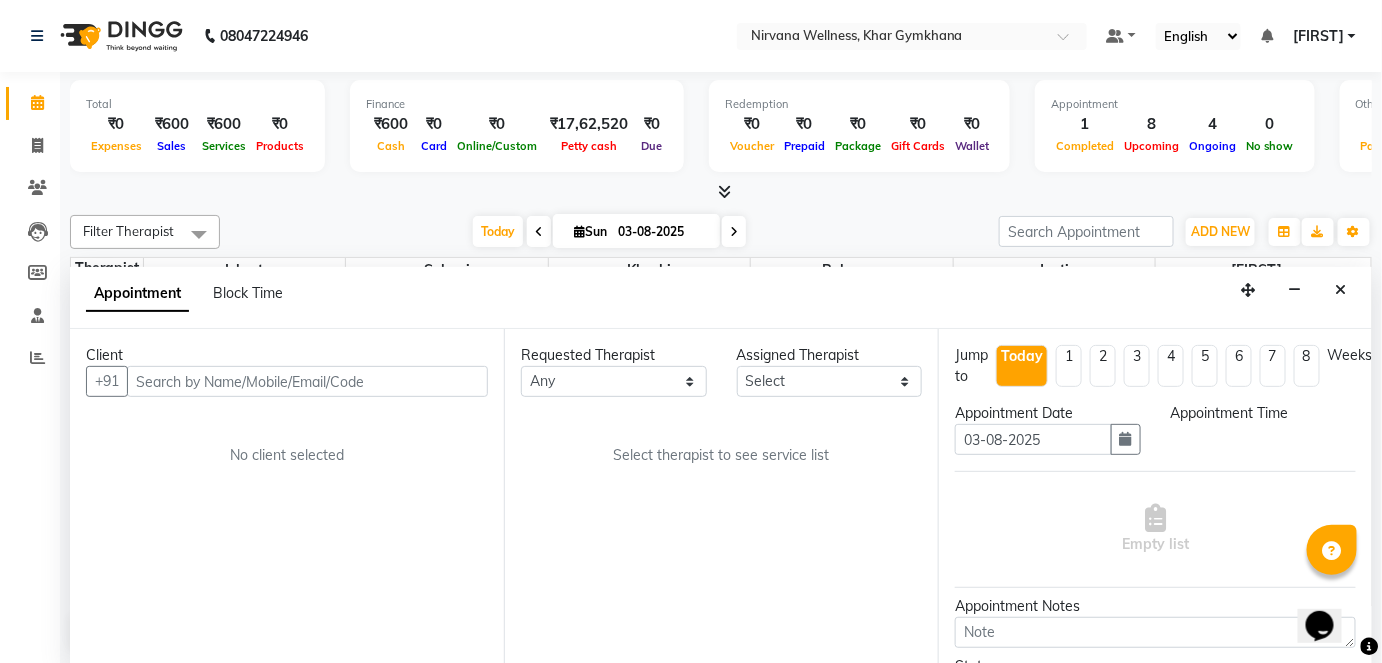 select on "67021" 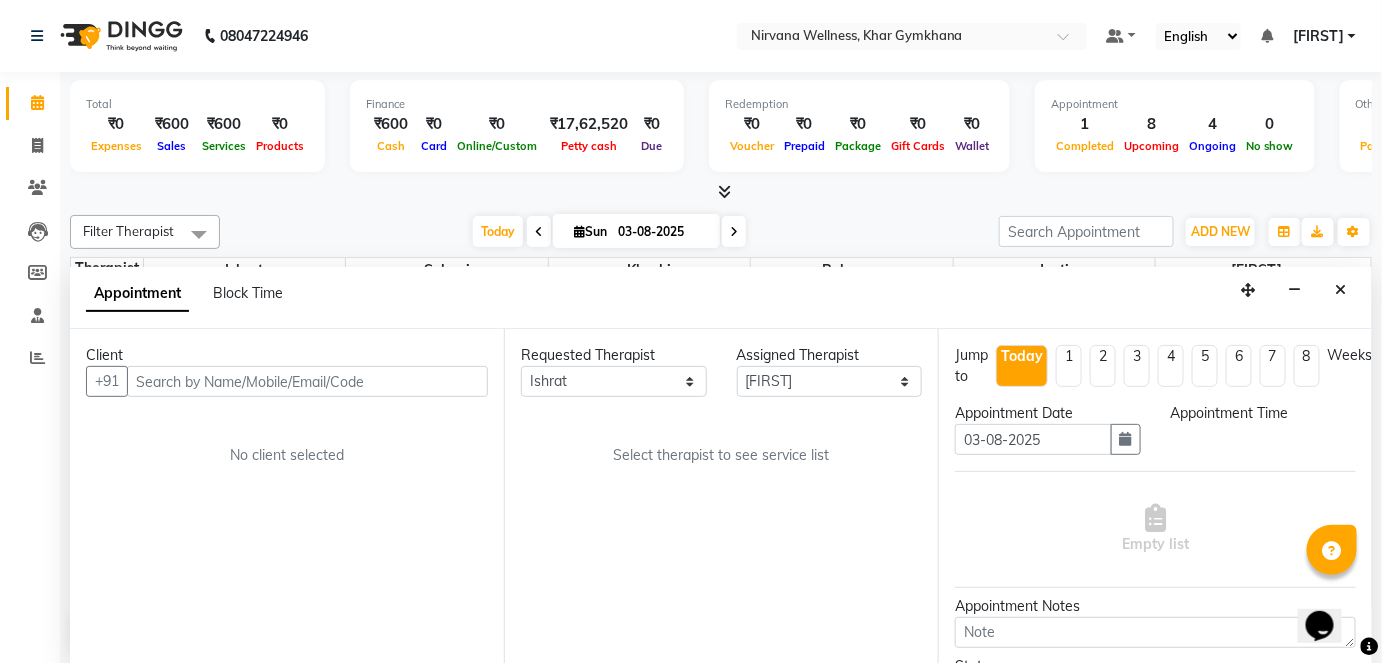 select on "990" 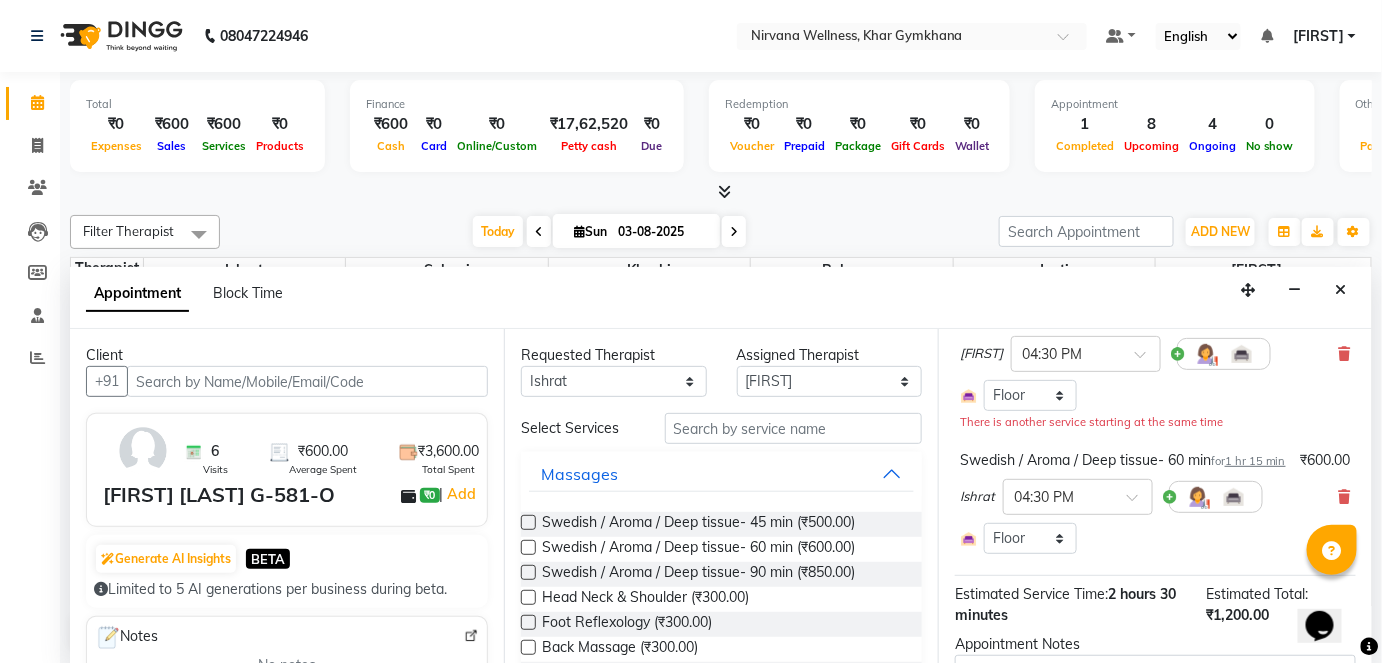 scroll, scrollTop: 181, scrollLeft: 0, axis: vertical 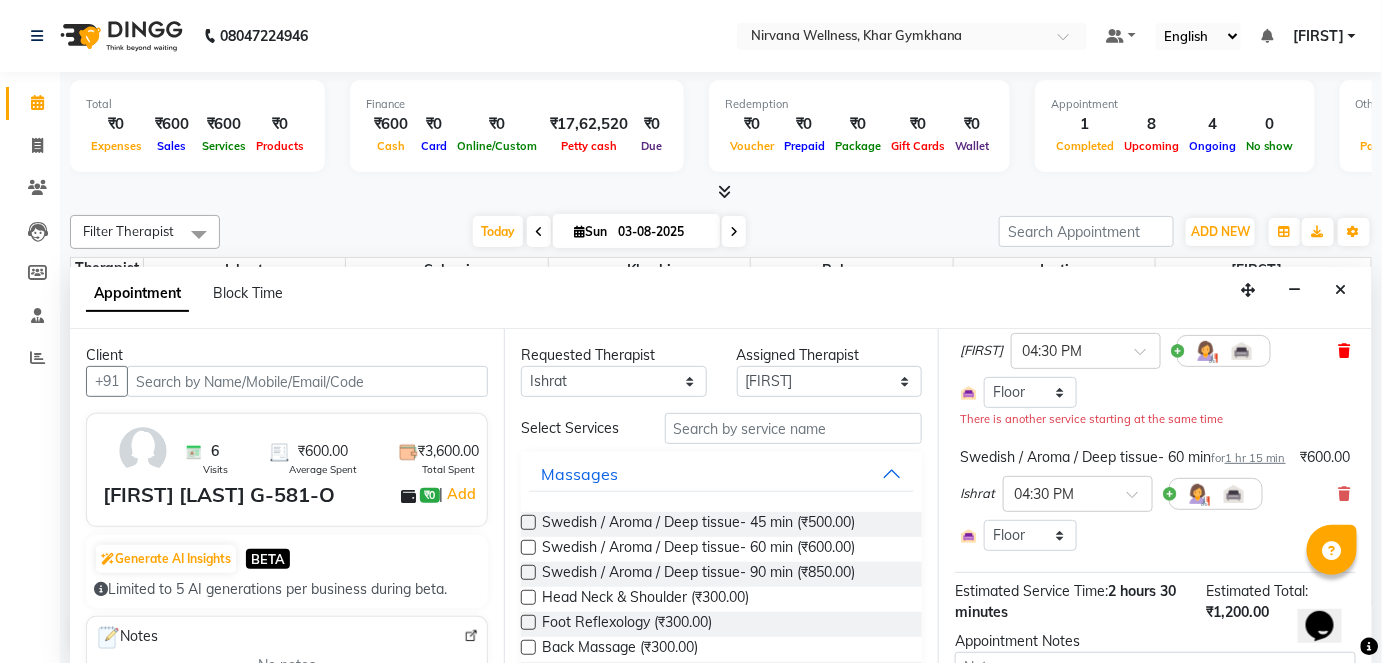 click at bounding box center [1345, 351] 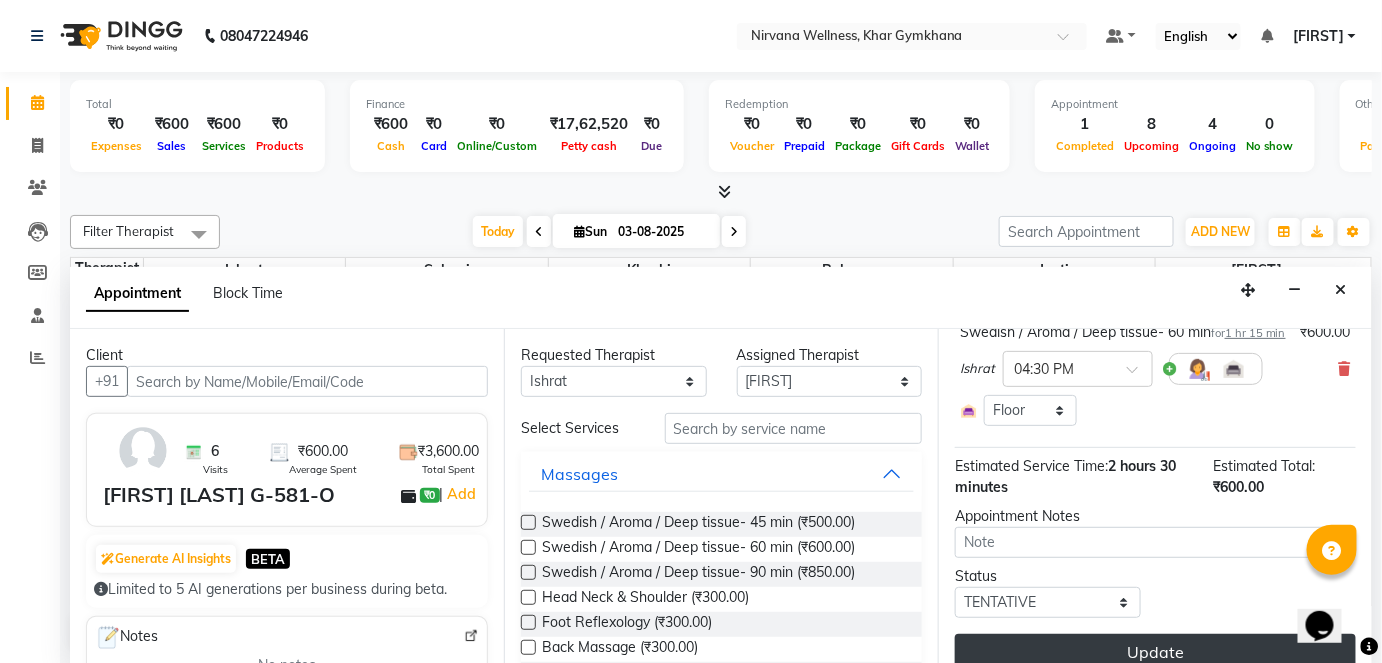 scroll, scrollTop: 222, scrollLeft: 0, axis: vertical 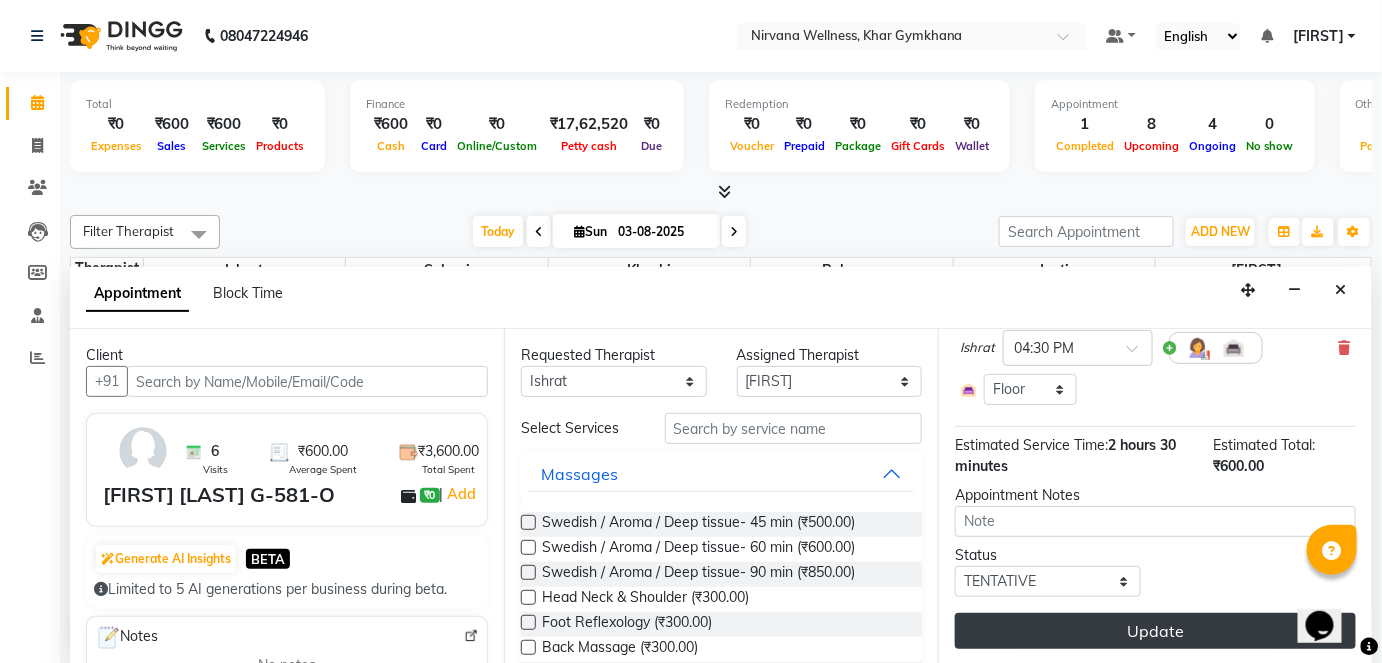 click on "Update" at bounding box center [1155, 631] 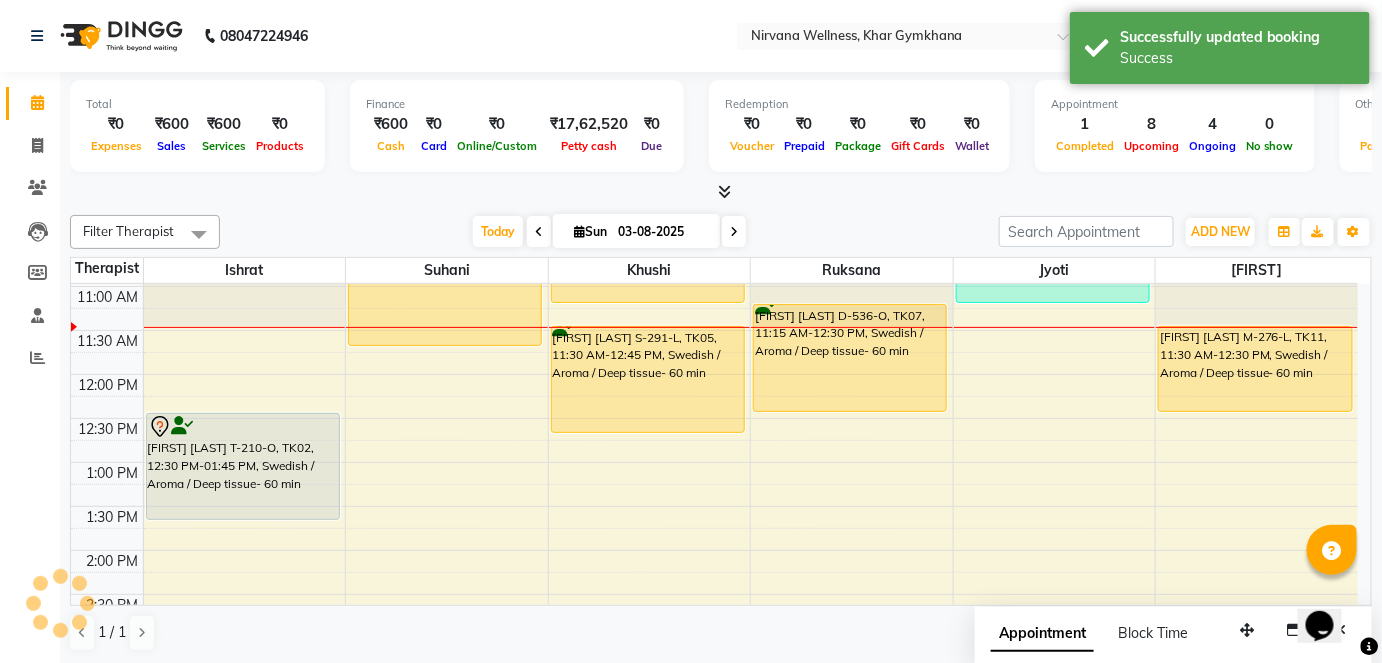scroll, scrollTop: 0, scrollLeft: 0, axis: both 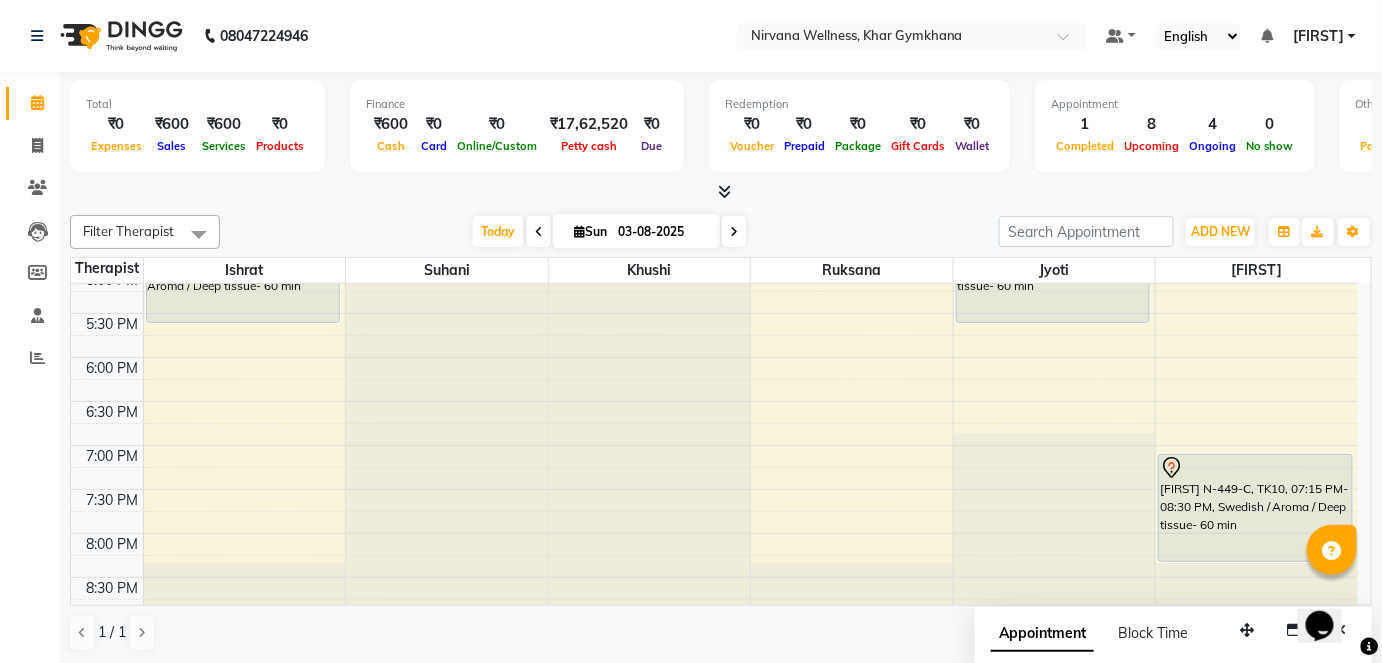 click at bounding box center (734, 231) 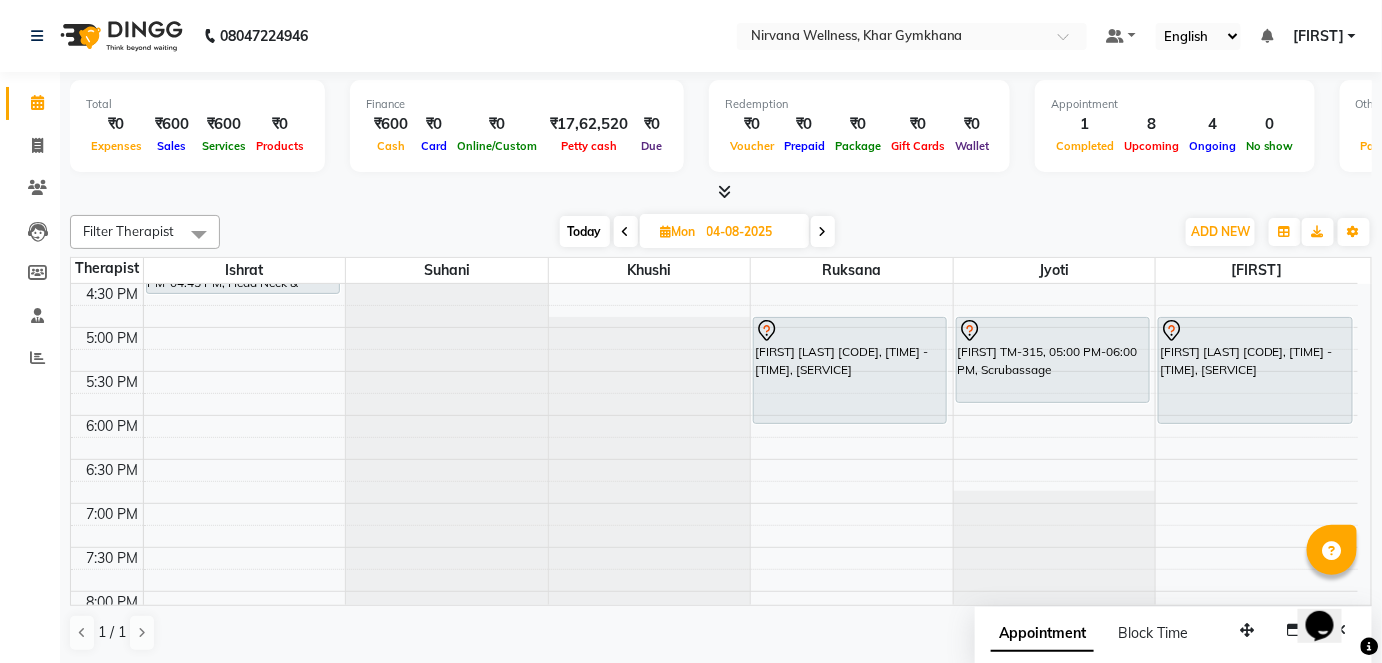scroll, scrollTop: 795, scrollLeft: 0, axis: vertical 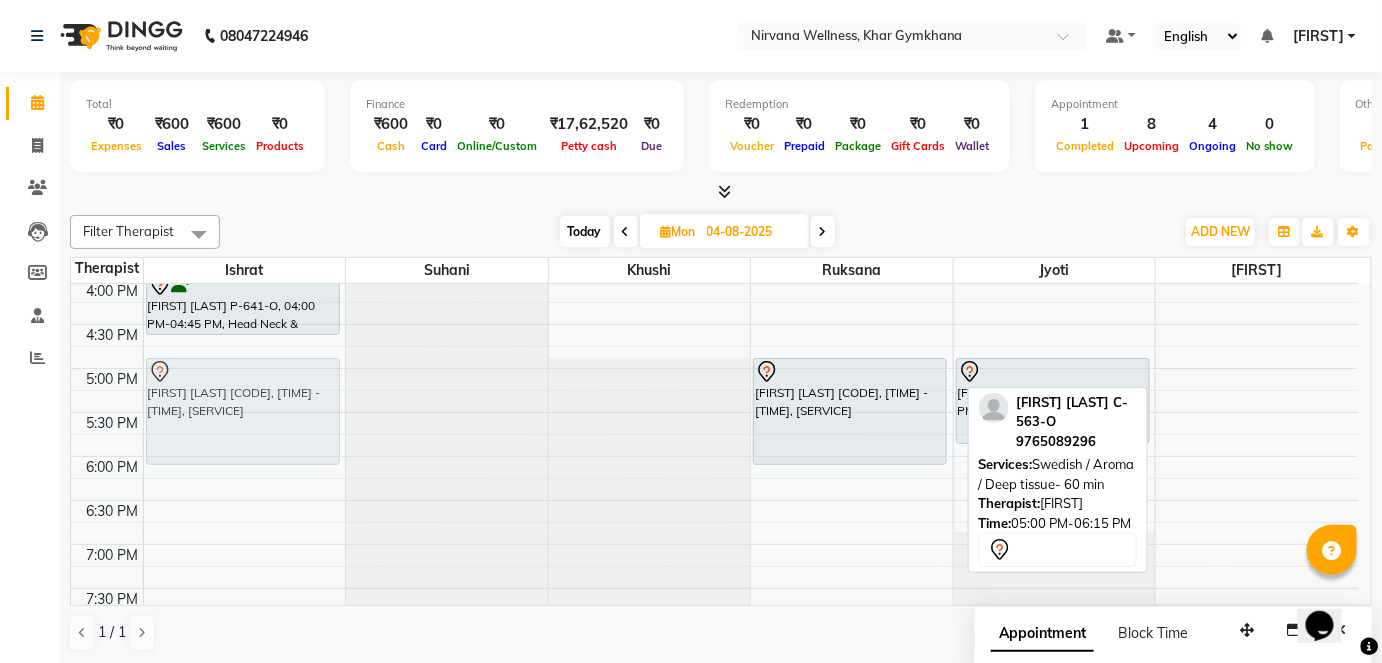 drag, startPoint x: 1252, startPoint y: 415, endPoint x: 278, endPoint y: 413, distance: 974.0021 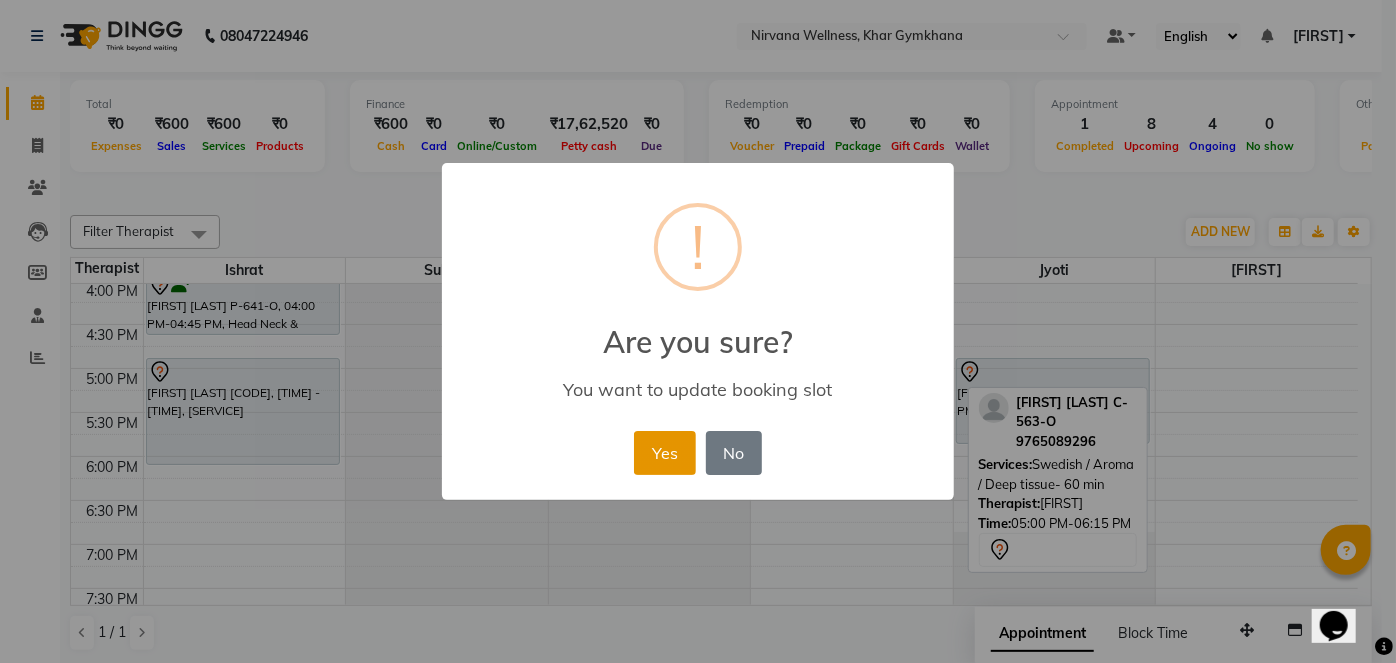 click on "Yes" at bounding box center [664, 453] 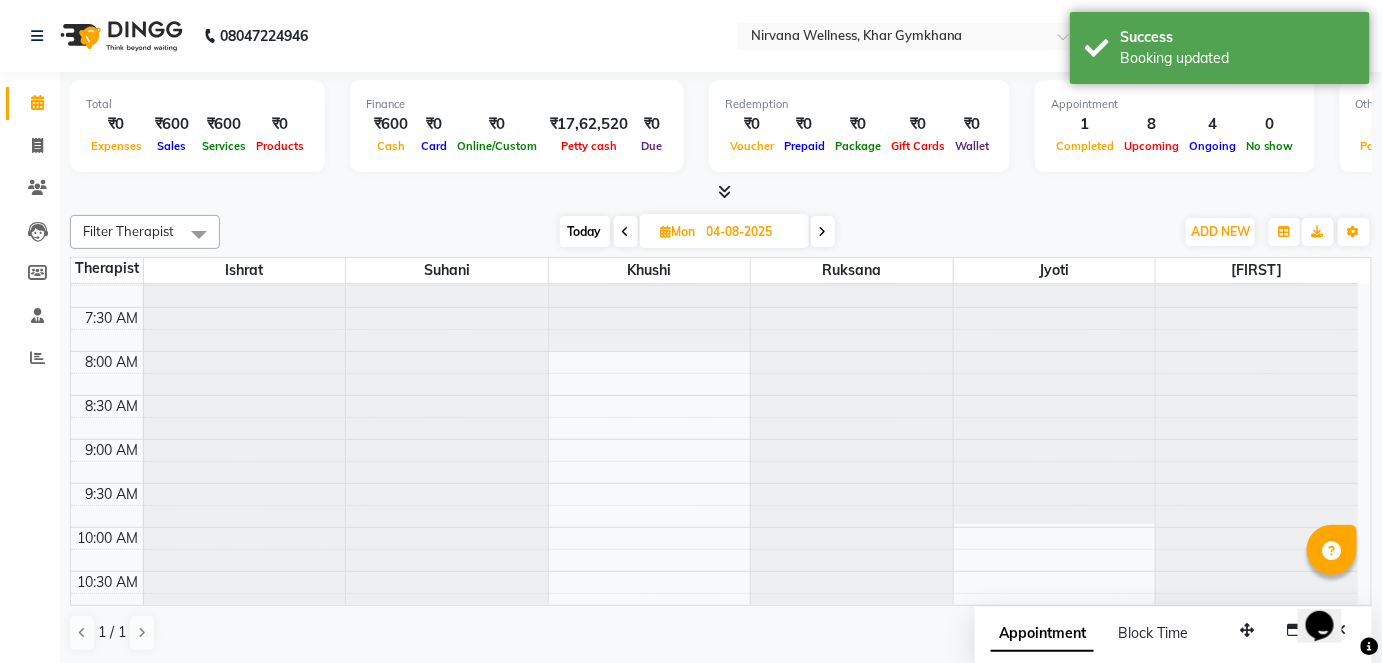 scroll, scrollTop: 0, scrollLeft: 0, axis: both 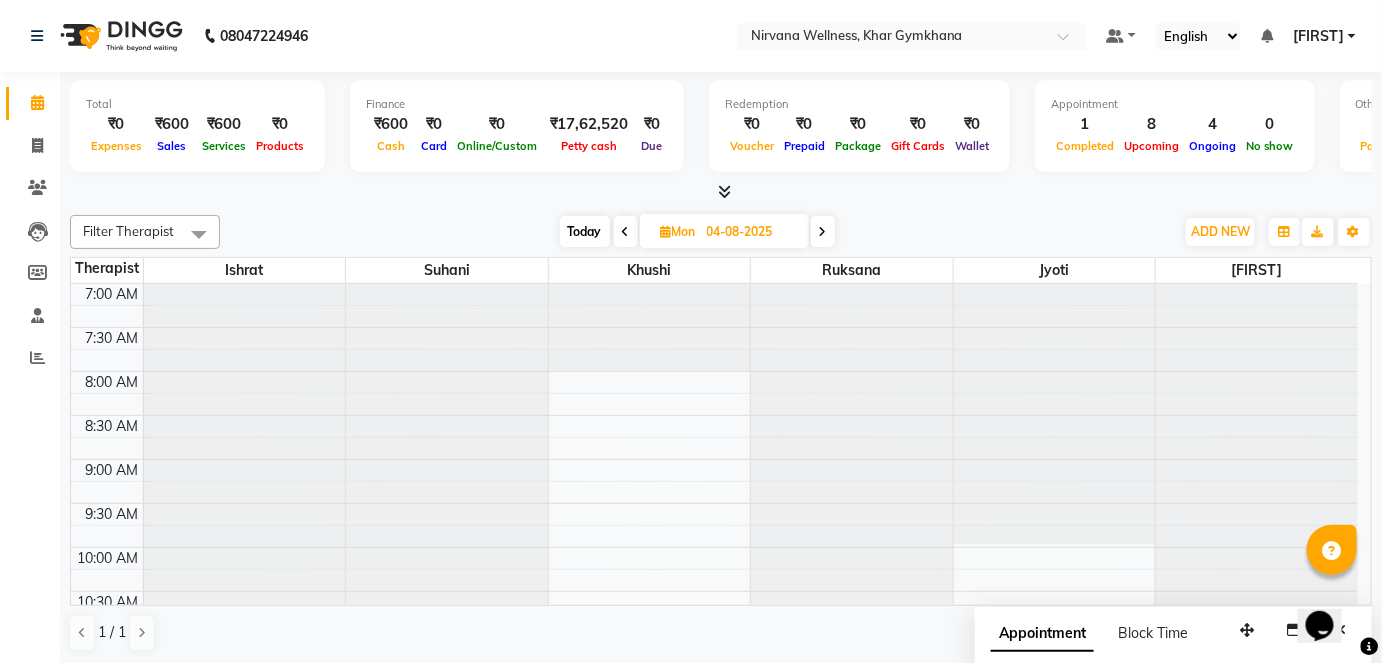 click on "Today" at bounding box center [585, 231] 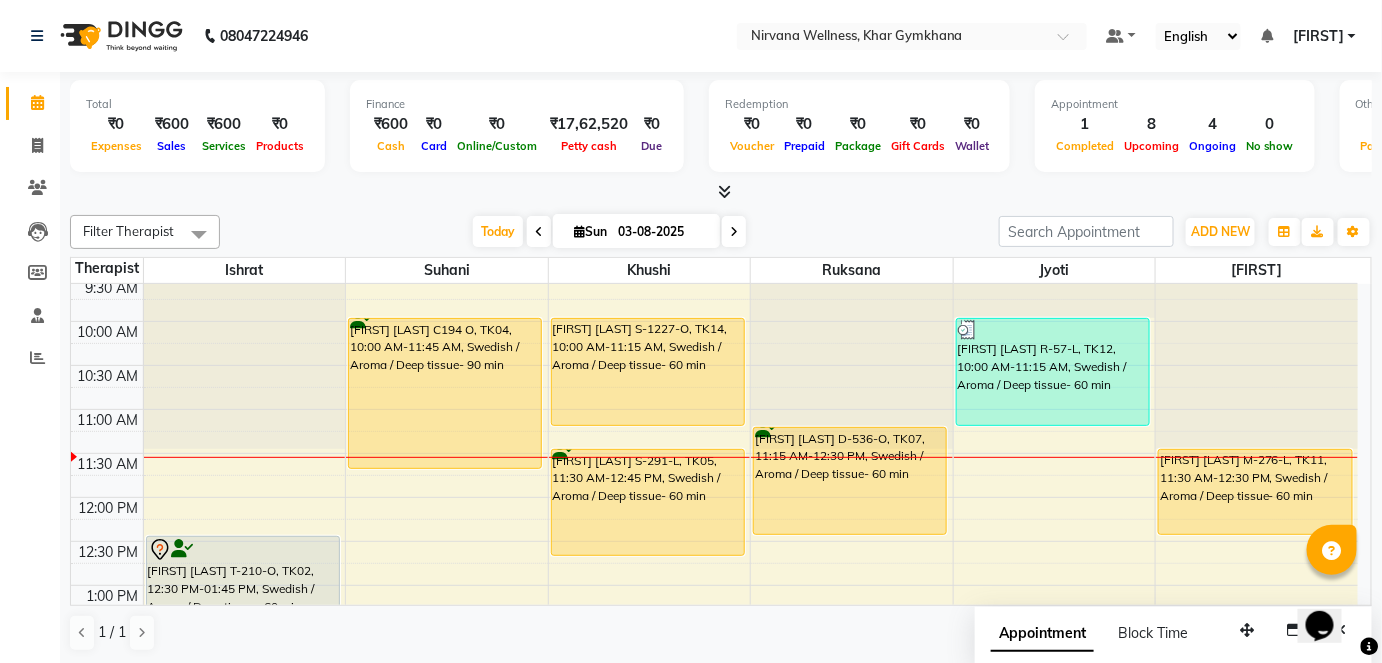 scroll, scrollTop: 258, scrollLeft: 0, axis: vertical 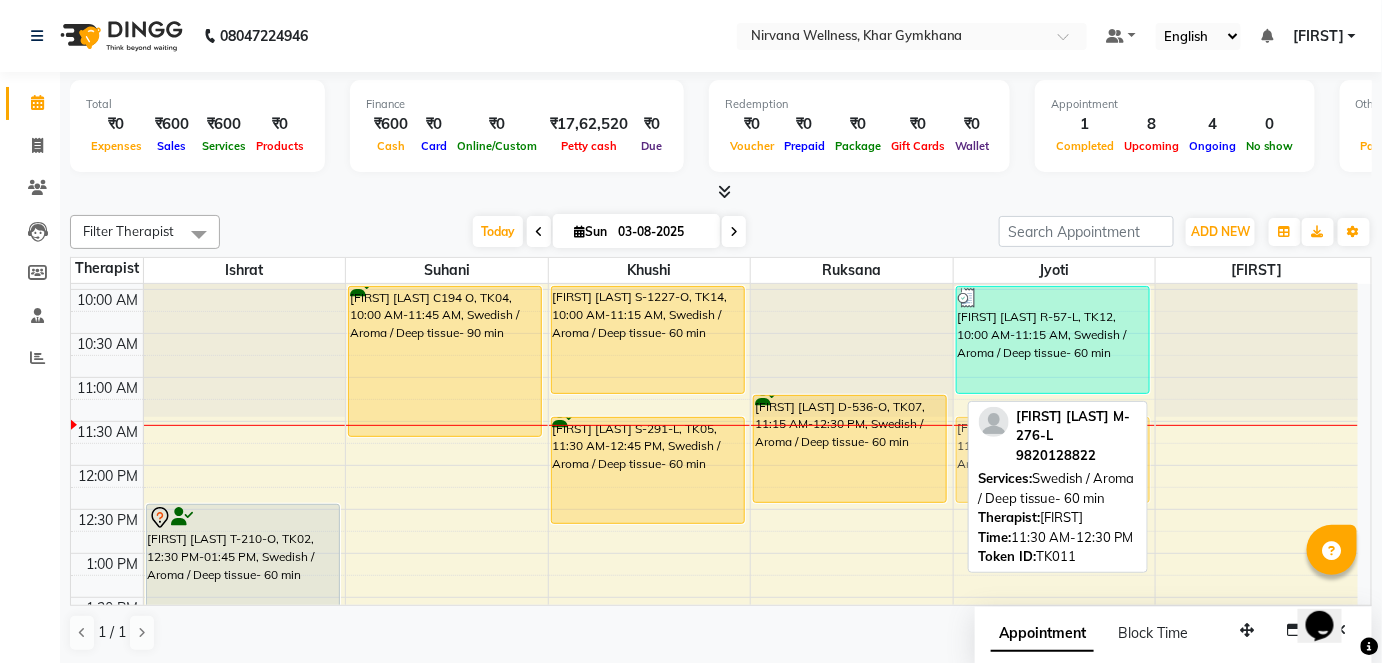 drag, startPoint x: 1240, startPoint y: 444, endPoint x: 1101, endPoint y: 444, distance: 139 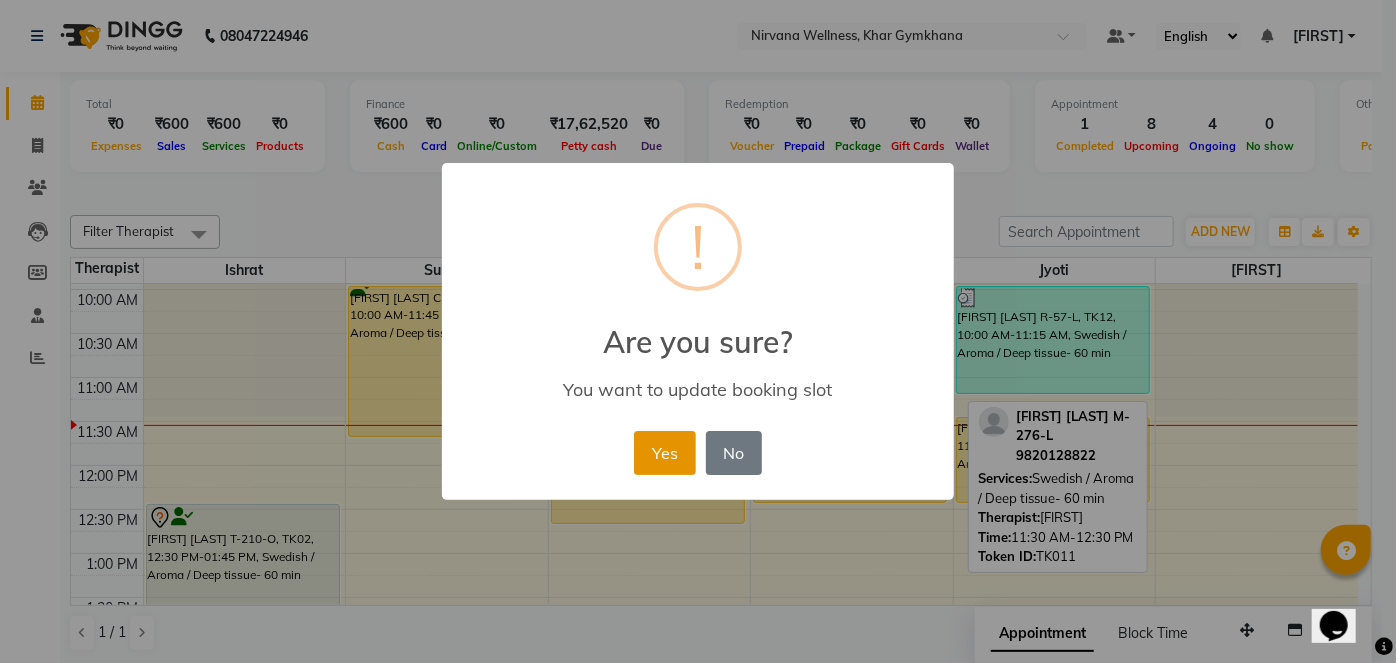 click on "Yes" at bounding box center [664, 453] 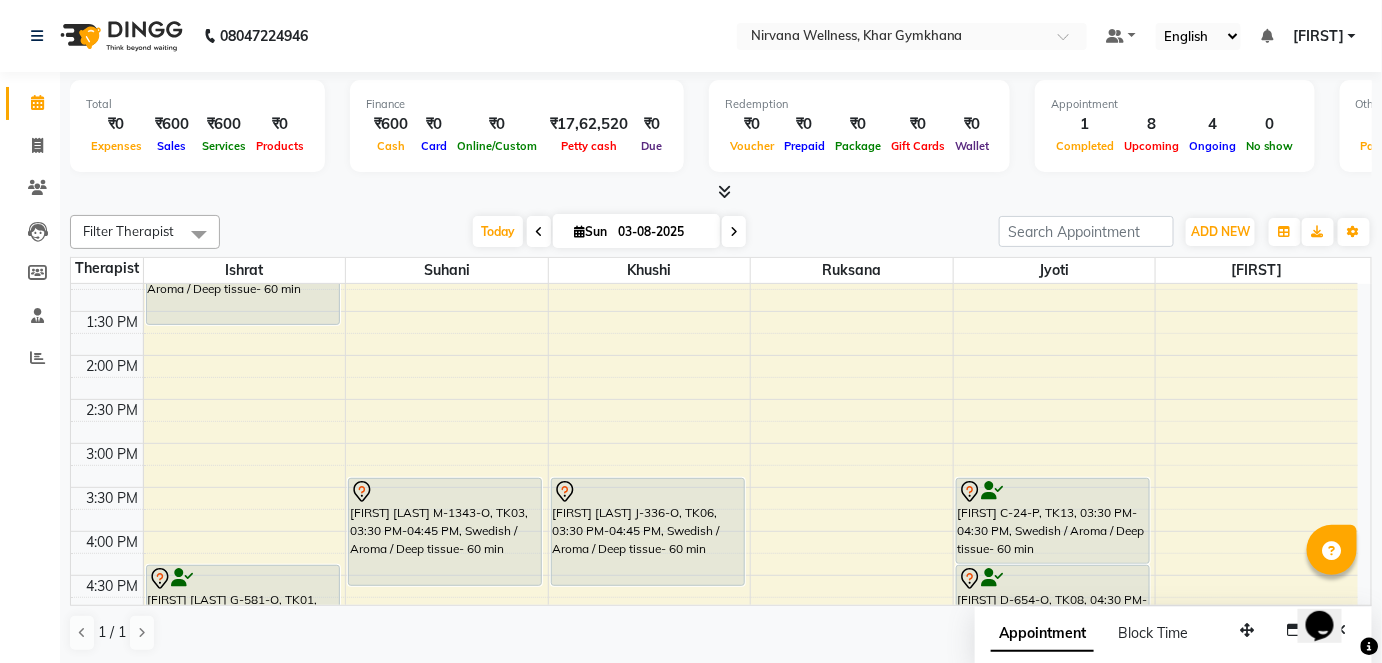 scroll, scrollTop: 545, scrollLeft: 0, axis: vertical 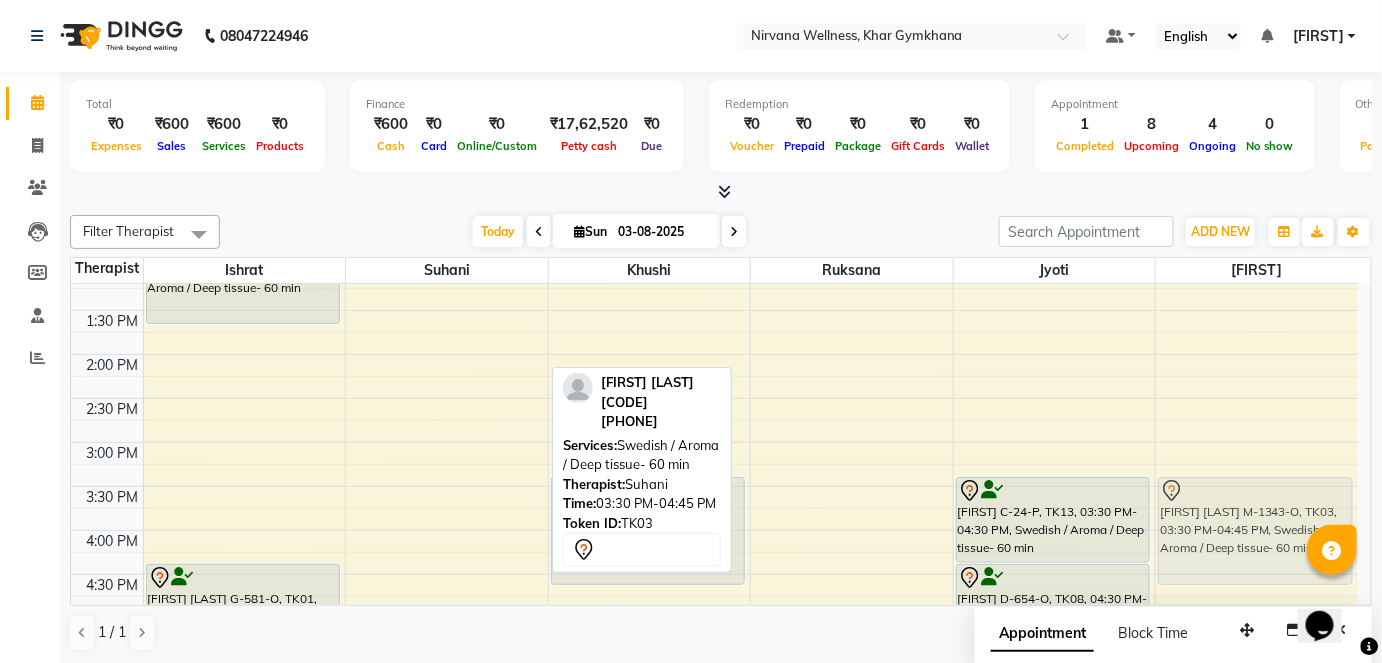 drag, startPoint x: 489, startPoint y: 531, endPoint x: 1266, endPoint y: 536, distance: 777.0161 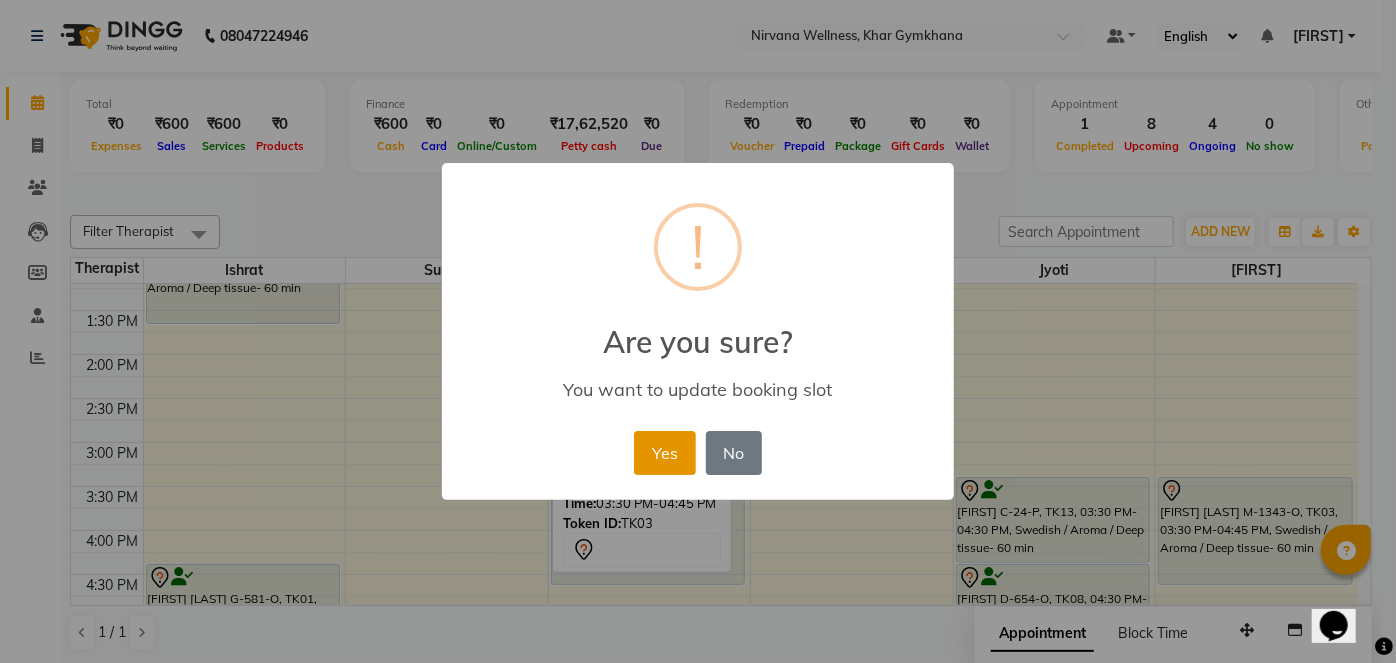 click on "Yes" at bounding box center (664, 453) 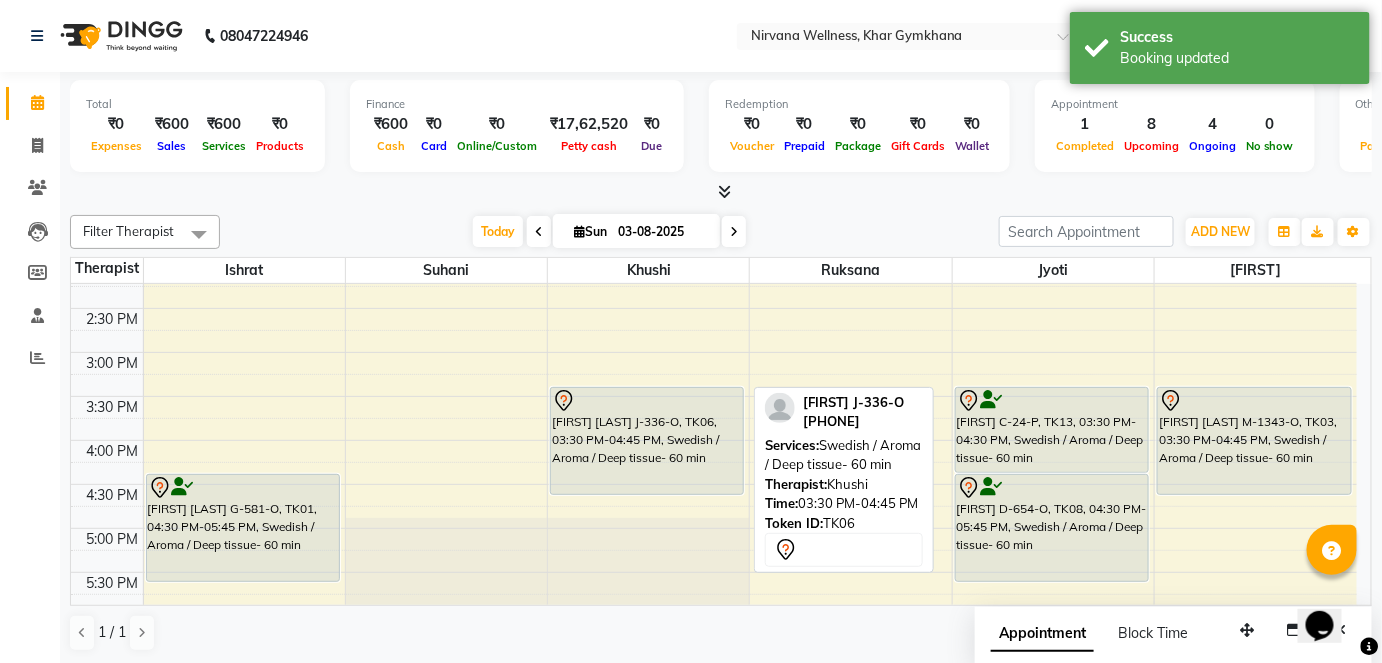 scroll, scrollTop: 636, scrollLeft: 0, axis: vertical 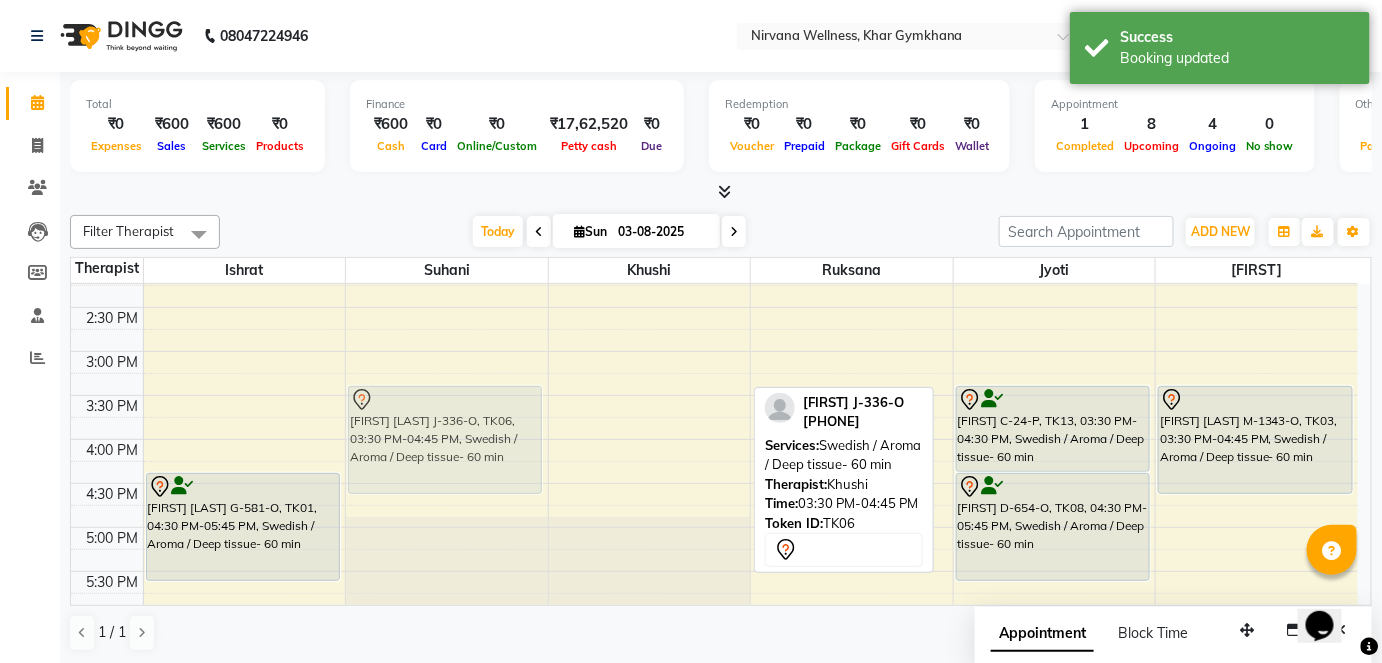 drag, startPoint x: 634, startPoint y: 451, endPoint x: 512, endPoint y: 449, distance: 122.016396 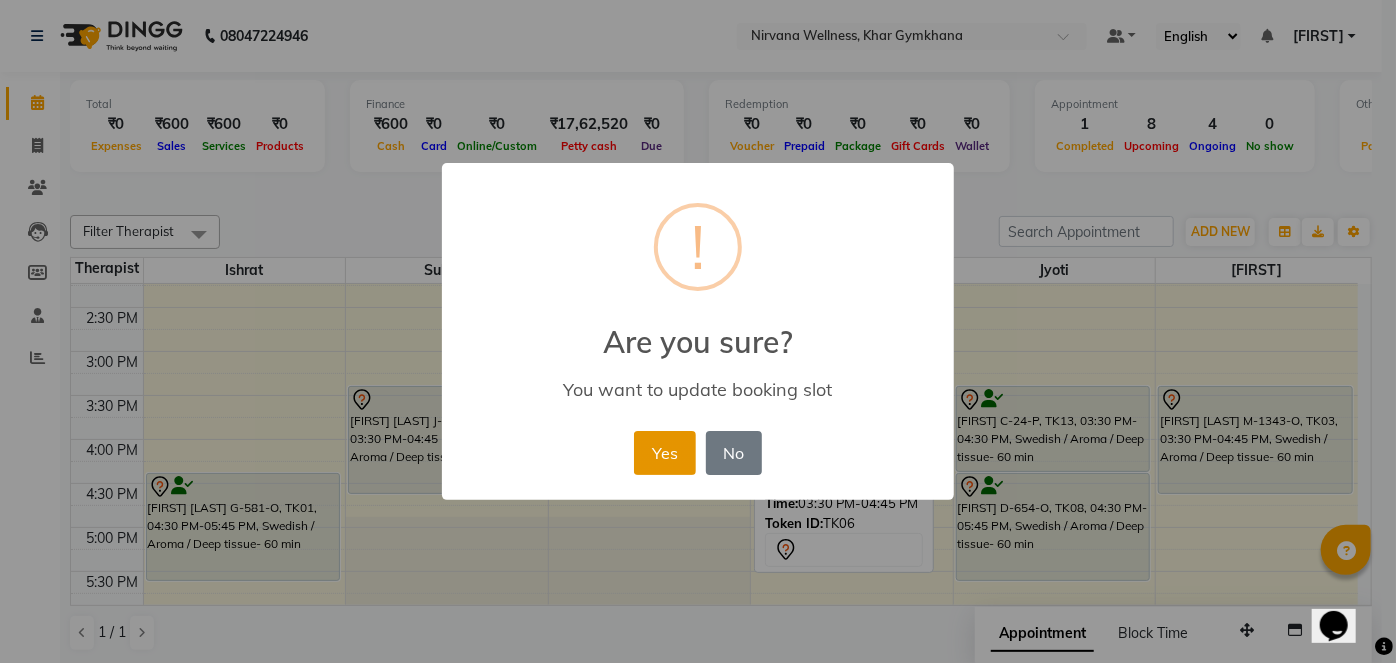 click on "Yes" at bounding box center [664, 453] 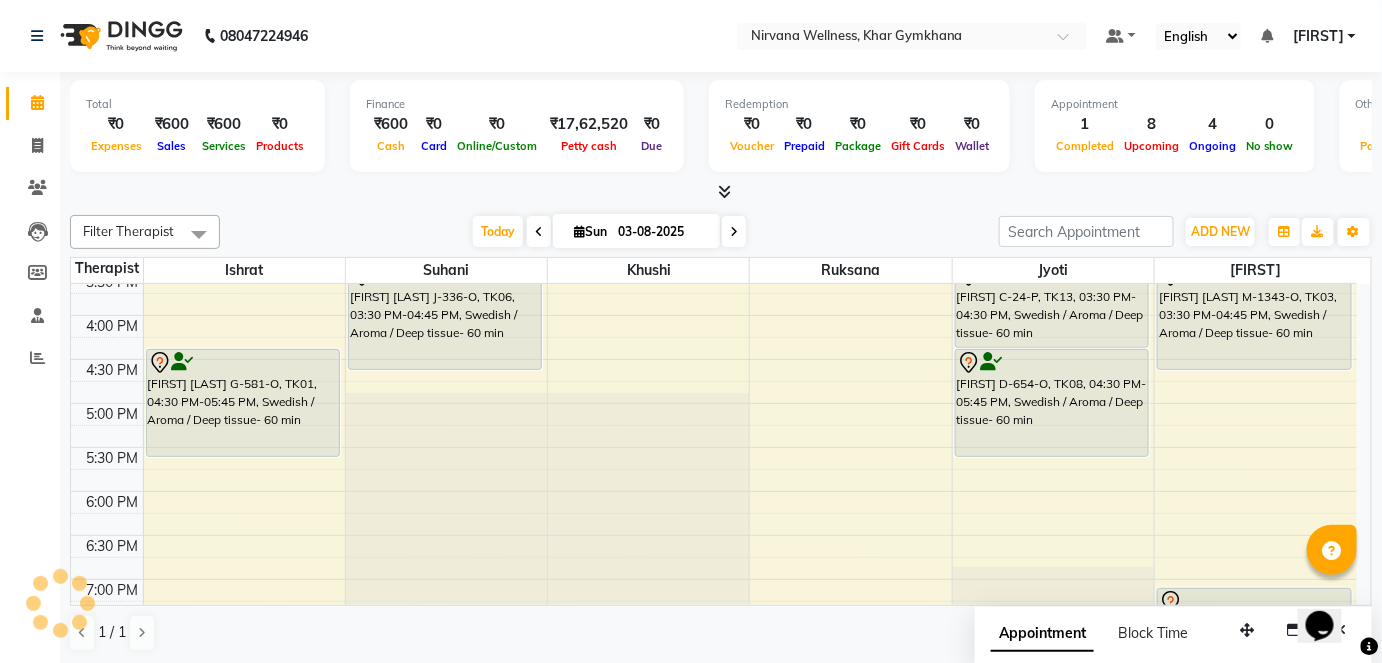 scroll, scrollTop: 727, scrollLeft: 0, axis: vertical 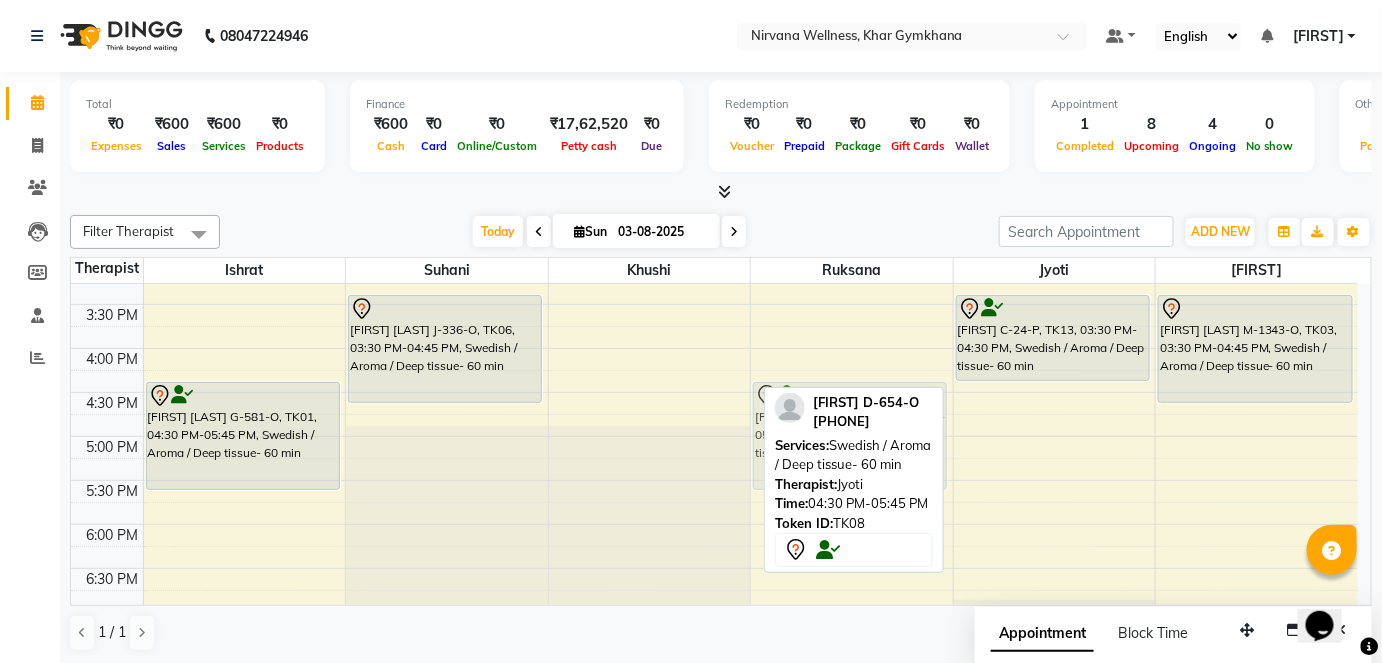 drag, startPoint x: 1040, startPoint y: 426, endPoint x: 931, endPoint y: 417, distance: 109.370926 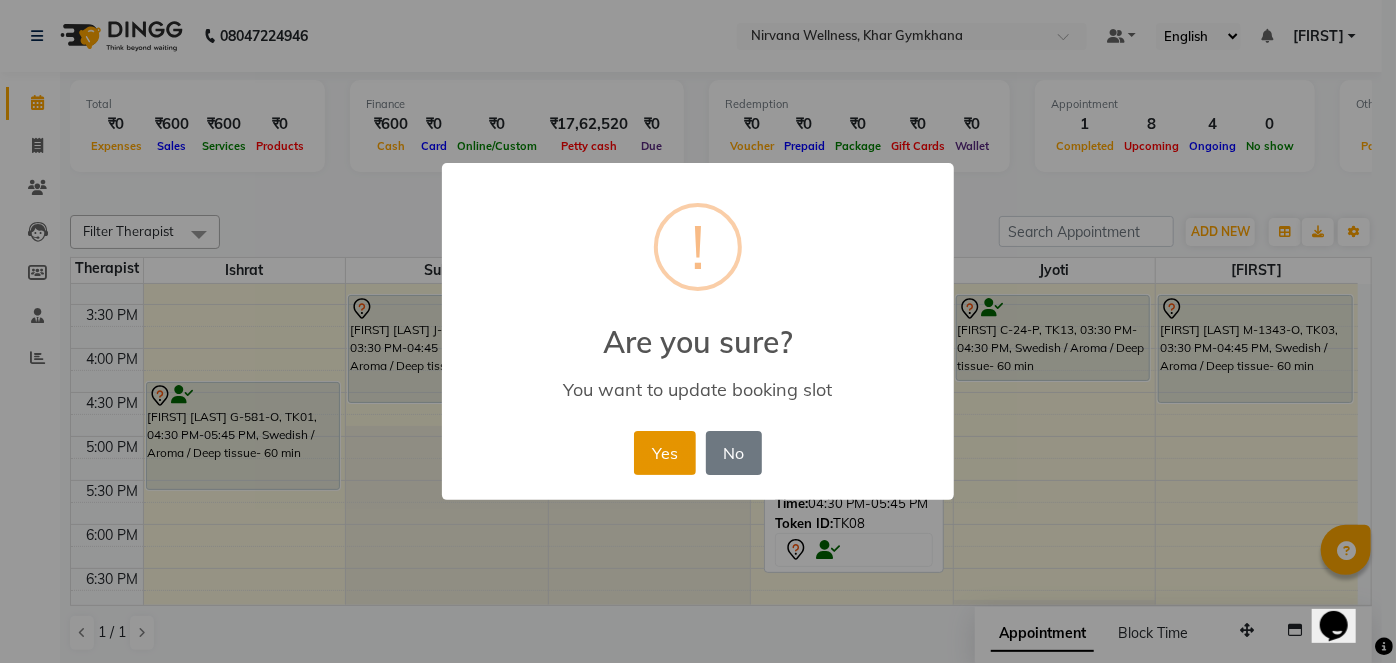 click on "Yes" at bounding box center (664, 453) 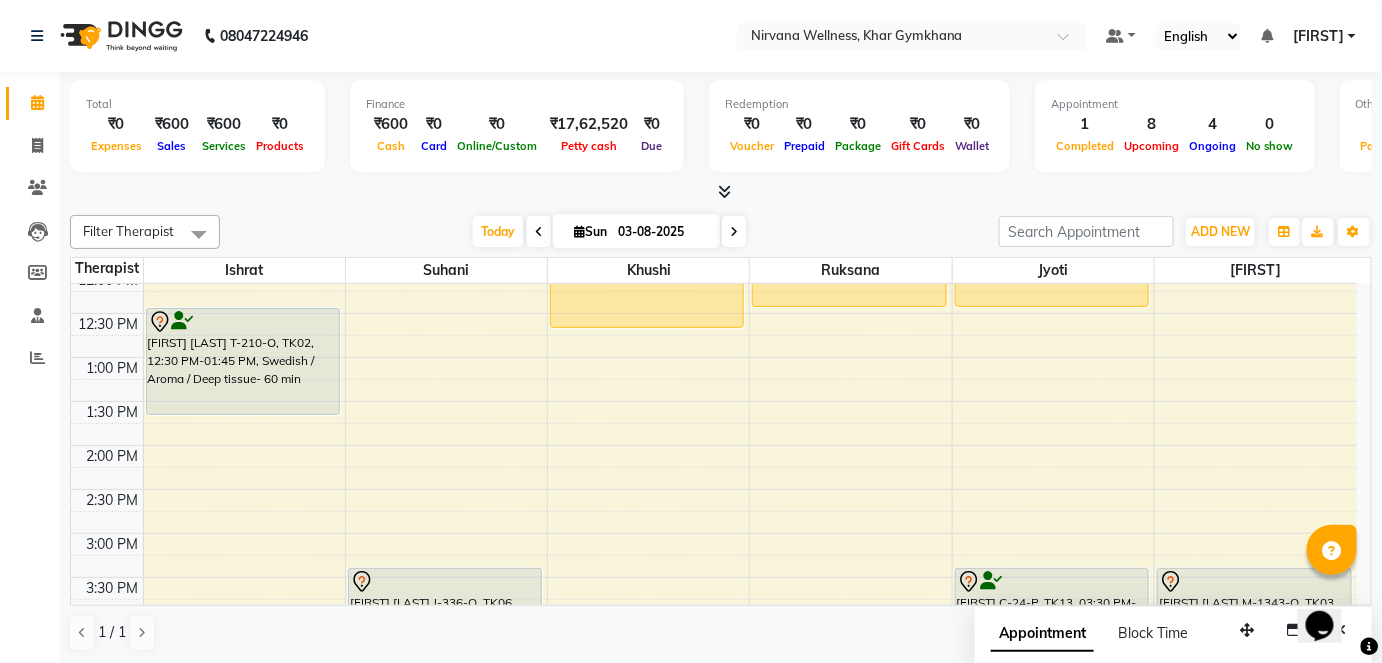 scroll, scrollTop: 363, scrollLeft: 0, axis: vertical 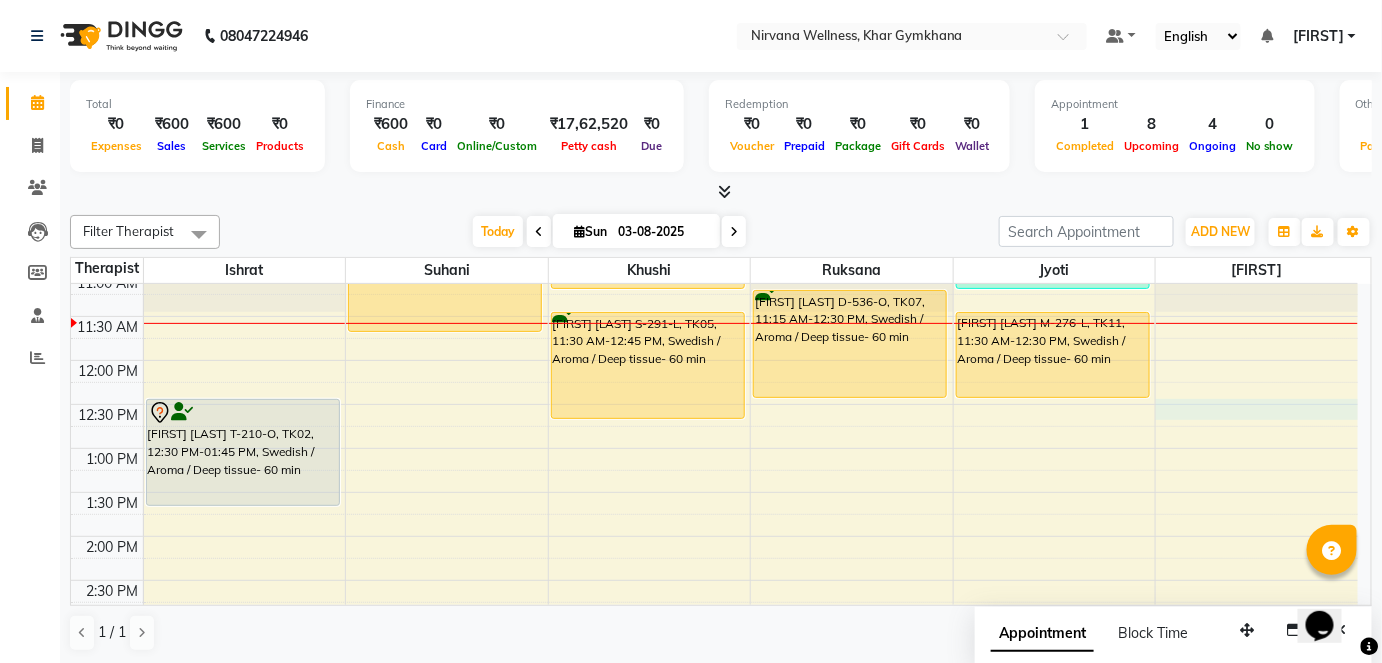 click on "7:00 AM 7:30 AM 8:00 AM 8:30 AM 9:00 AM 9:30 AM 10:00 AM 10:30 AM 11:00 AM 11:30 AM 12:00 PM 12:30 PM 1:00 PM 1:30 PM 2:00 PM 2:30 PM 3:00 PM 3:30 PM 4:00 PM 4:30 PM 5:00 PM 5:30 PM 6:00 PM 6:30 PM 7:00 PM 7:30 PM 8:00 PM 8:30 PM 9:00 PM 9:30 PM 10:00 PM 10:30 PM             [FIRST] [LAST] T-210-O, TK02, 12:30 PM-01:45 PM, Swedish / Aroma / Deep tissue- 60 min             [FIRST] [LAST] G-581-O, TK01, 04:30 PM-05:45 PM, Swedish / Aroma / Deep tissue- 60 min     [FIRST] [LAST] C194 O, TK04, 10:00 AM-11:45 AM, Swedish / Aroma / Deep tissue- 90 min             [FIRST] [LAST] J-336-O, TK06, 03:30 PM-04:45 PM, Swedish / Aroma / Deep tissue- 60 min    [FIRST] [LAST] S-1227-O, TK14, 10:00 AM-11:15 AM, Swedish / Aroma / Deep tissue- 60 min     [FIRST] [LAST] S-291-L, TK05, 11:30 AM-12:45 PM, Swedish / Aroma / Deep tissue- 60 min     [FIRST] [LAST] D-536-O, TK07, 11:15 AM-12:30 PM, Swedish / Aroma / Deep tissue- 60 min             [FIRST] [LAST] D-654-O, TK08, 04:30 PM-05:45 PM, Swedish / Aroma / Deep tissue- 60 min" at bounding box center (714, 624) 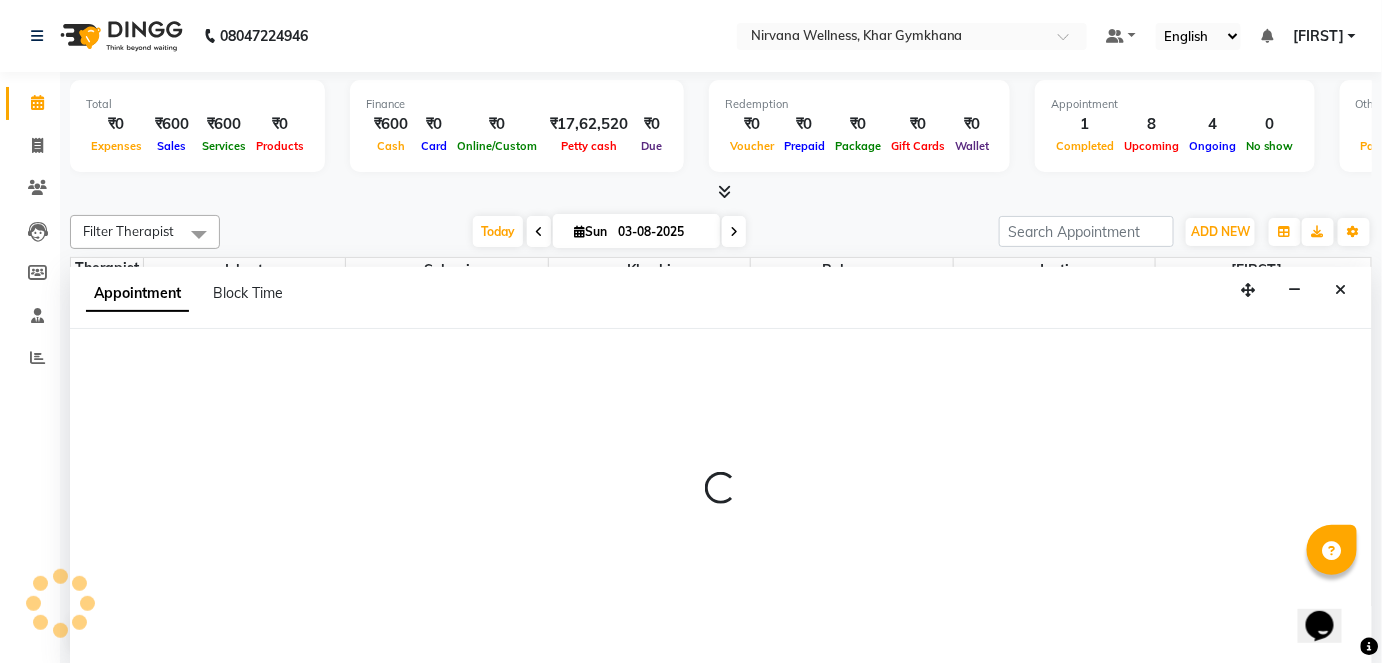 select on "79305" 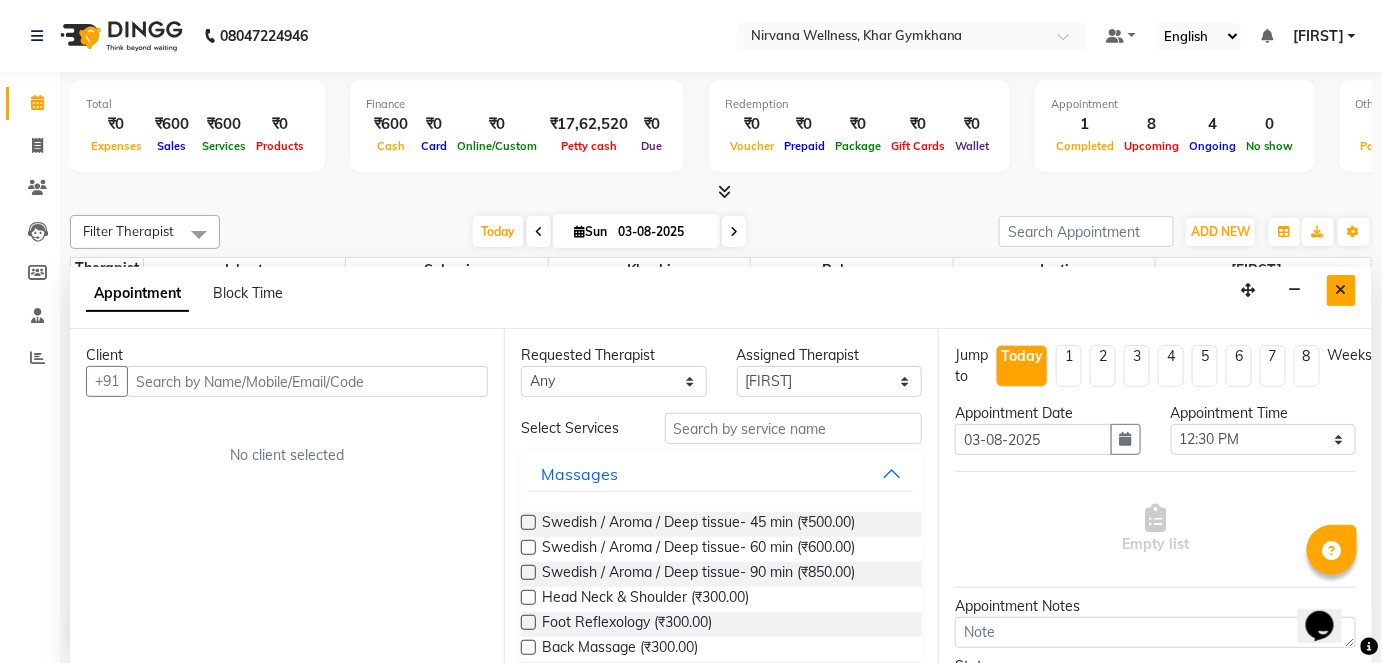 click at bounding box center [1341, 290] 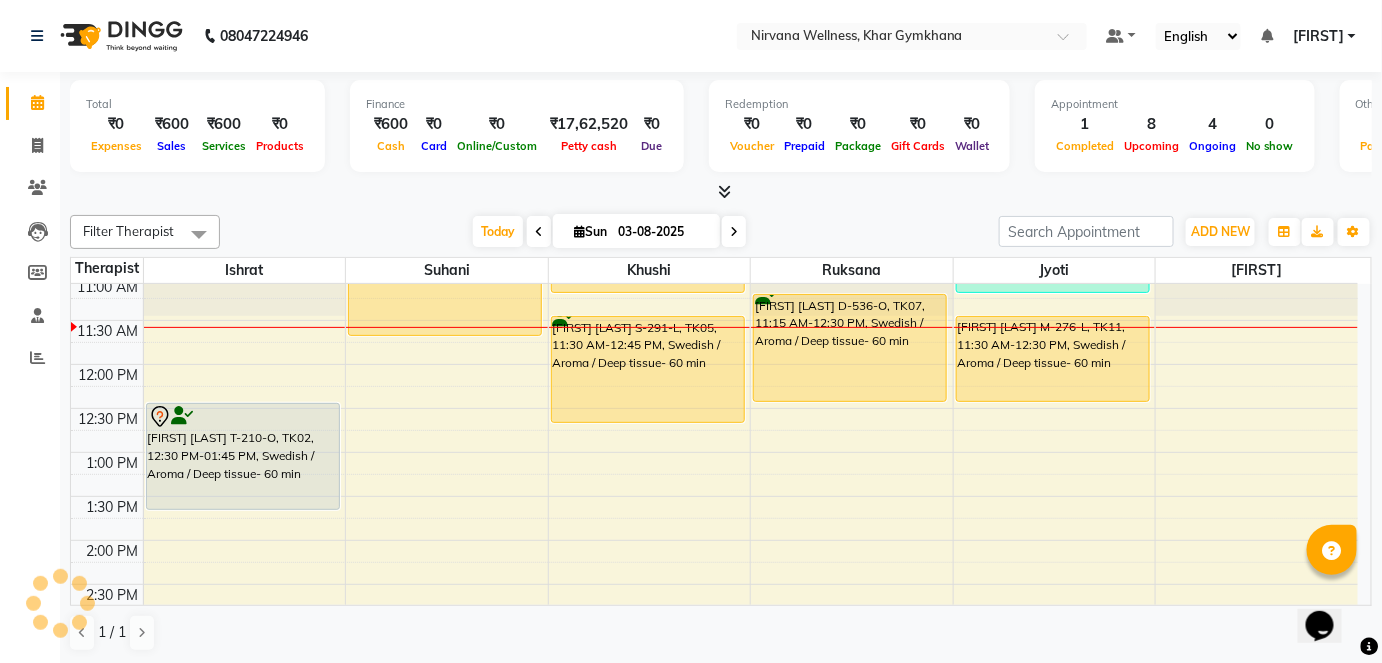 scroll, scrollTop: 454, scrollLeft: 0, axis: vertical 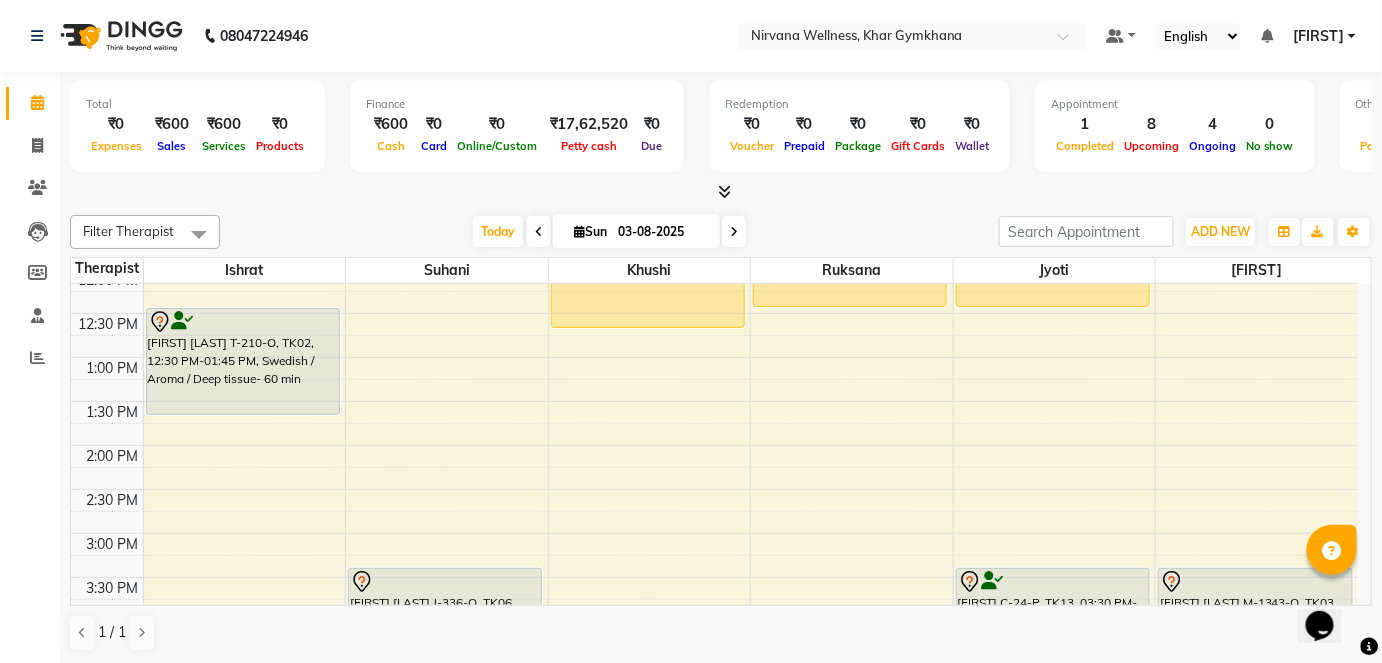 click on "7:00 AM 7:30 AM 8:00 AM 8:30 AM 9:00 AM 9:30 AM 10:00 AM 10:30 AM 11:00 AM 11:30 AM 12:00 PM 12:30 PM 1:00 PM 1:30 PM 2:00 PM 2:30 PM 3:00 PM 3:30 PM 4:00 PM 4:30 PM 5:00 PM 5:30 PM 6:00 PM 6:30 PM 7:00 PM 7:30 PM 8:00 PM 8:30 PM 9:00 PM 9:30 PM 10:00 PM 10:30 PM             [FIRST] [LAST] T-210-O, TK02, 12:30 PM-01:45 PM, Swedish / Aroma / Deep tissue- 60 min             [FIRST] [LAST] G-581-O, TK01, 04:30 PM-05:45 PM, Swedish / Aroma / Deep tissue- 60 min     [FIRST] [LAST] C194 O, TK04, 10:00 AM-11:45 AM, Swedish / Aroma / Deep tissue- 90 min             [FIRST] [LAST] J-336-O, TK06, 03:30 PM-04:45 PM, Swedish / Aroma / Deep tissue- 60 min    [FIRST] [LAST] S-1227-O, TK14, 10:00 AM-11:15 AM, Swedish / Aroma / Deep tissue- 60 min     [FIRST] [LAST] S-291-L, TK05, 11:30 AM-12:45 PM, Swedish / Aroma / Deep tissue- 60 min     [FIRST] [LAST] D-536-O, TK07, 11:15 AM-12:30 PM, Swedish / Aroma / Deep tissue- 60 min             [FIRST] [LAST] D-654-O, TK08, 04:30 PM-05:45 PM, Swedish / Aroma / Deep tissue- 60 min" at bounding box center [714, 533] 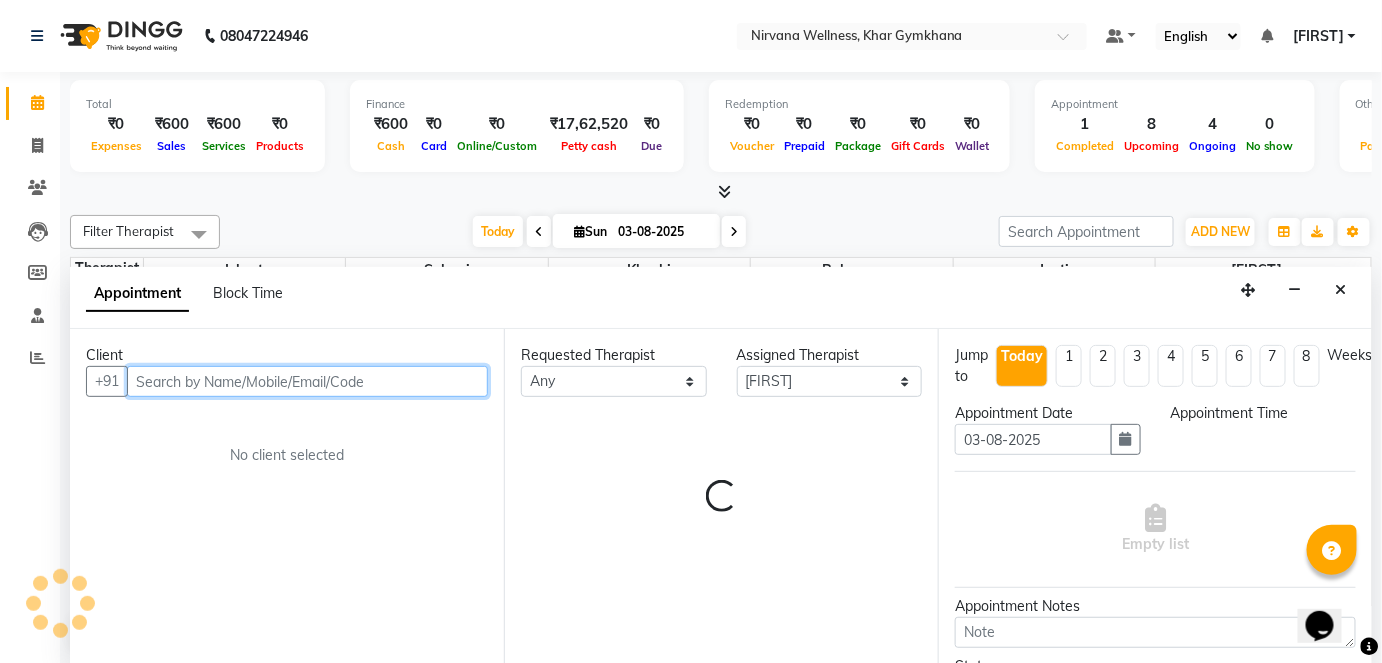 select on "750" 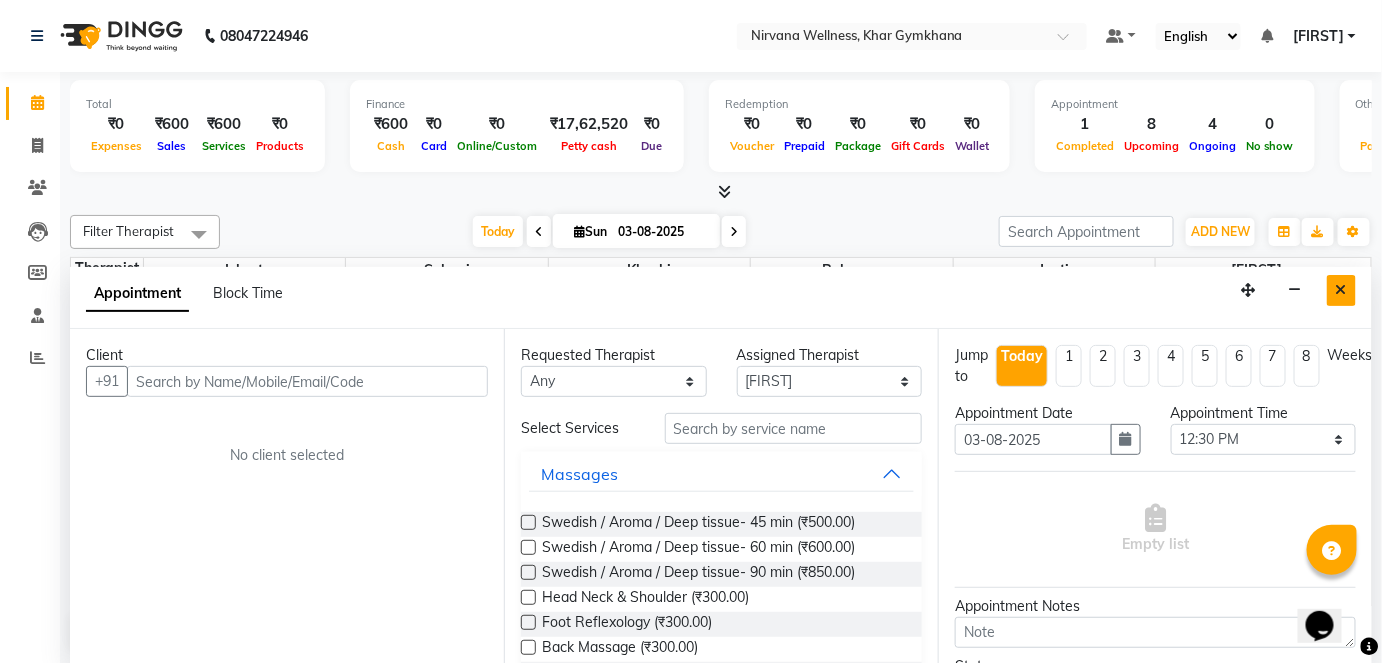click at bounding box center (1341, 290) 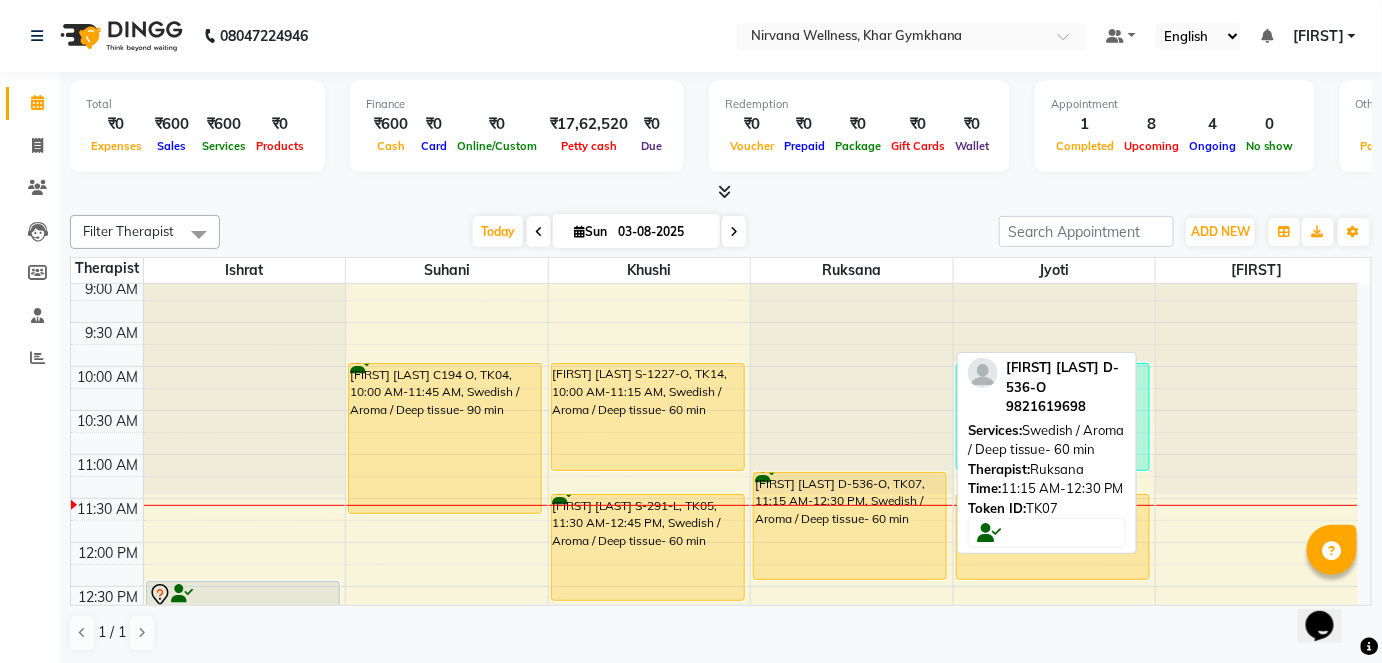 scroll, scrollTop: 272, scrollLeft: 0, axis: vertical 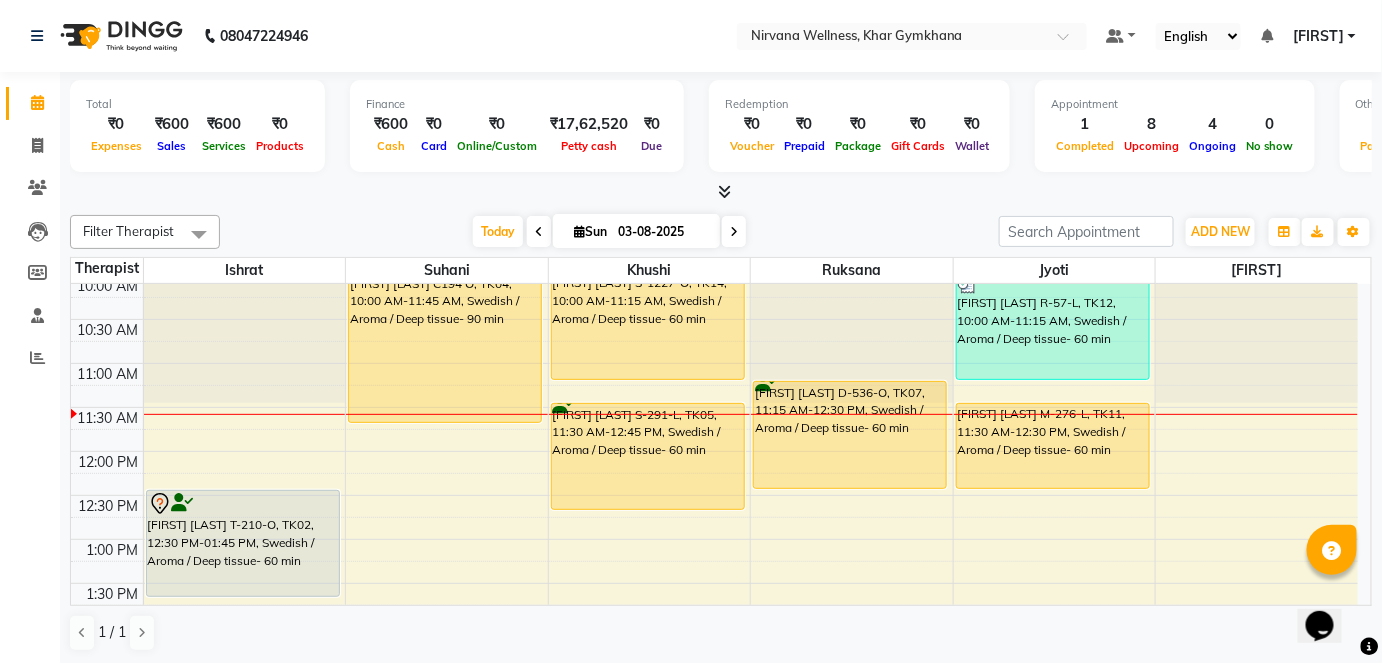 click on "7:00 AM 7:30 AM 8:00 AM 8:30 AM 9:00 AM 9:30 AM 10:00 AM 10:30 AM 11:00 AM 11:30 AM 12:00 PM 12:30 PM 1:00 PM 1:30 PM 2:00 PM 2:30 PM 3:00 PM 3:30 PM 4:00 PM 4:30 PM 5:00 PM 5:30 PM 6:00 PM 6:30 PM 7:00 PM 7:30 PM 8:00 PM 8:30 PM 9:00 PM 9:30 PM 10:00 PM 10:30 PM             [FIRST] [LAST] T-210-O, TK02, 12:30 PM-01:45 PM, Swedish / Aroma / Deep tissue- 60 min             [FIRST] [LAST] G-581-O, TK01, 04:30 PM-05:45 PM, Swedish / Aroma / Deep tissue- 60 min     [FIRST] [LAST] C194 O, TK04, 10:00 AM-11:45 AM, Swedish / Aroma / Deep tissue- 90 min             [FIRST] [LAST] J-336-O, TK06, 03:30 PM-04:45 PM, Swedish / Aroma / Deep tissue- 60 min    [FIRST] [LAST] S-1227-O, TK14, 10:00 AM-11:15 AM, Swedish / Aroma / Deep tissue- 60 min     [FIRST] [LAST] S-291-L, TK05, 11:30 AM-12:45 PM, Swedish / Aroma / Deep tissue- 60 min     [FIRST] [LAST] D-536-O, TK07, 11:15 AM-12:30 PM, Swedish / Aroma / Deep tissue- 60 min             [FIRST] [LAST] D-654-O, TK08, 04:30 PM-05:45 PM, Swedish / Aroma / Deep tissue- 60 min" at bounding box center [714, 715] 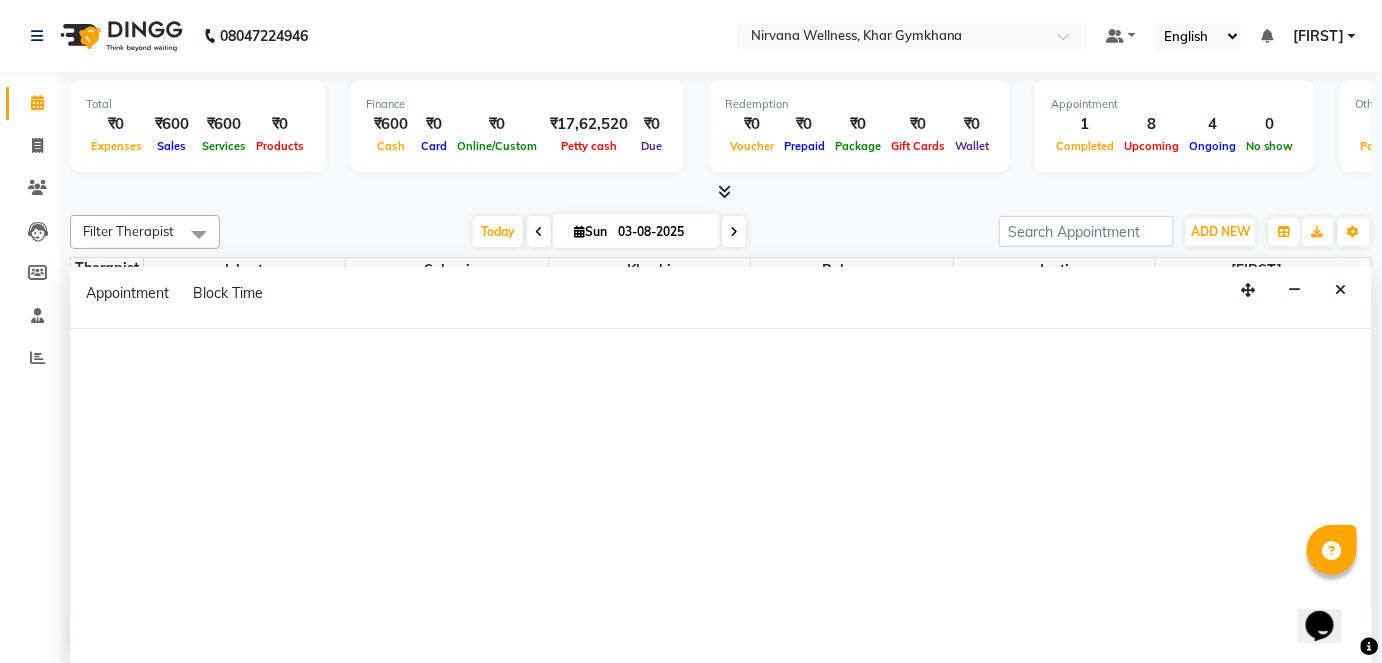 select on "79305" 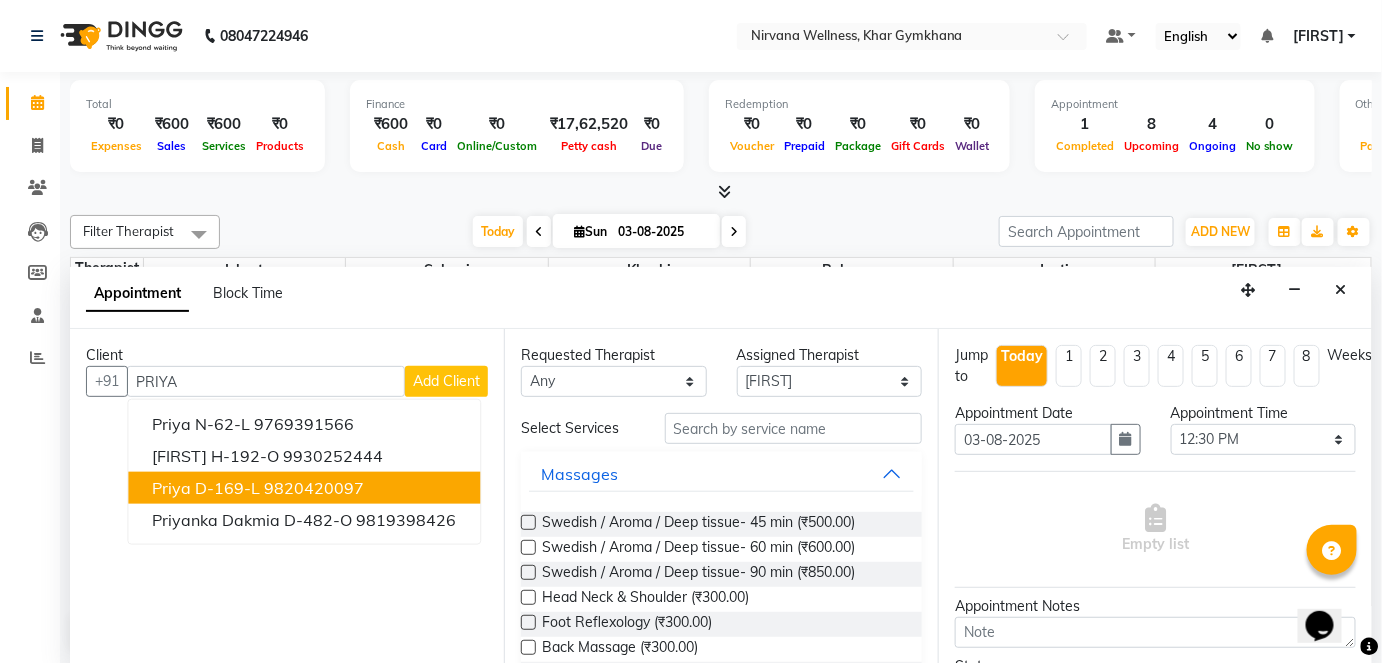click on "9820420097" at bounding box center [314, 488] 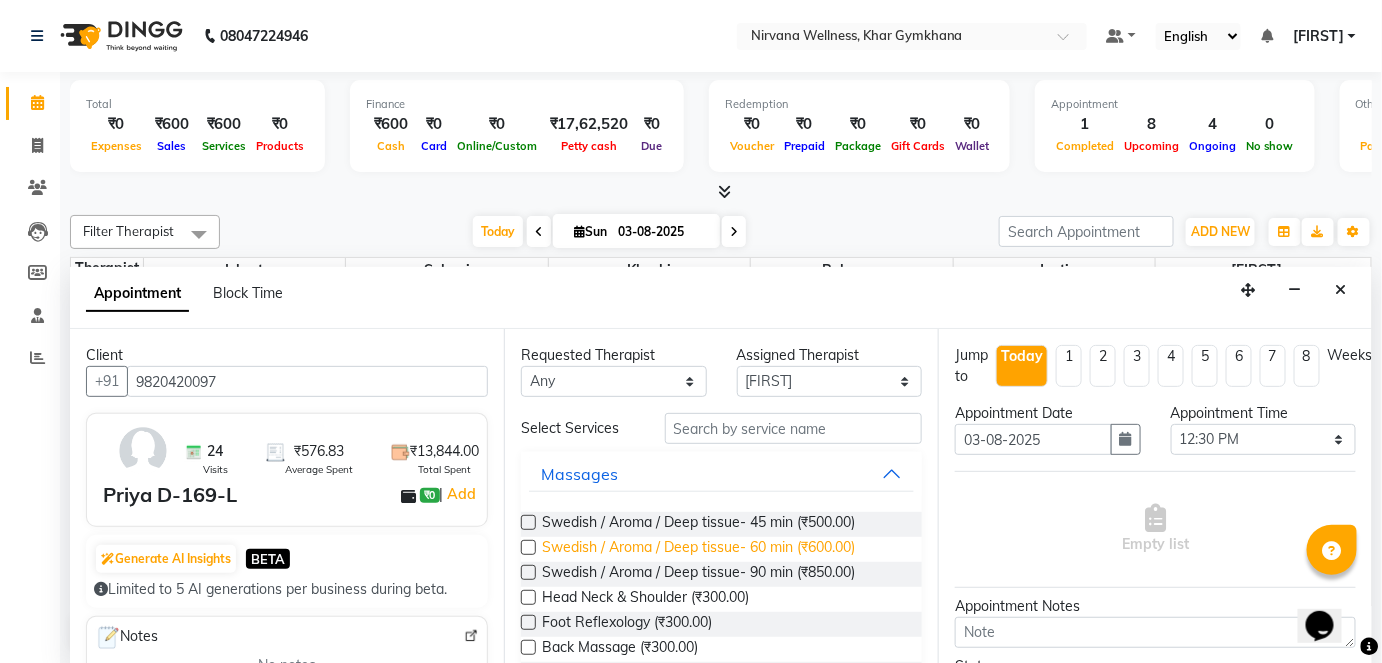 type on "9820420097" 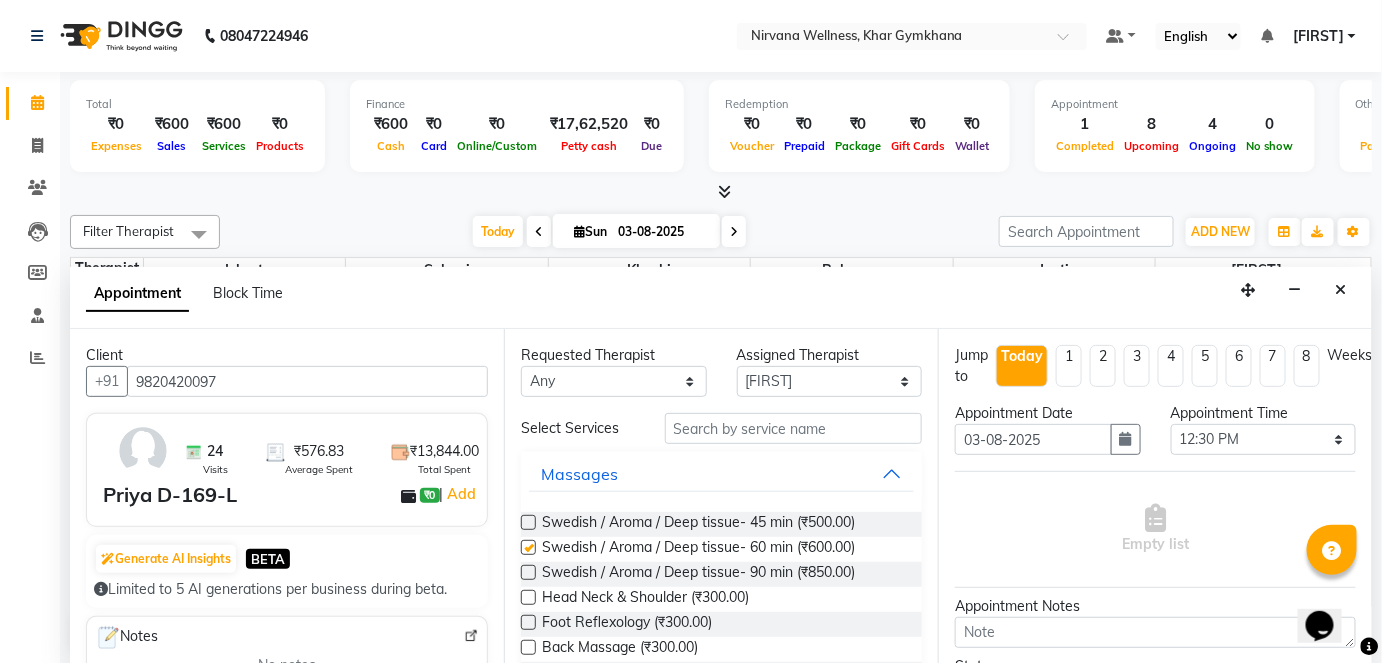 checkbox on "false" 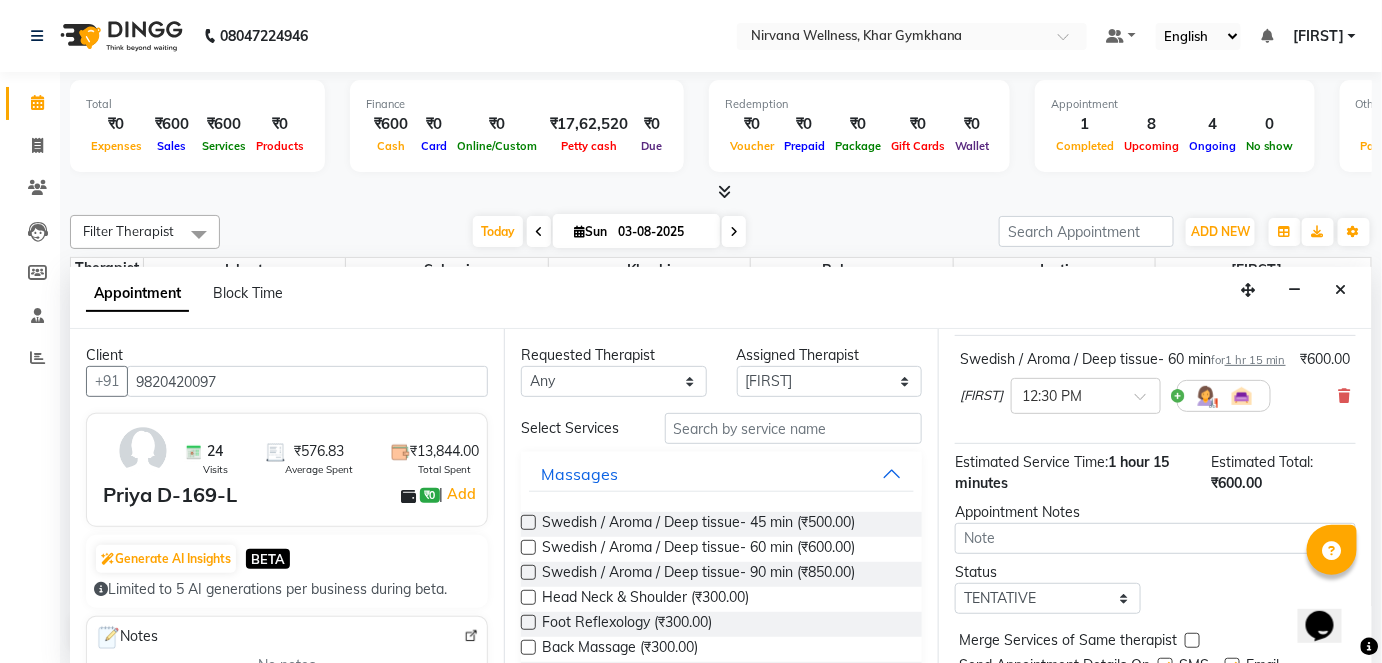 scroll, scrollTop: 231, scrollLeft: 0, axis: vertical 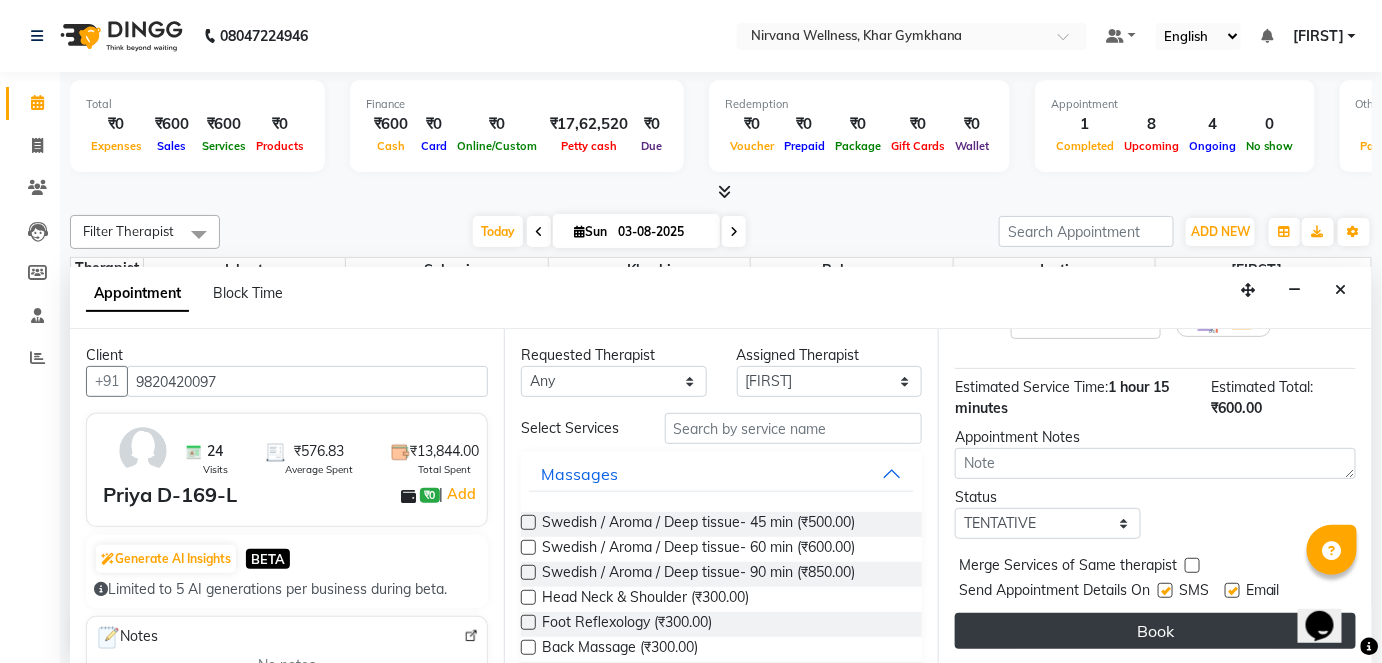 click on "Book" at bounding box center (1155, 631) 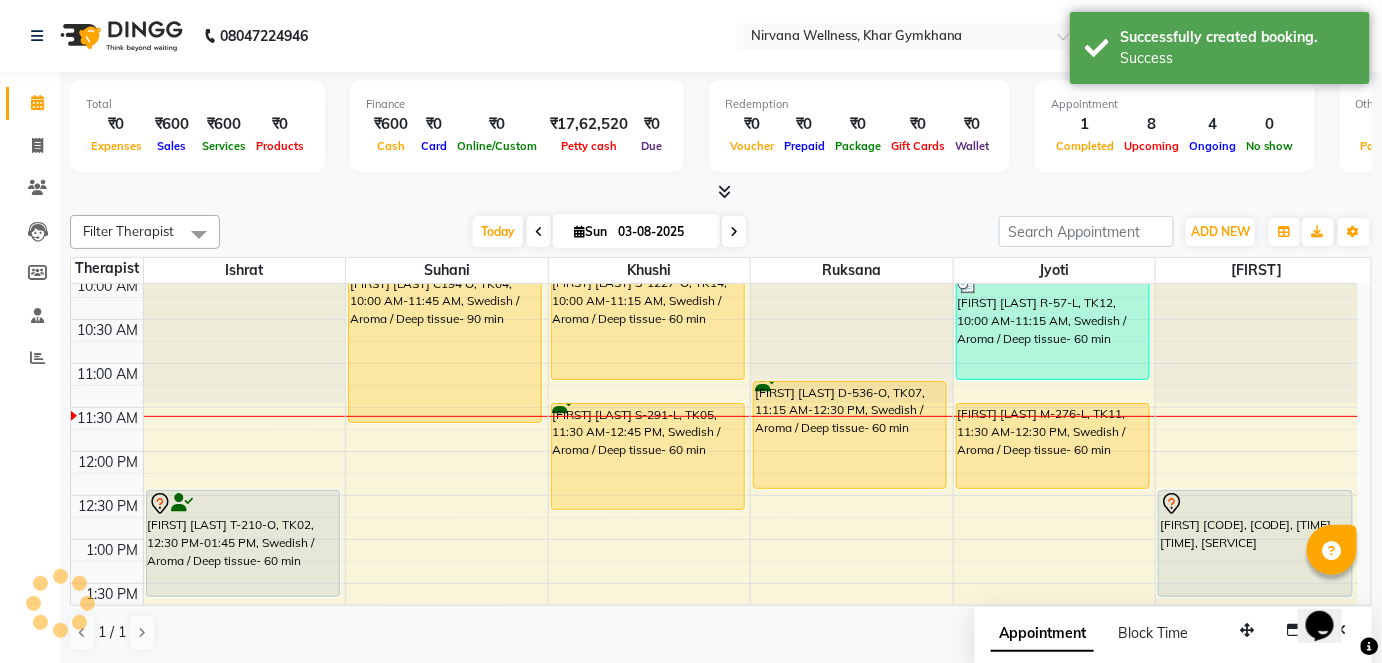 scroll, scrollTop: 0, scrollLeft: 0, axis: both 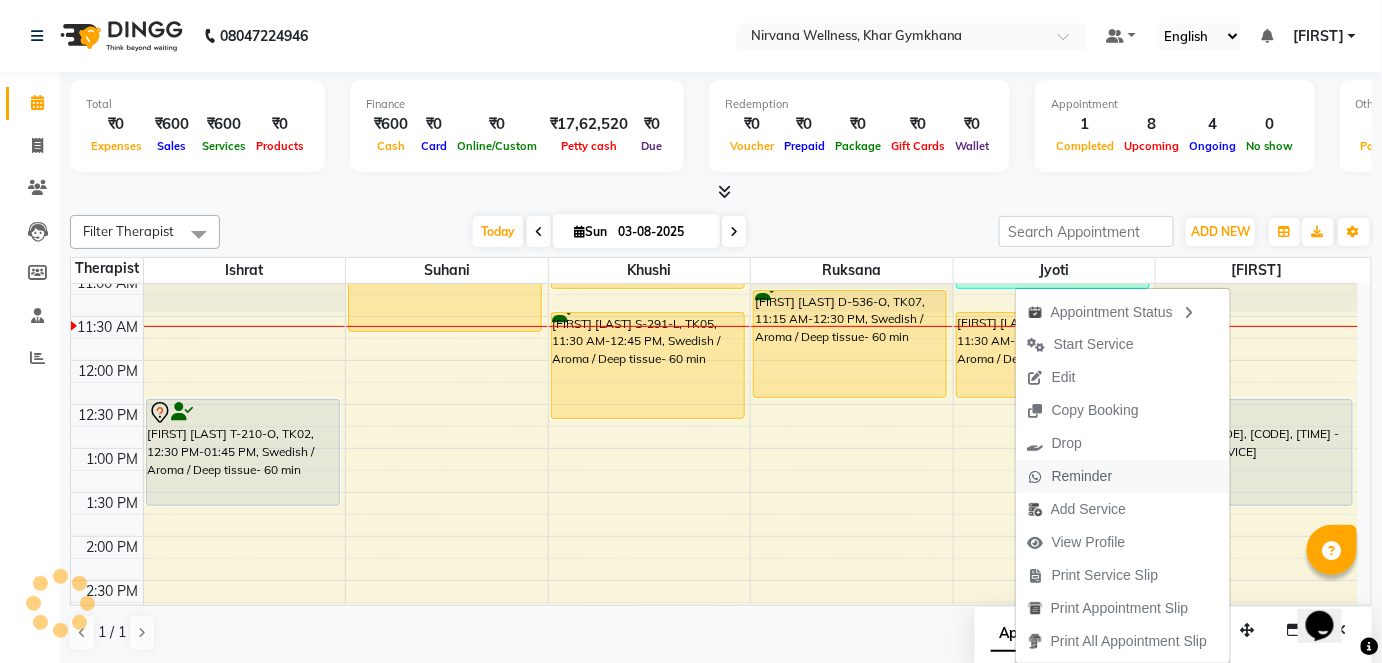 click on "Reminder" at bounding box center [1082, 476] 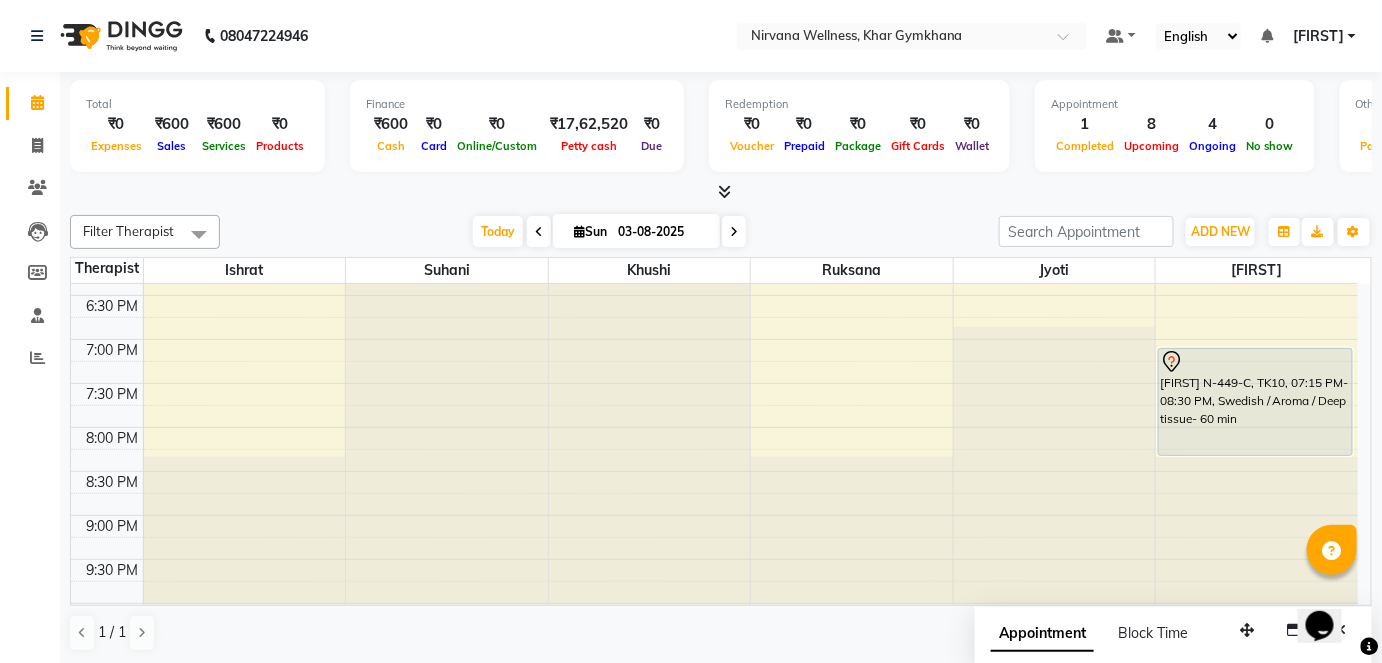 scroll, scrollTop: 909, scrollLeft: 0, axis: vertical 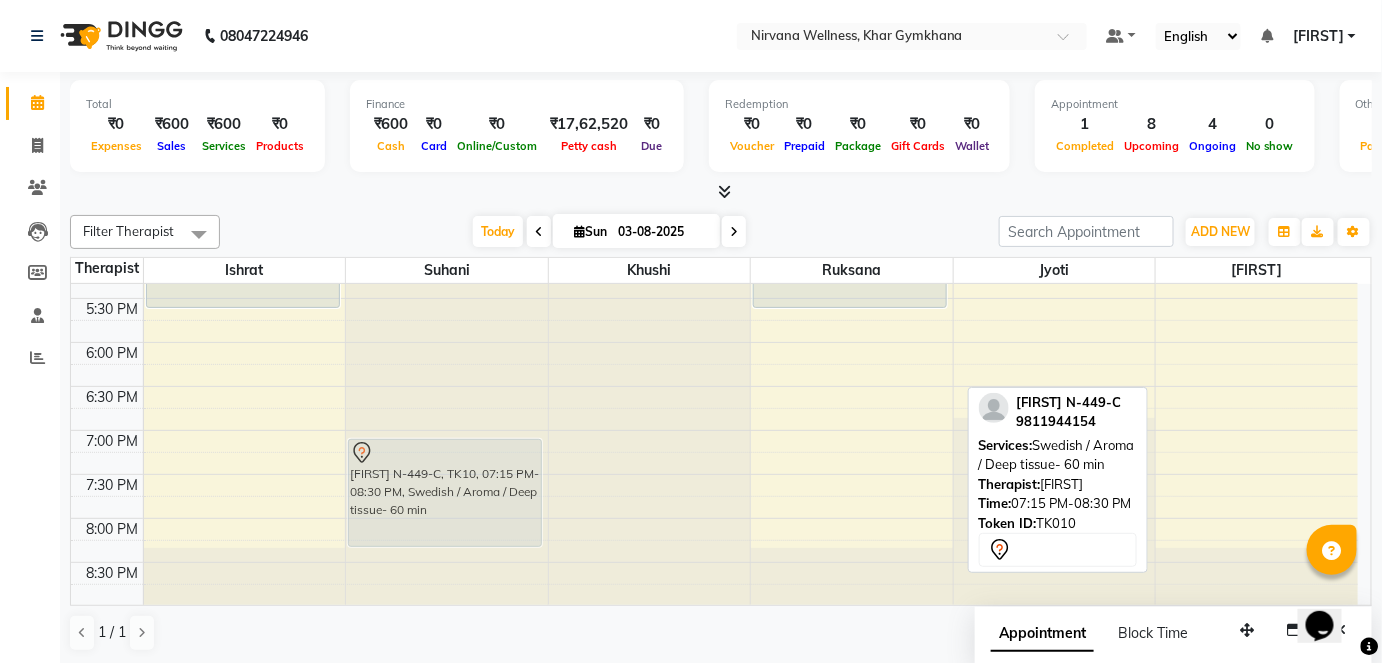 drag, startPoint x: 1263, startPoint y: 456, endPoint x: 373, endPoint y: 448, distance: 890.03595 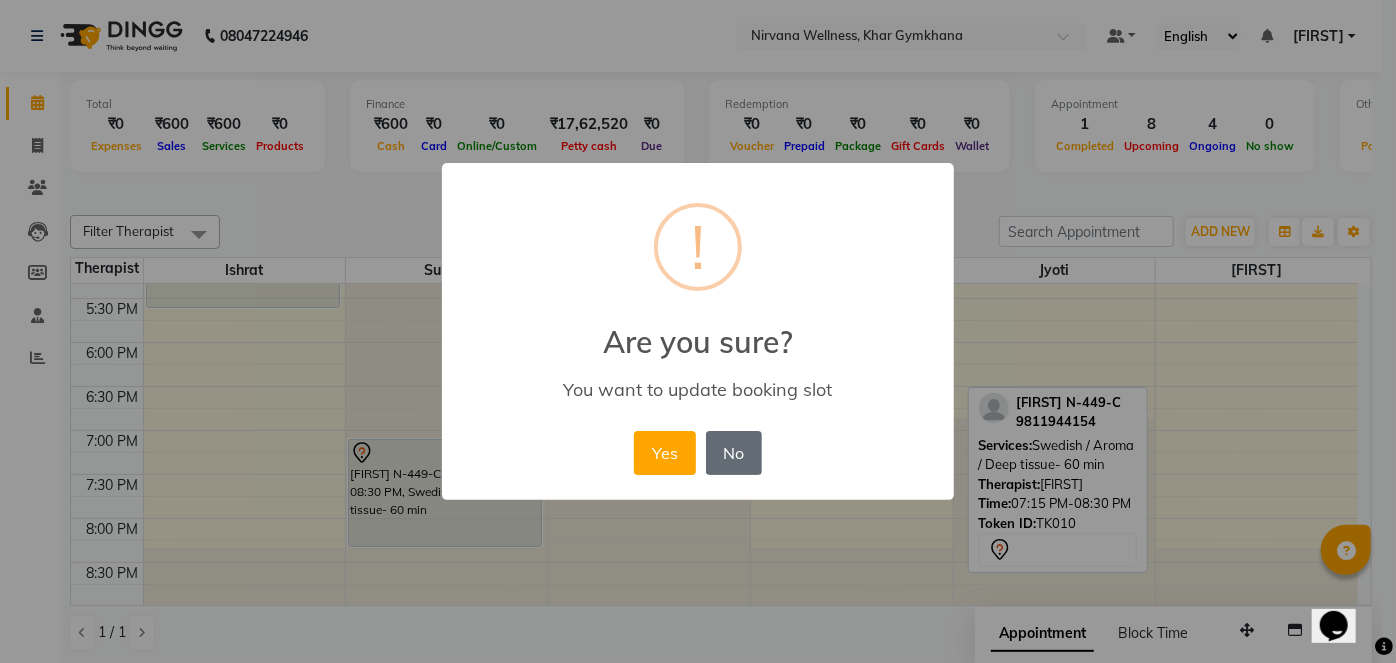 click on "No" at bounding box center [734, 453] 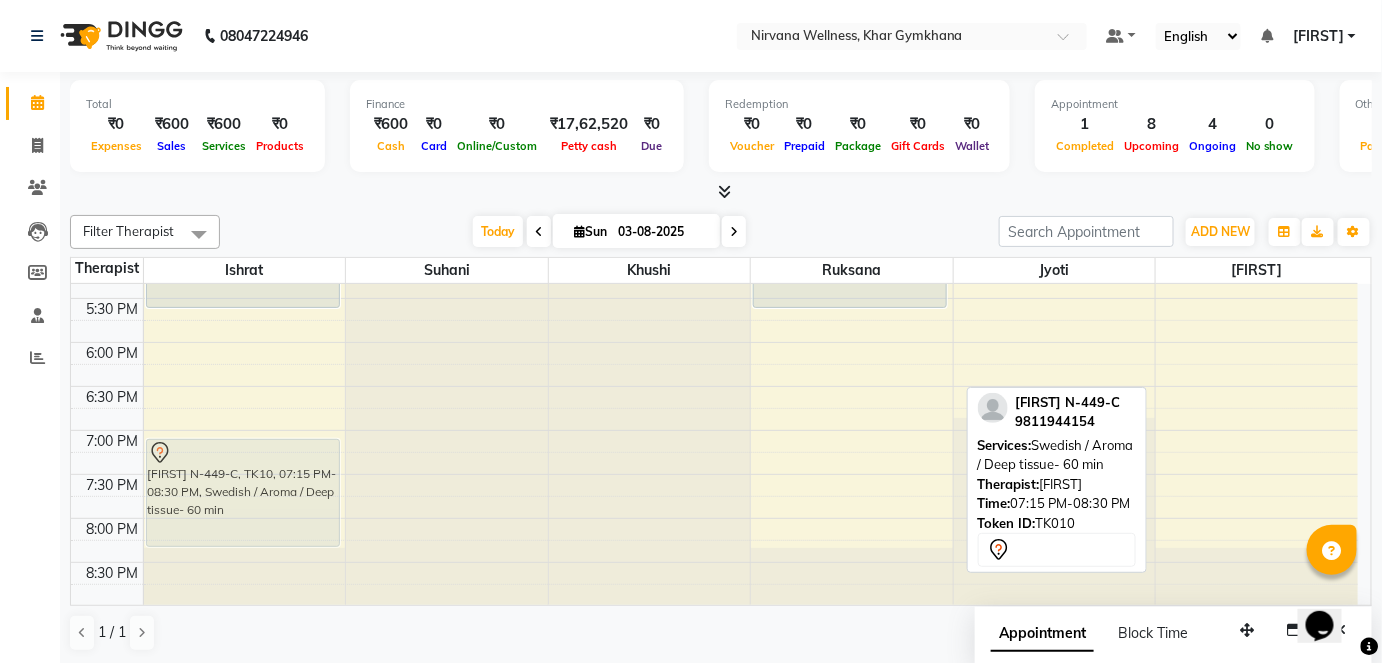 drag, startPoint x: 1245, startPoint y: 483, endPoint x: 223, endPoint y: 488, distance: 1022.0122 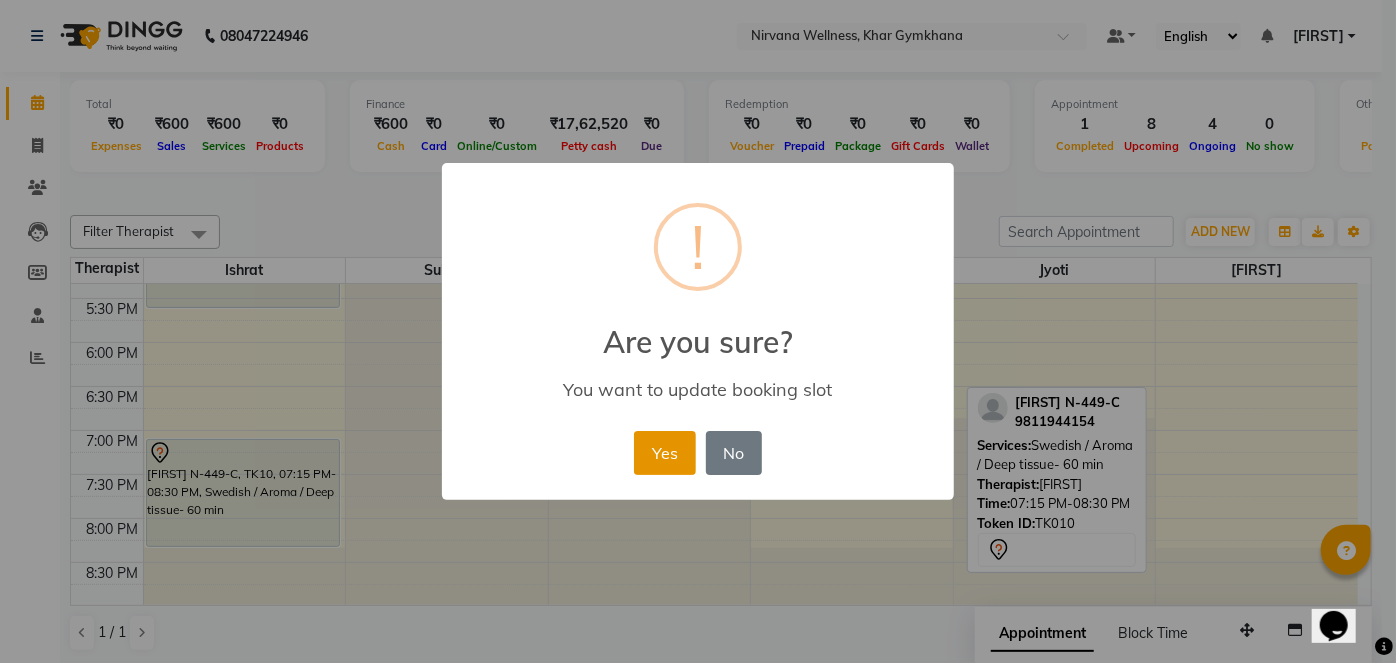 click on "Yes" at bounding box center [664, 453] 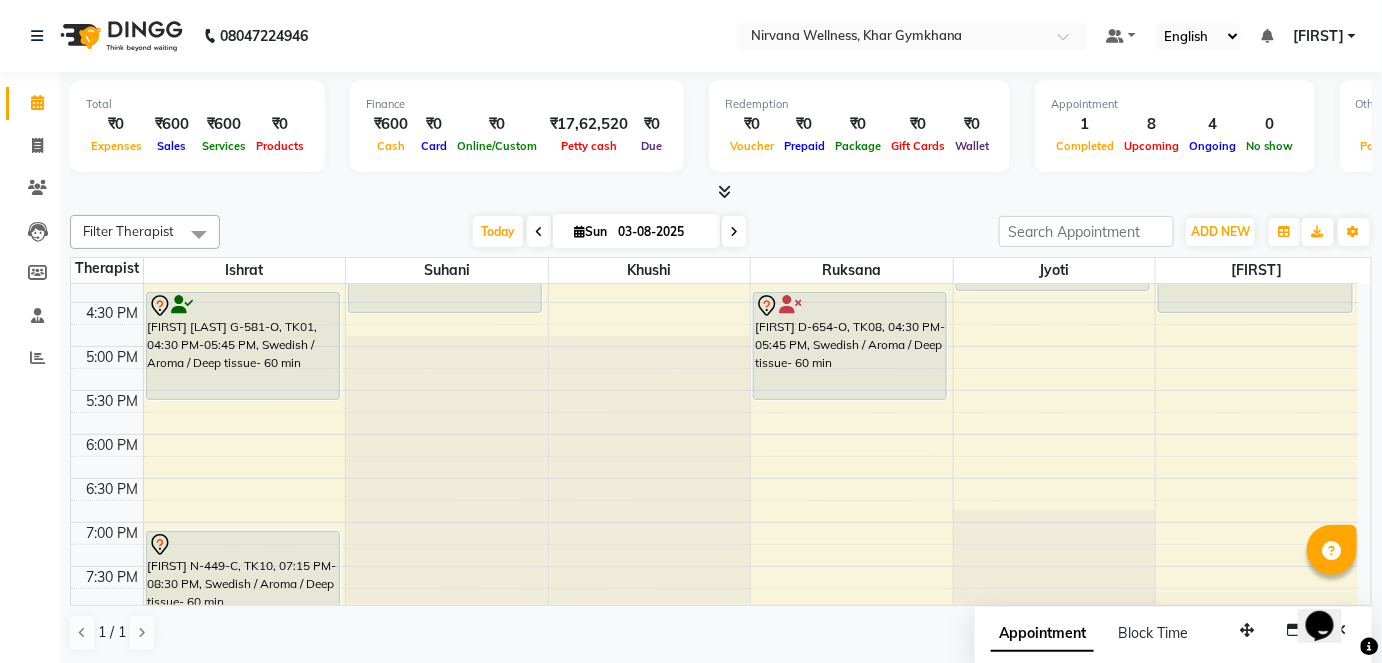 scroll, scrollTop: 818, scrollLeft: 0, axis: vertical 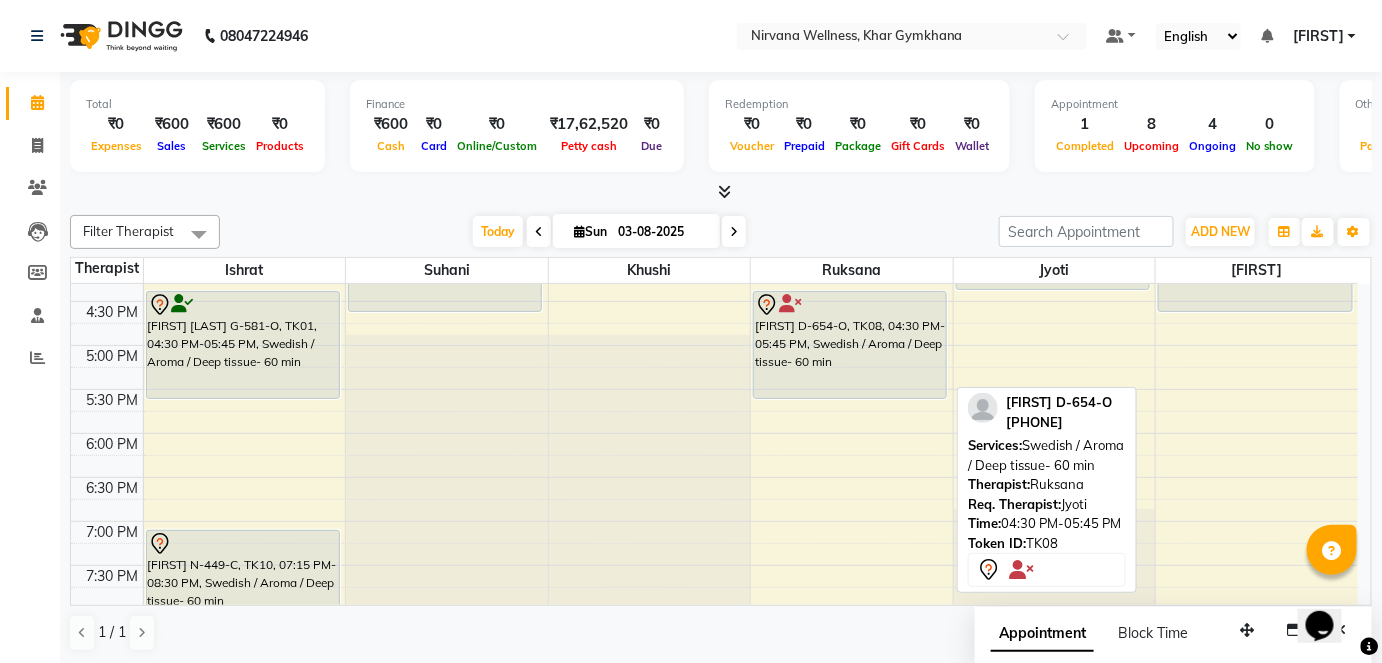 click on "[FIRST] D-654-O, TK08, 04:30 PM-05:45 PM, Swedish / Aroma / Deep tissue- 60 min" at bounding box center [850, 345] 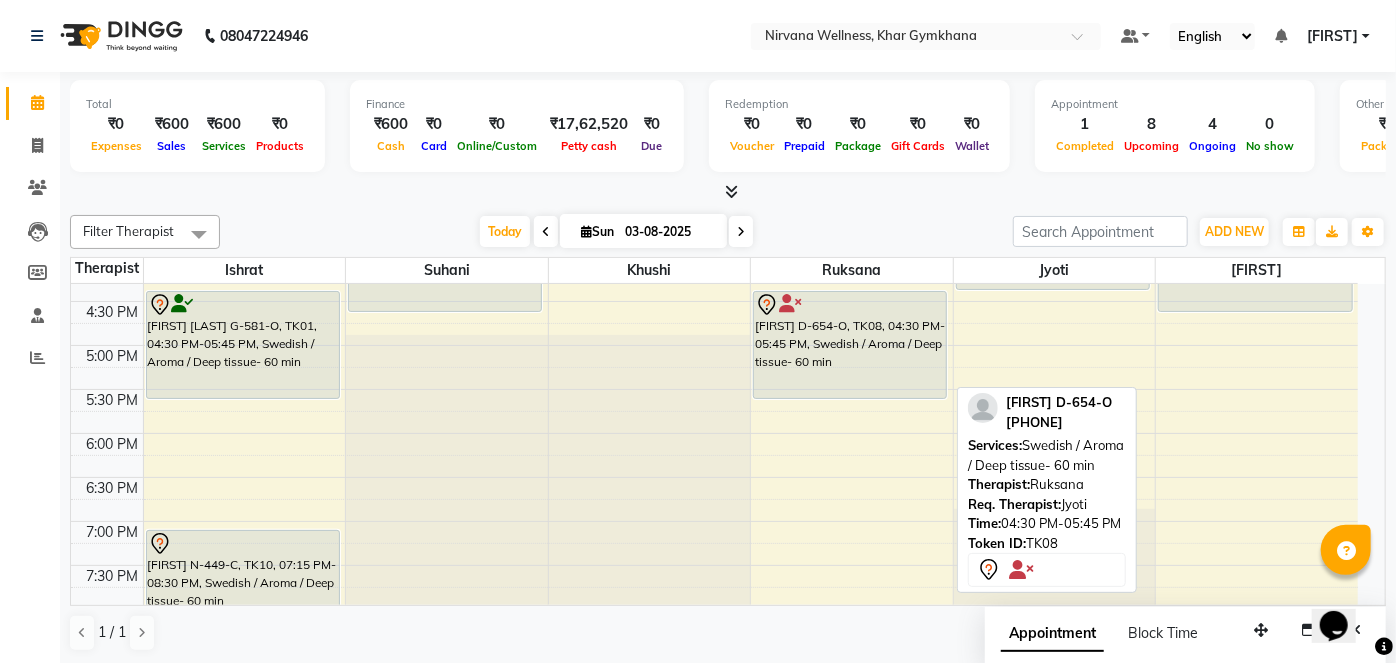 select on "7" 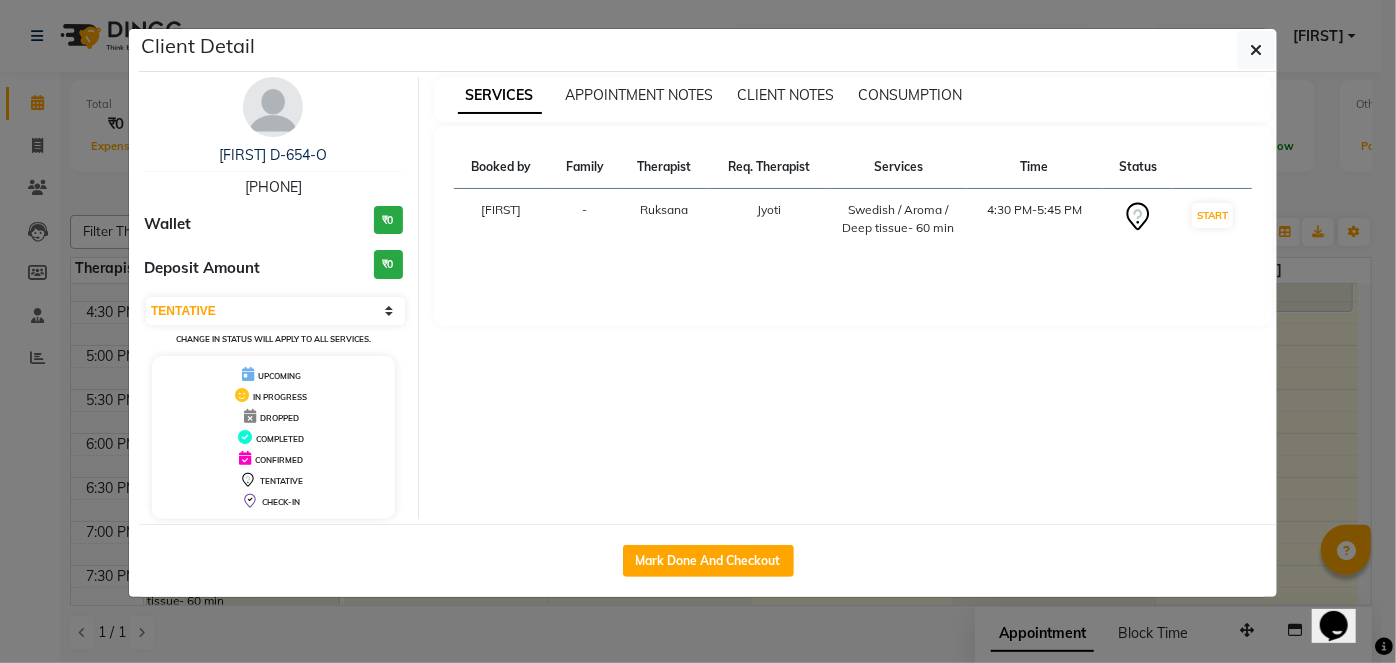 click at bounding box center (273, 107) 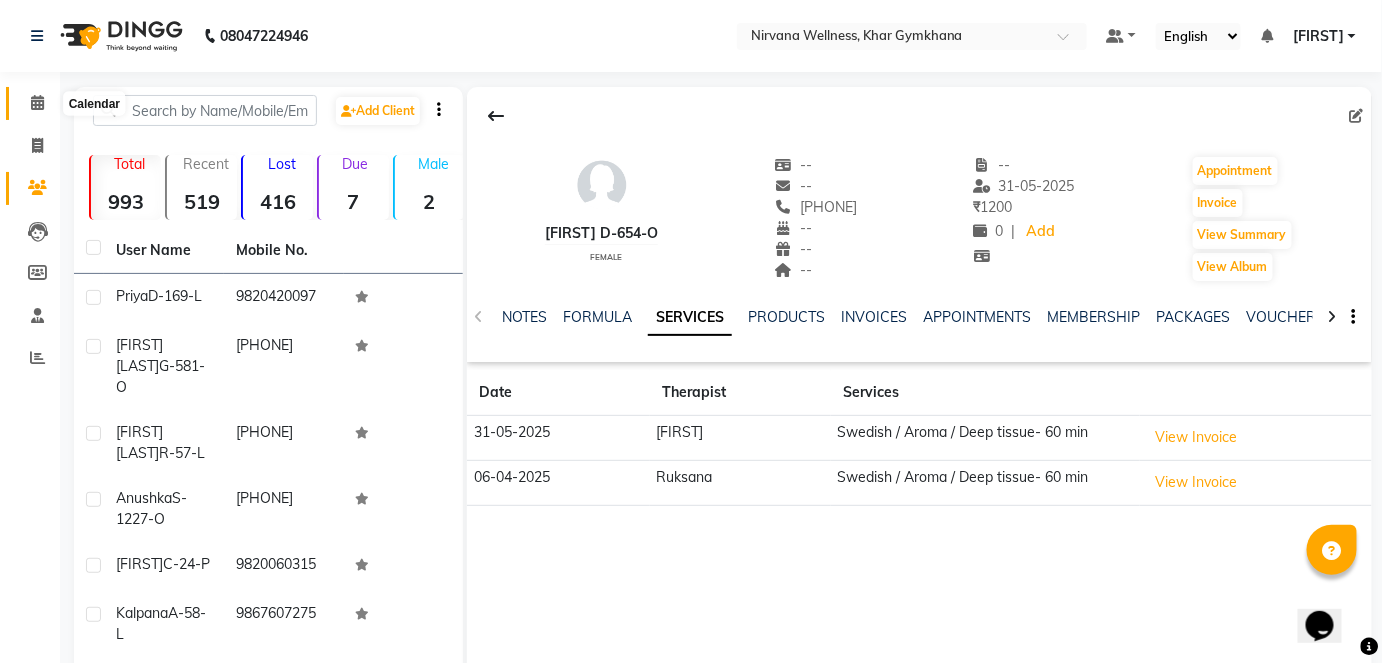 click 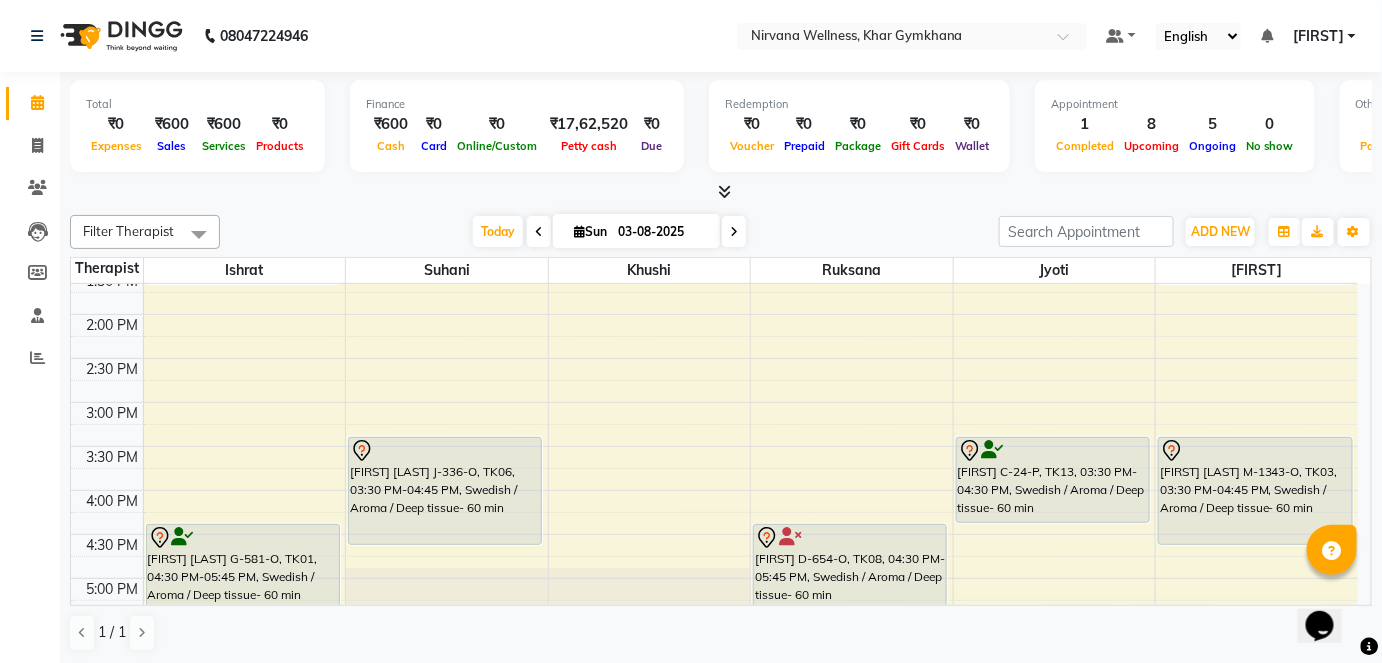 scroll, scrollTop: 727, scrollLeft: 0, axis: vertical 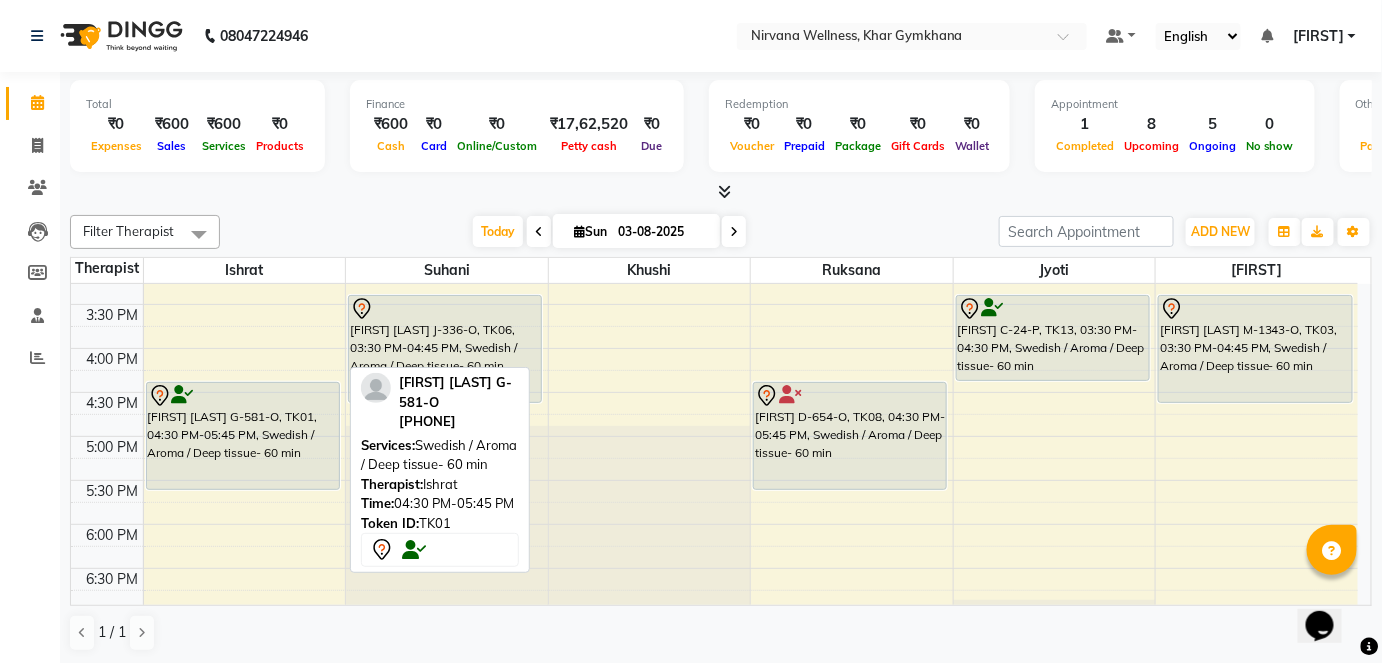click on "[FIRST] [LAST] G-581-O, TK01, 04:30 PM-05:45 PM, Swedish / Aroma / Deep tissue- 60 min" at bounding box center (243, 436) 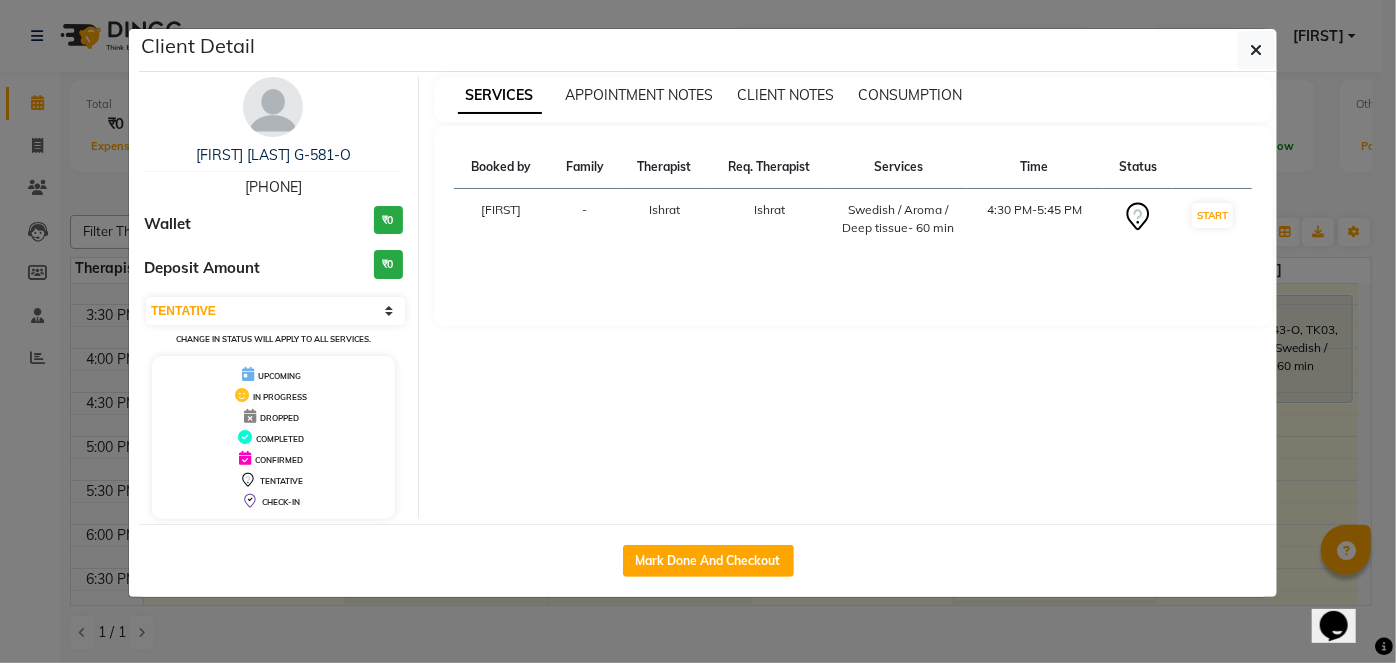 click at bounding box center [273, 107] 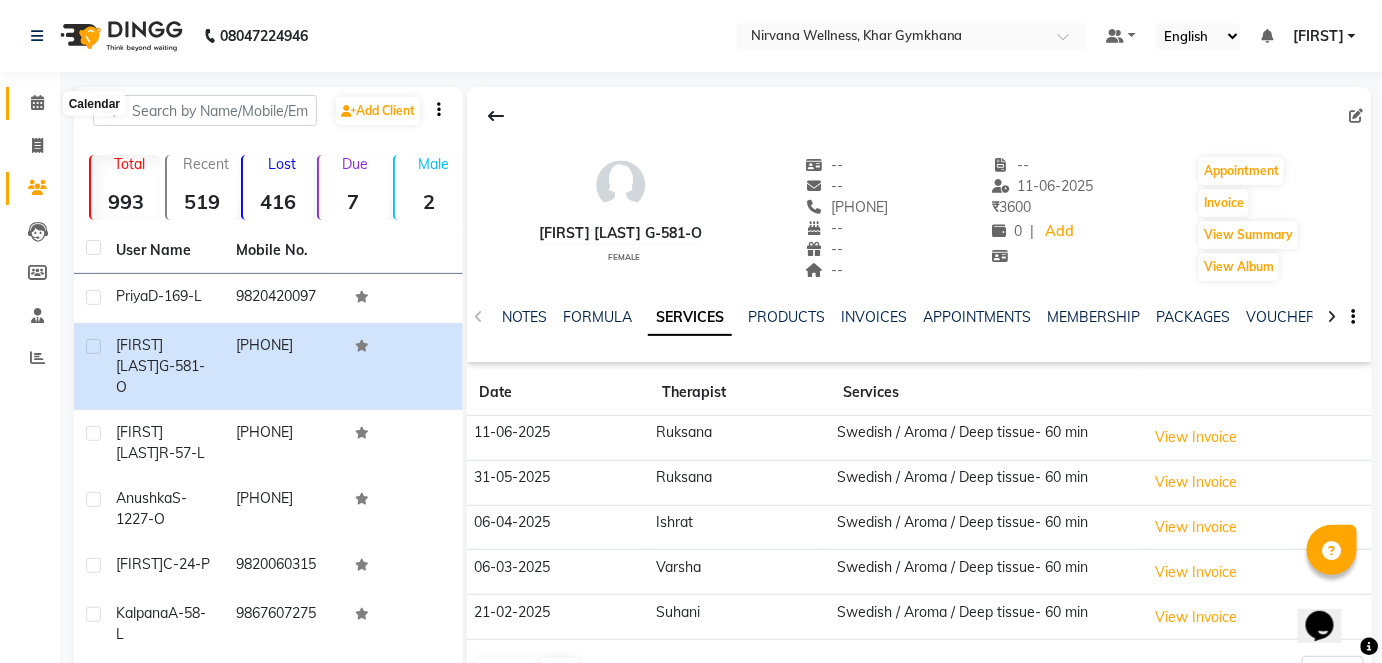 click 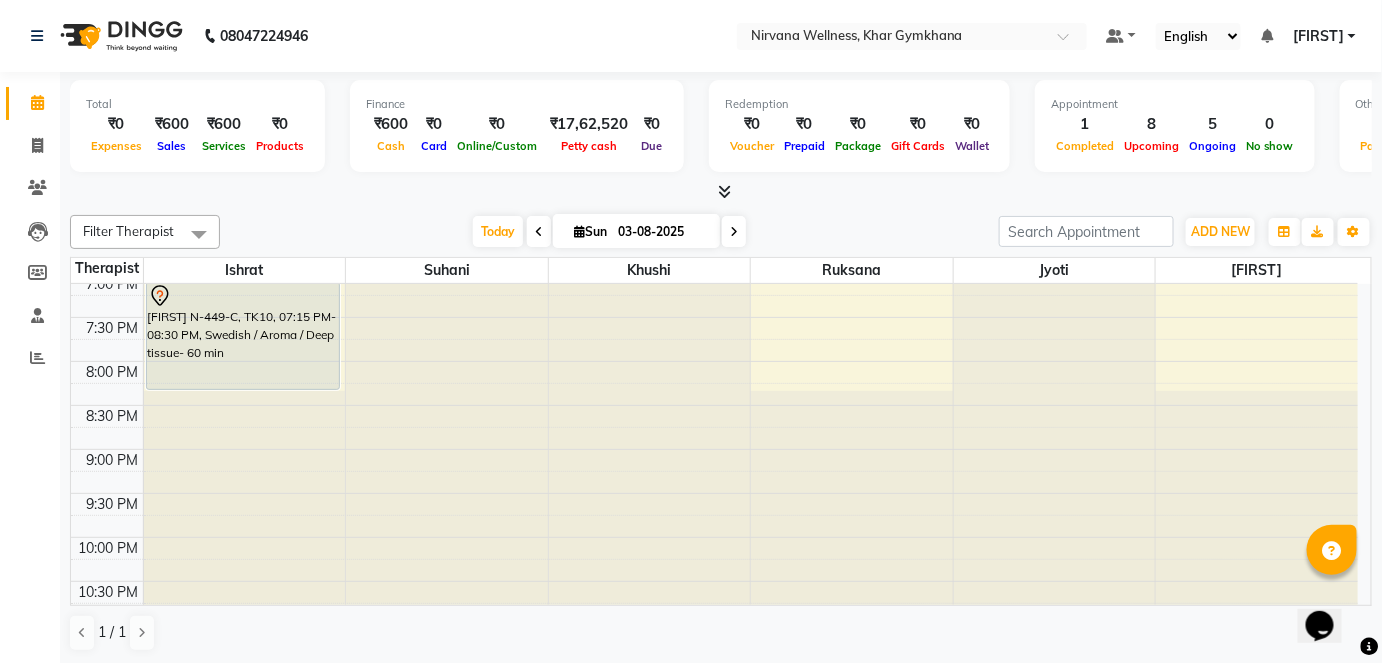 scroll, scrollTop: 1068, scrollLeft: 0, axis: vertical 